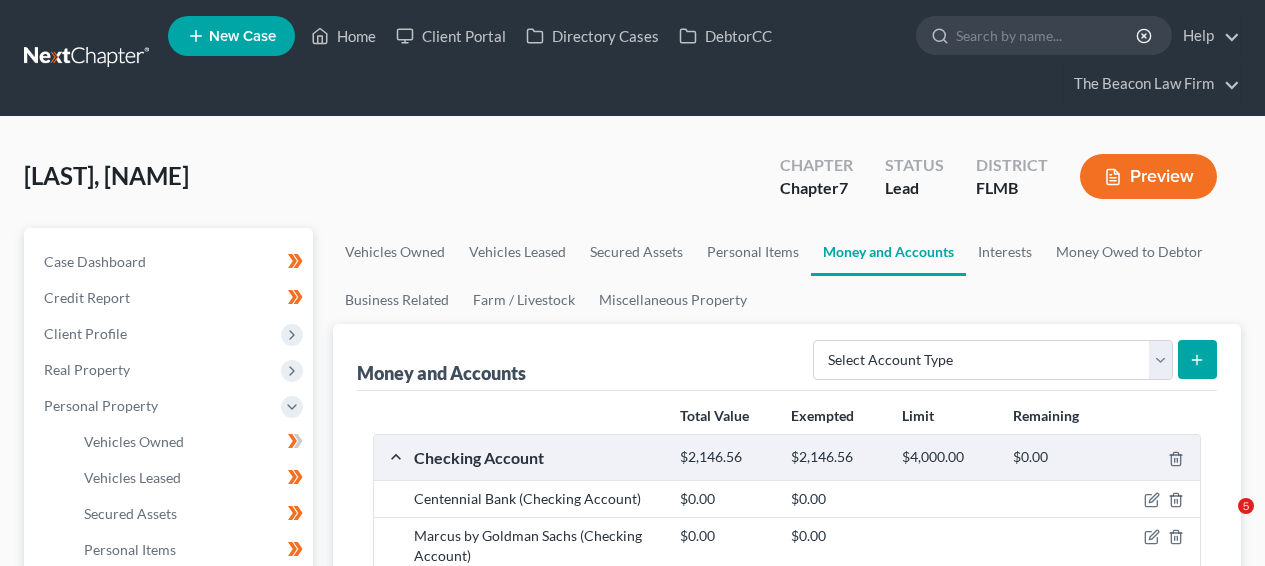 scroll, scrollTop: 308, scrollLeft: 0, axis: vertical 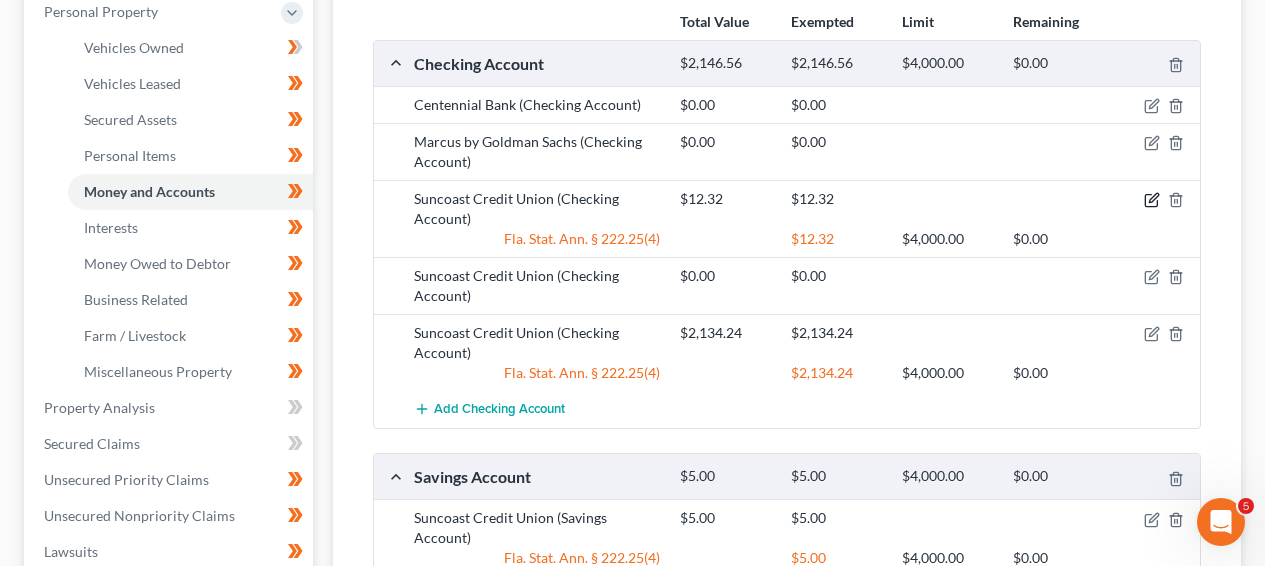 click 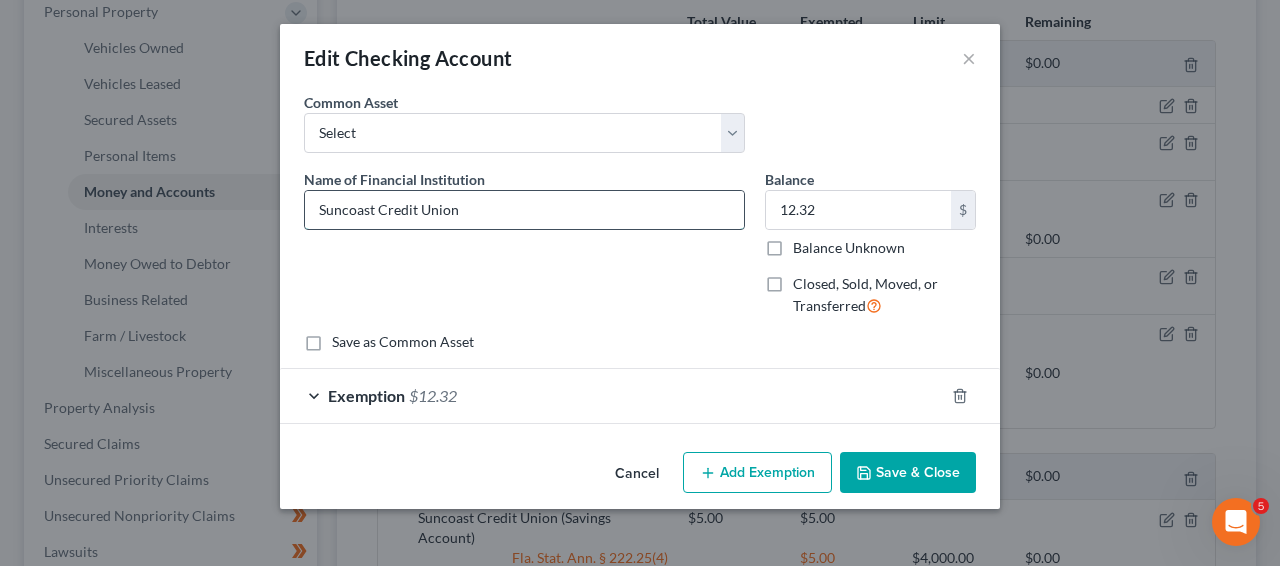 click on "Suncoast Credit Union" at bounding box center (524, 210) 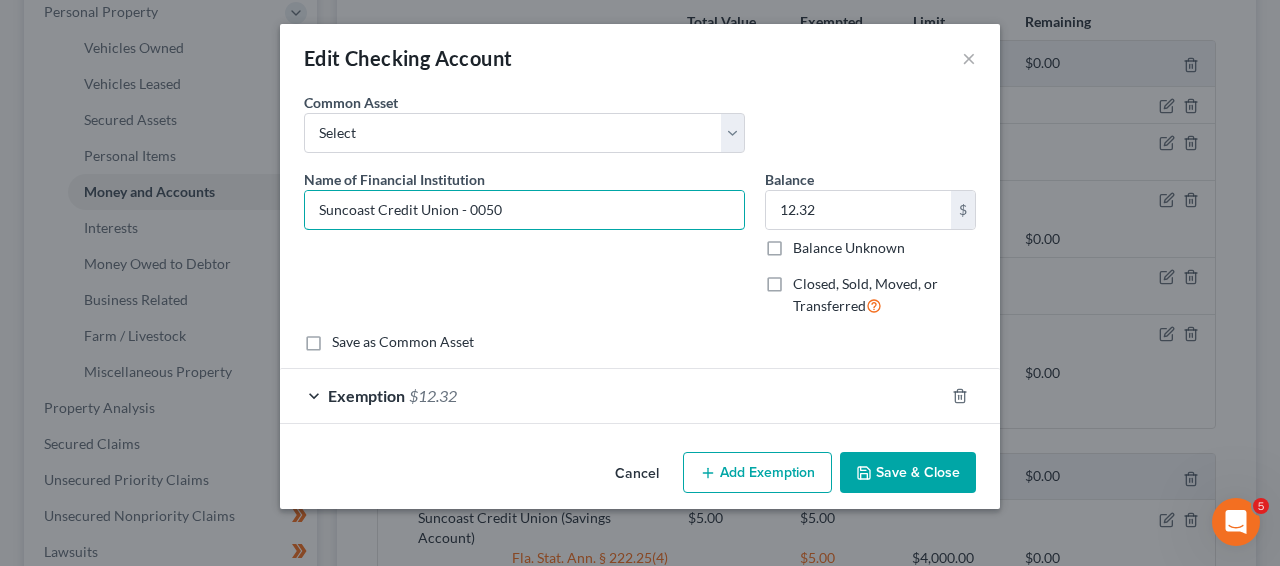 type on "Suncoast Credit Union - 0050" 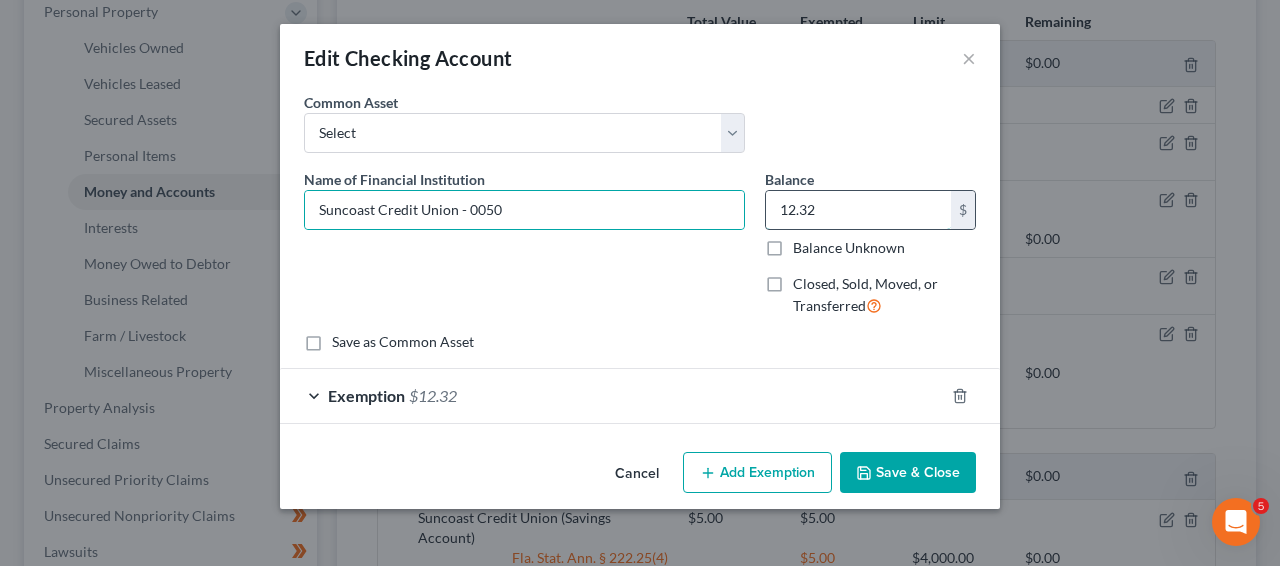click on "12.32" at bounding box center [858, 210] 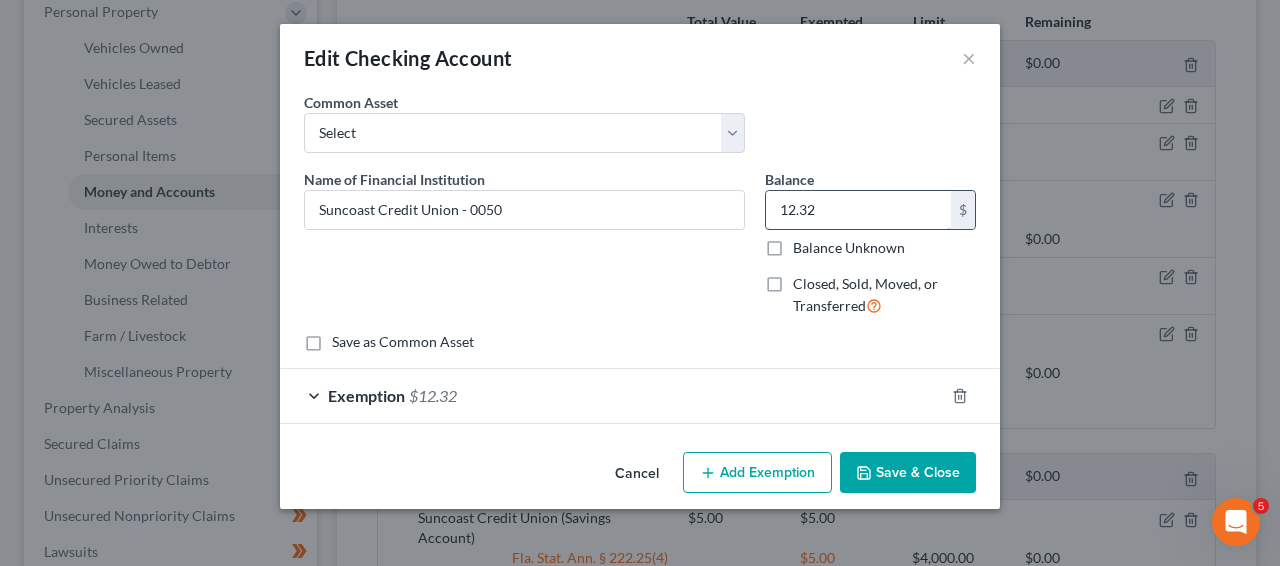 paste on "315.86" 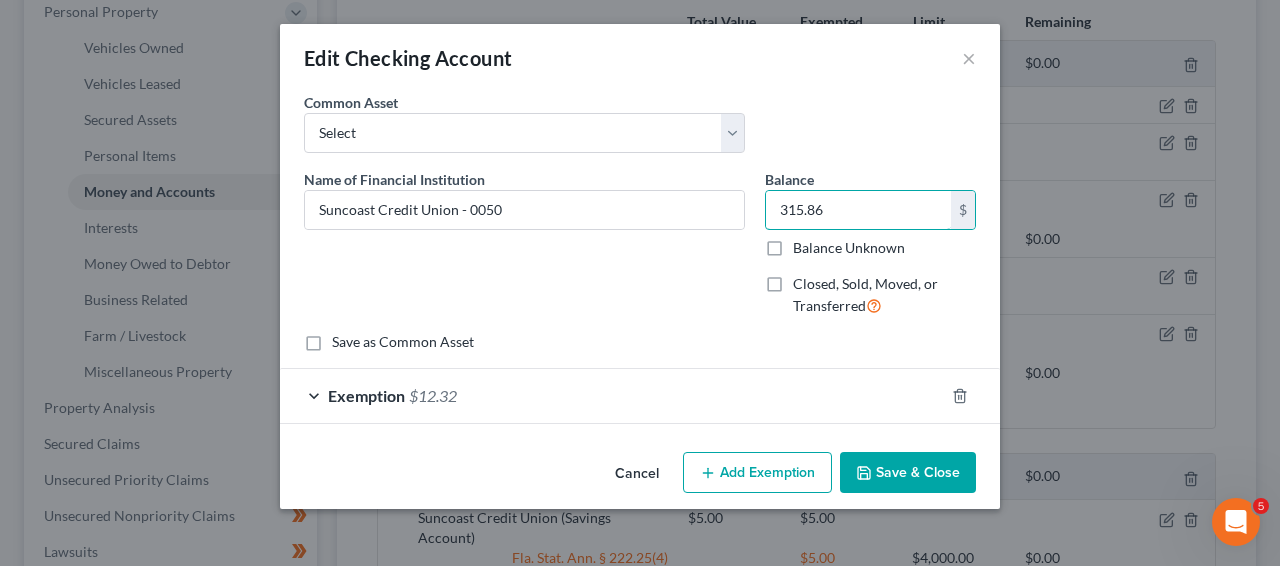 type on "315.86" 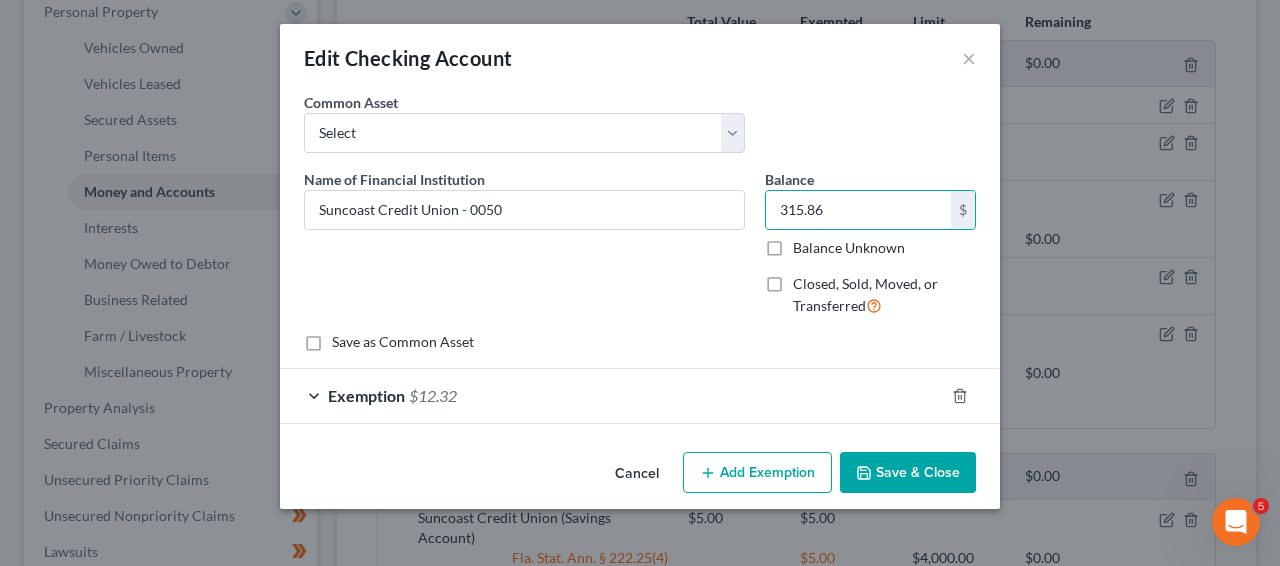 click on "Exemption [AMOUNT]" at bounding box center (612, 395) 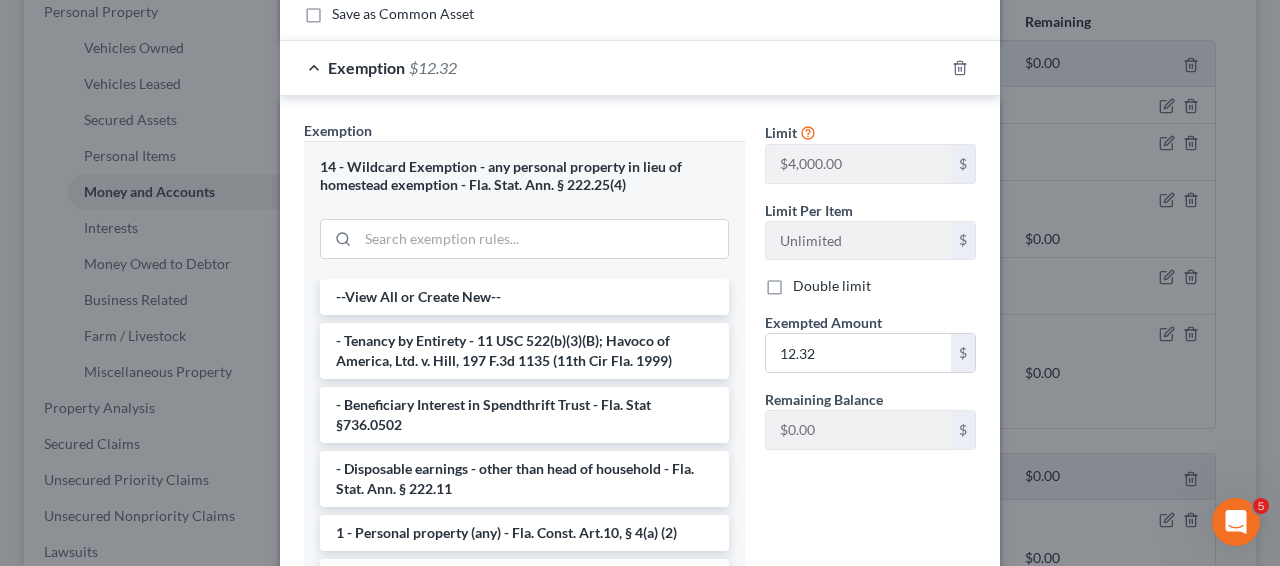 scroll, scrollTop: 503, scrollLeft: 0, axis: vertical 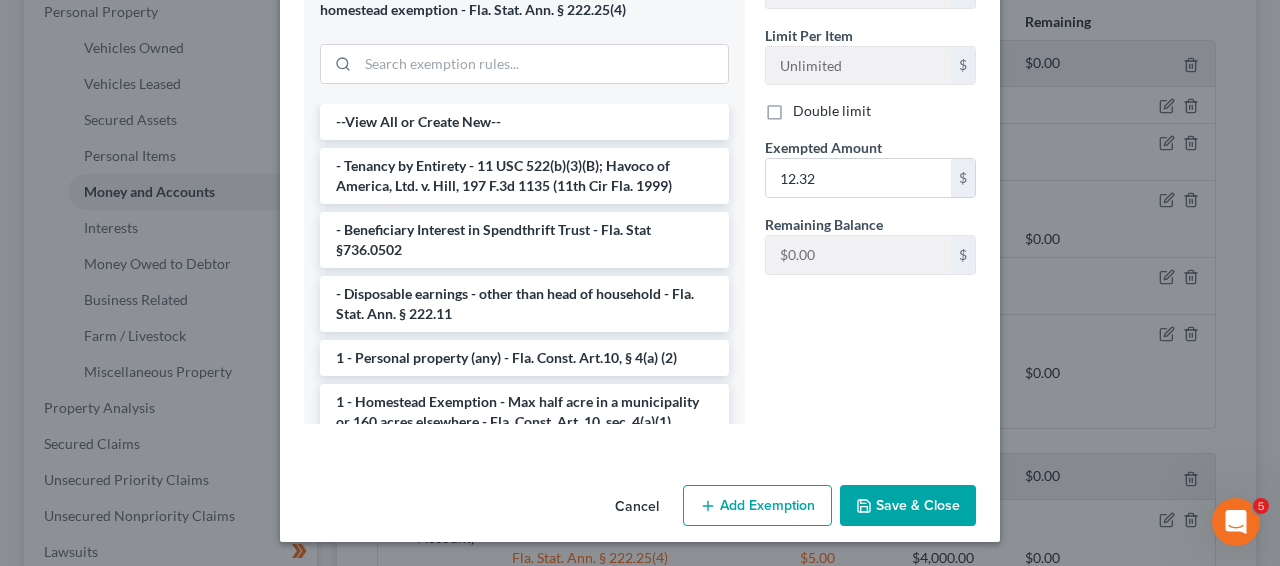 click on "Save & Close" at bounding box center [908, 506] 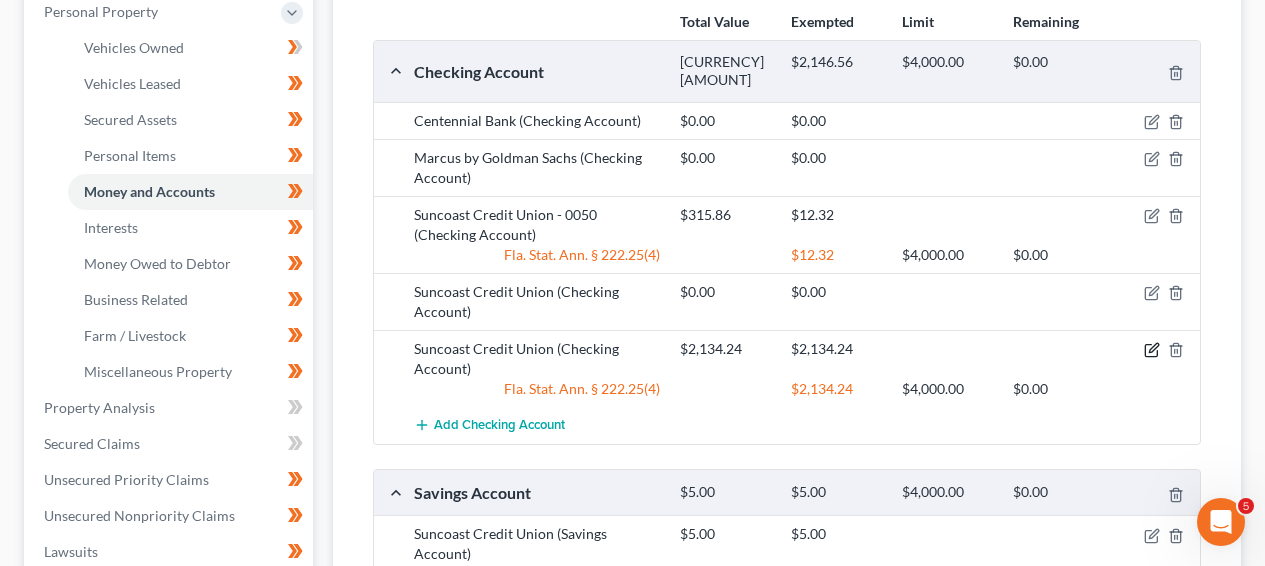 click 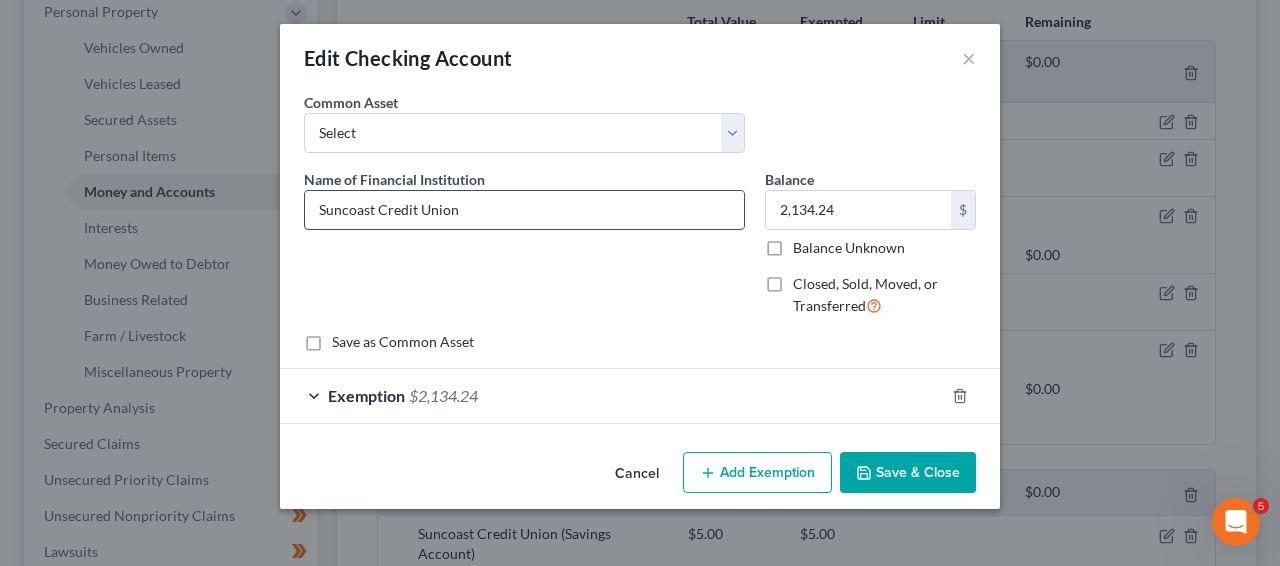 click on "Suncoast Credit Union" at bounding box center [524, 210] 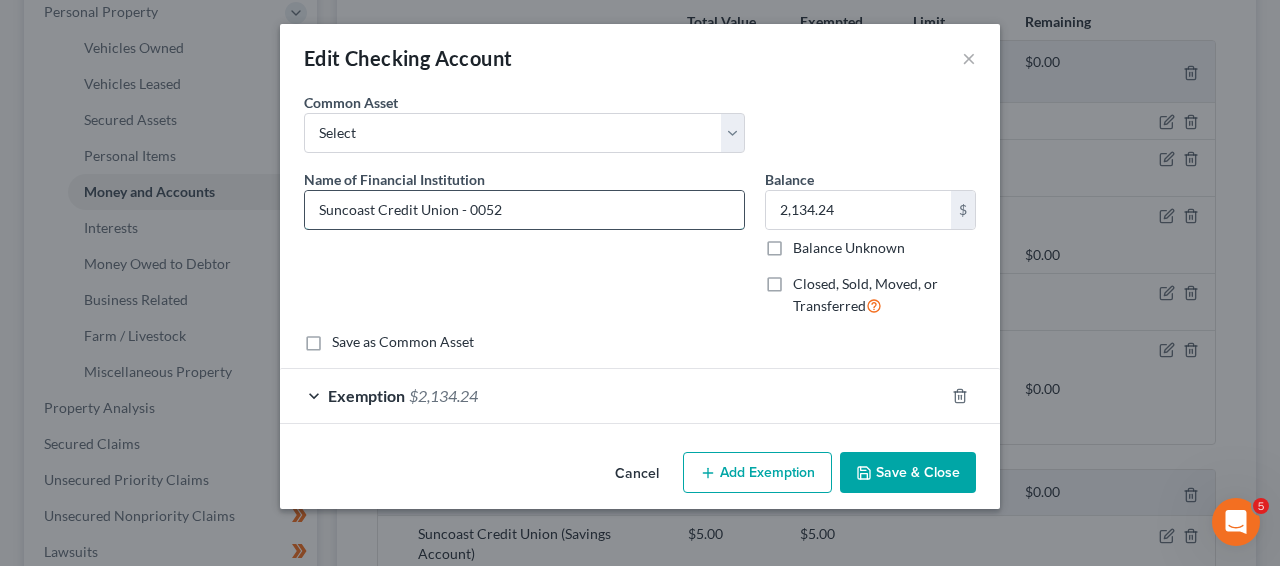 type on "Suncoast Credit Union - 0052" 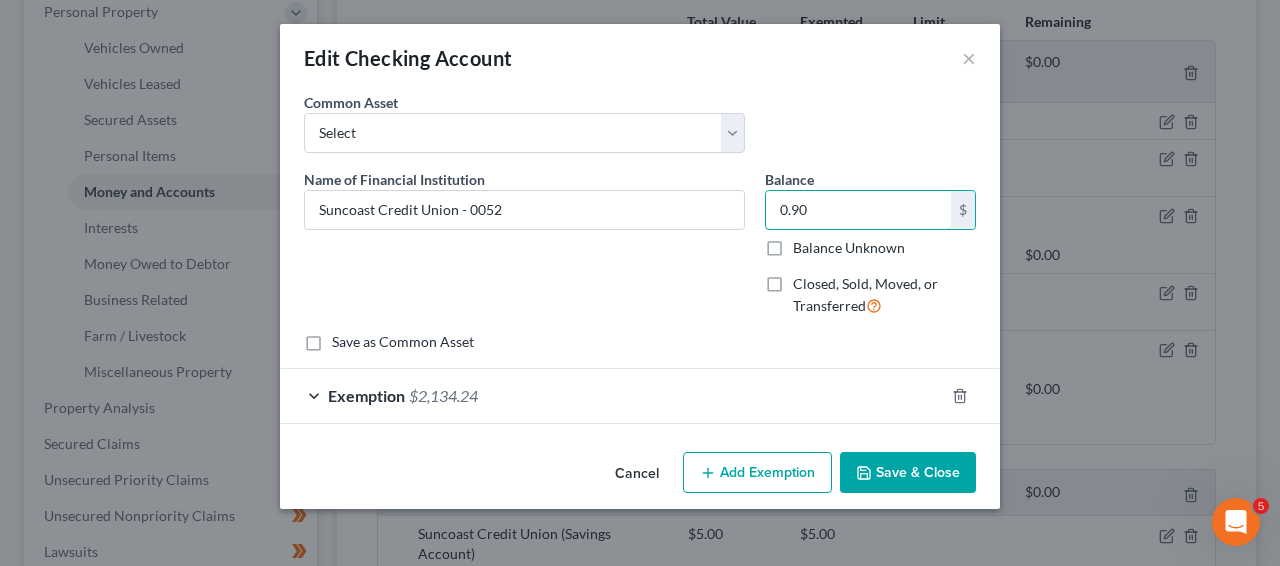 type on "0.90" 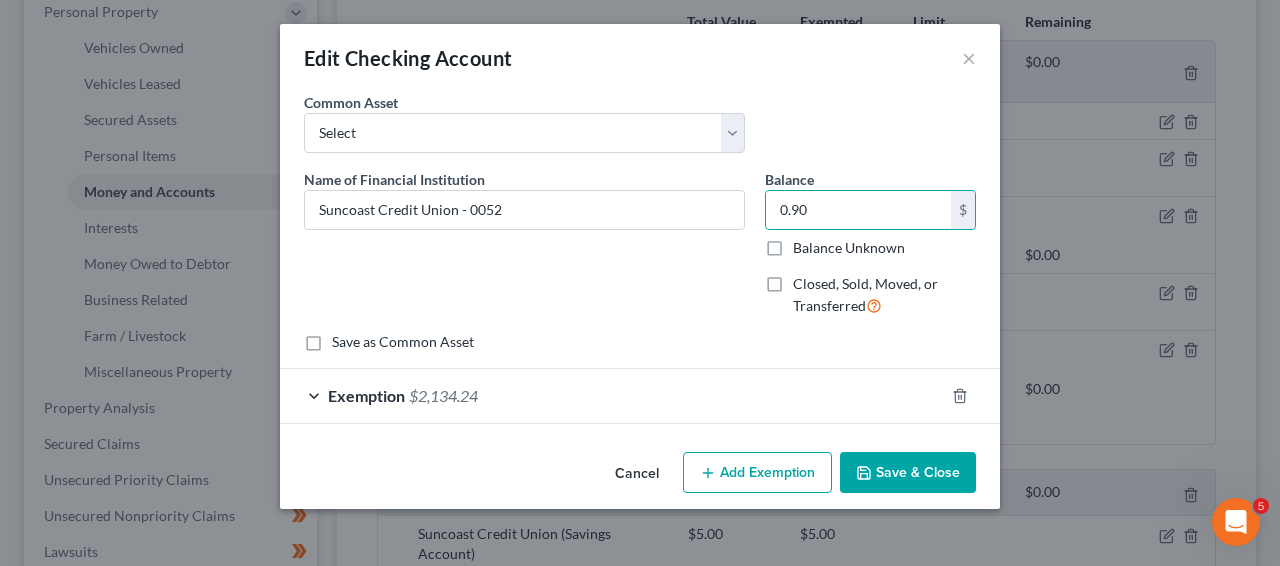 click on "Exemption [AMOUNT]" at bounding box center [612, 395] 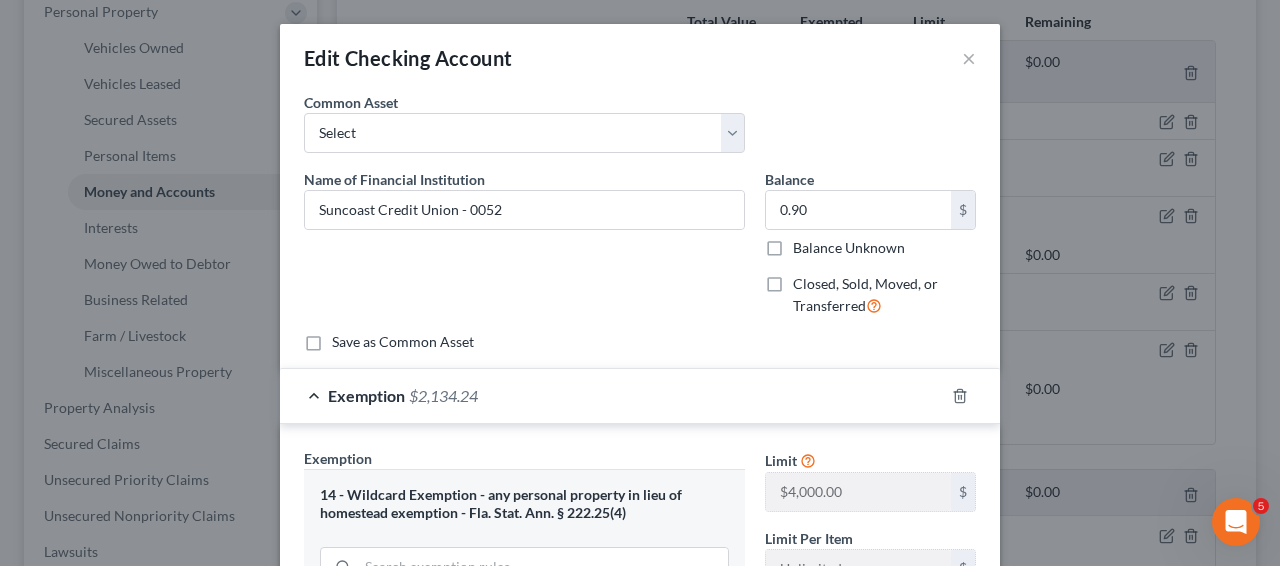 scroll, scrollTop: 503, scrollLeft: 0, axis: vertical 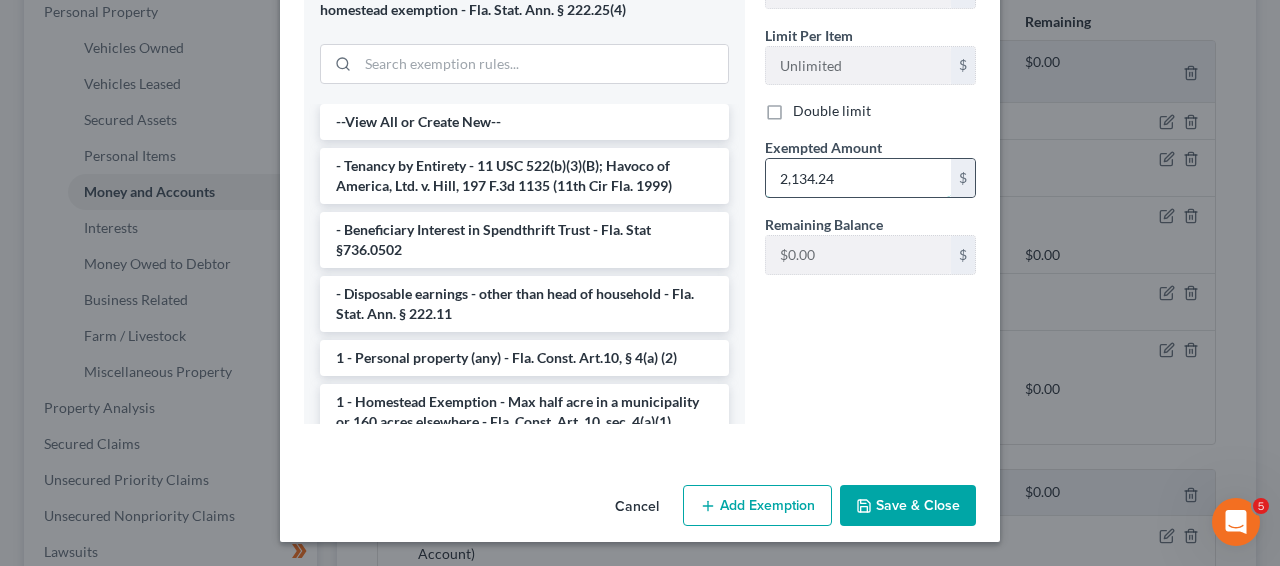 click on "2,134.24" at bounding box center (858, 178) 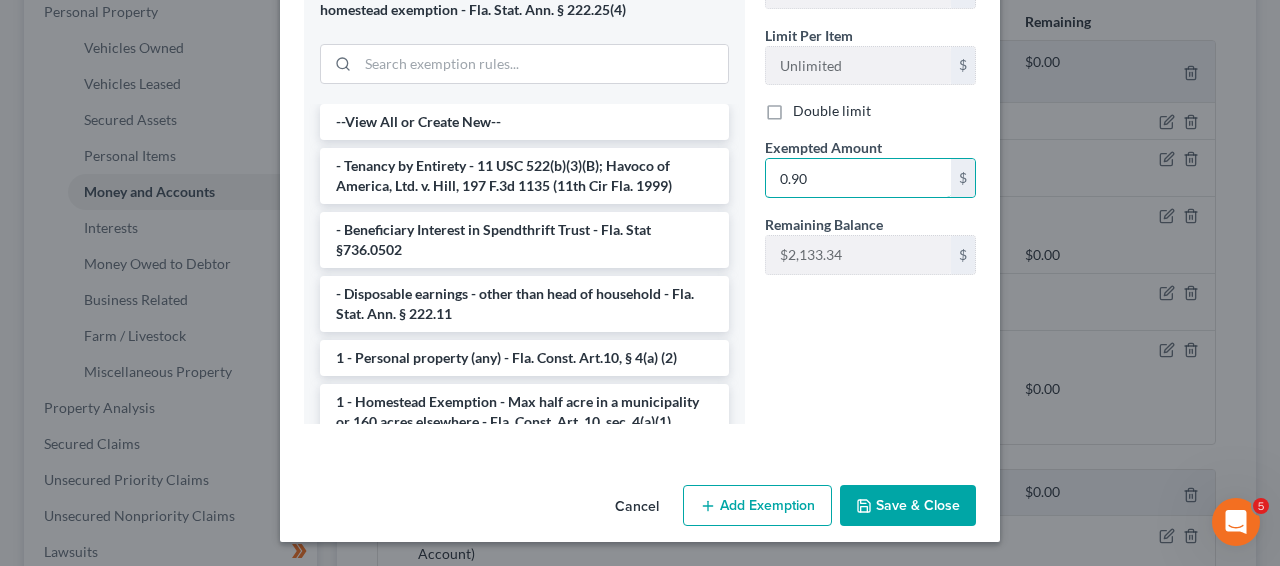 type on "0.90" 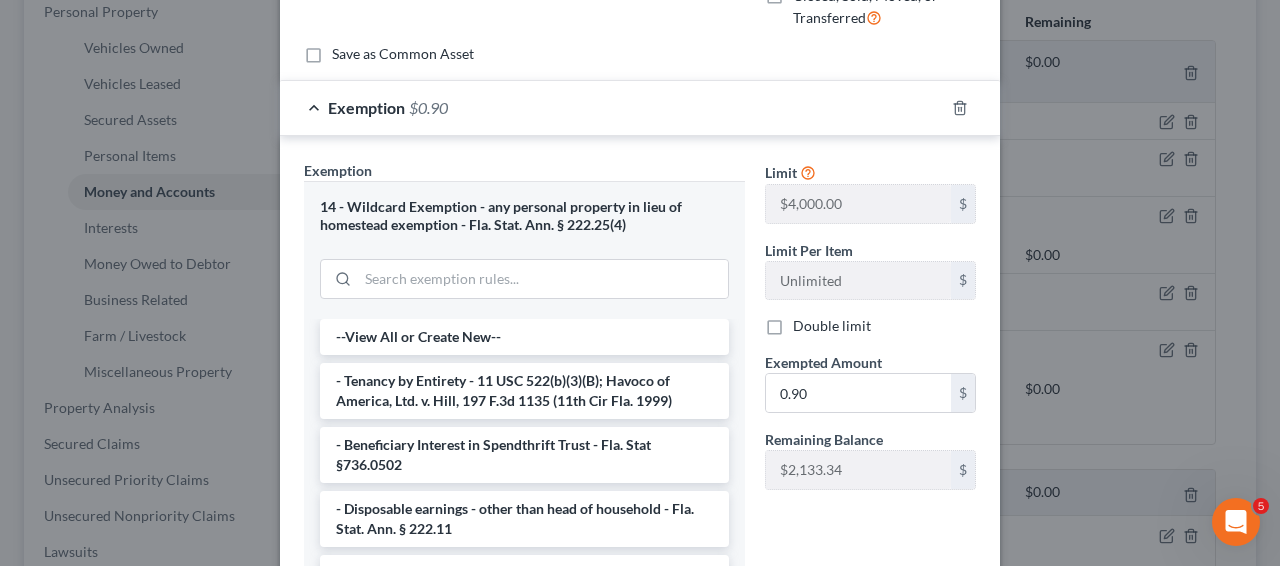 scroll, scrollTop: 503, scrollLeft: 0, axis: vertical 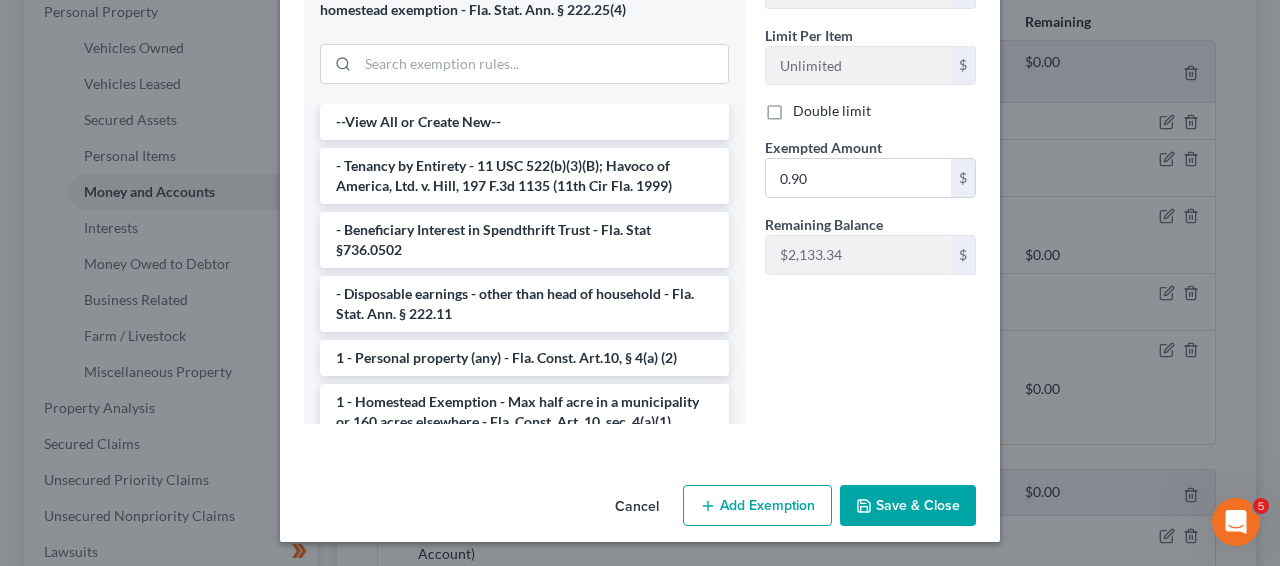 click on "Save & Close" at bounding box center (908, 506) 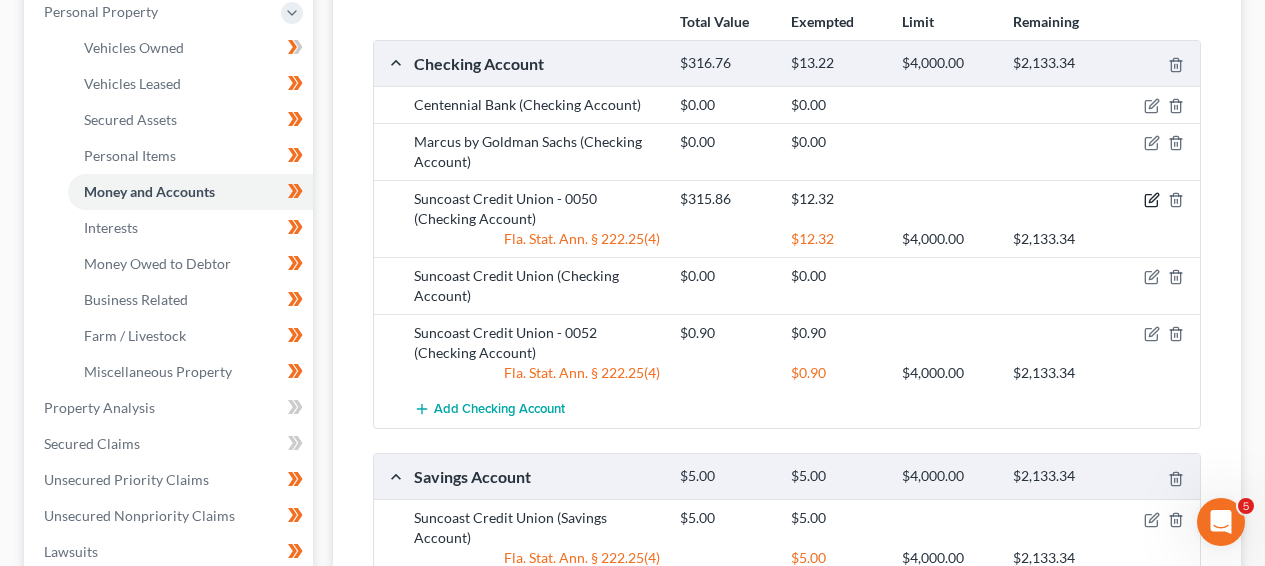 click 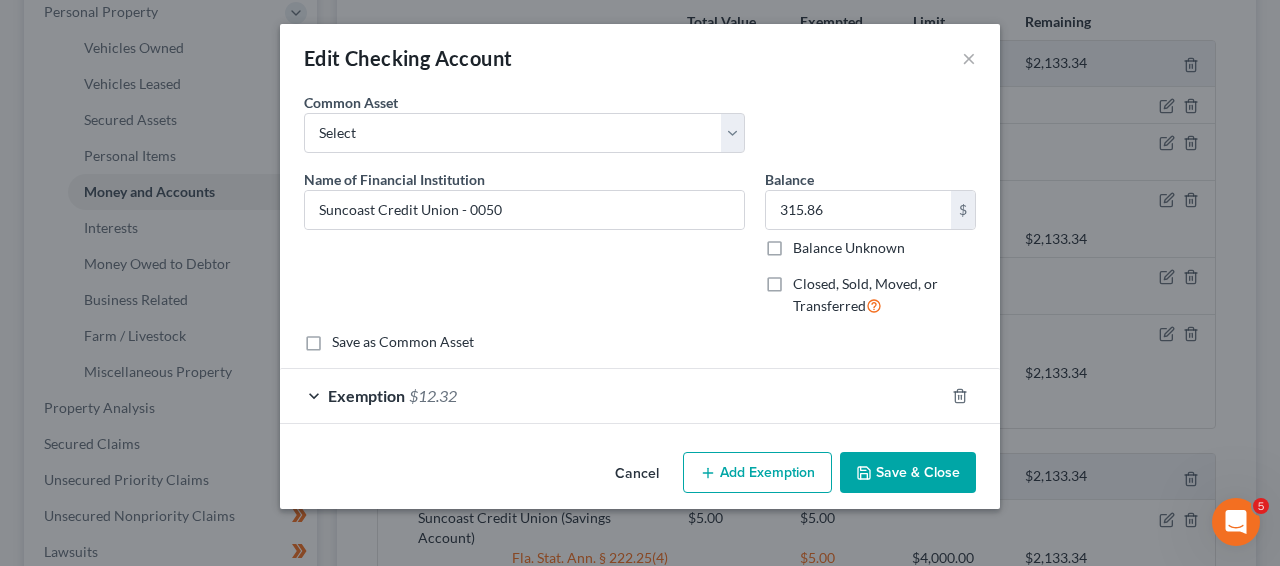 click on "Exemption [AMOUNT]" at bounding box center (612, 395) 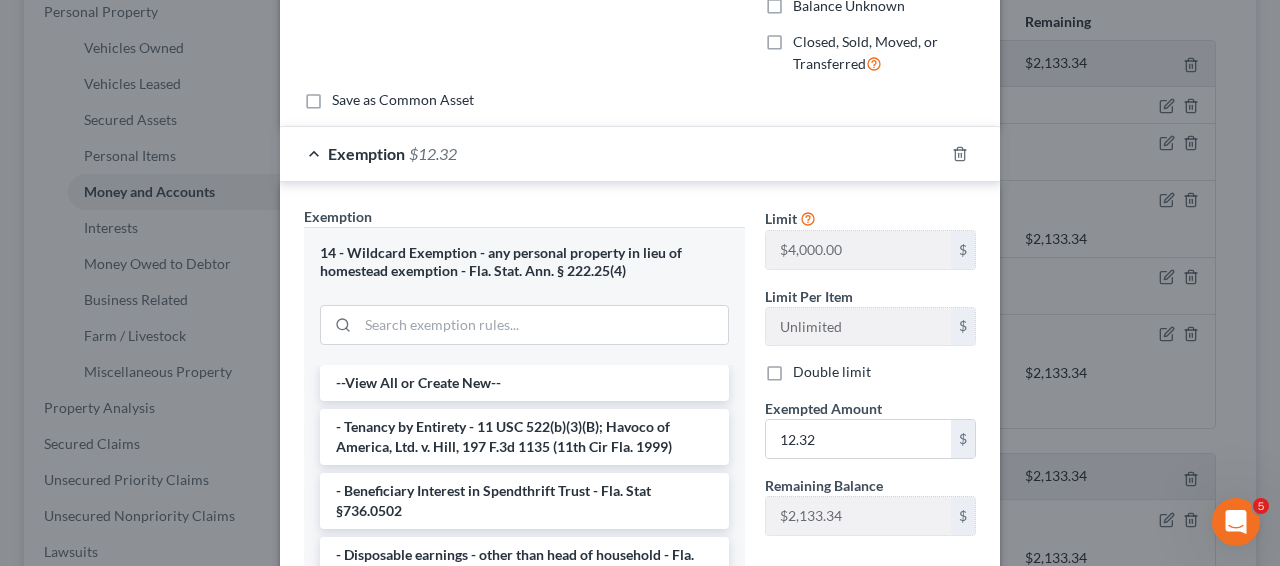 scroll, scrollTop: 273, scrollLeft: 0, axis: vertical 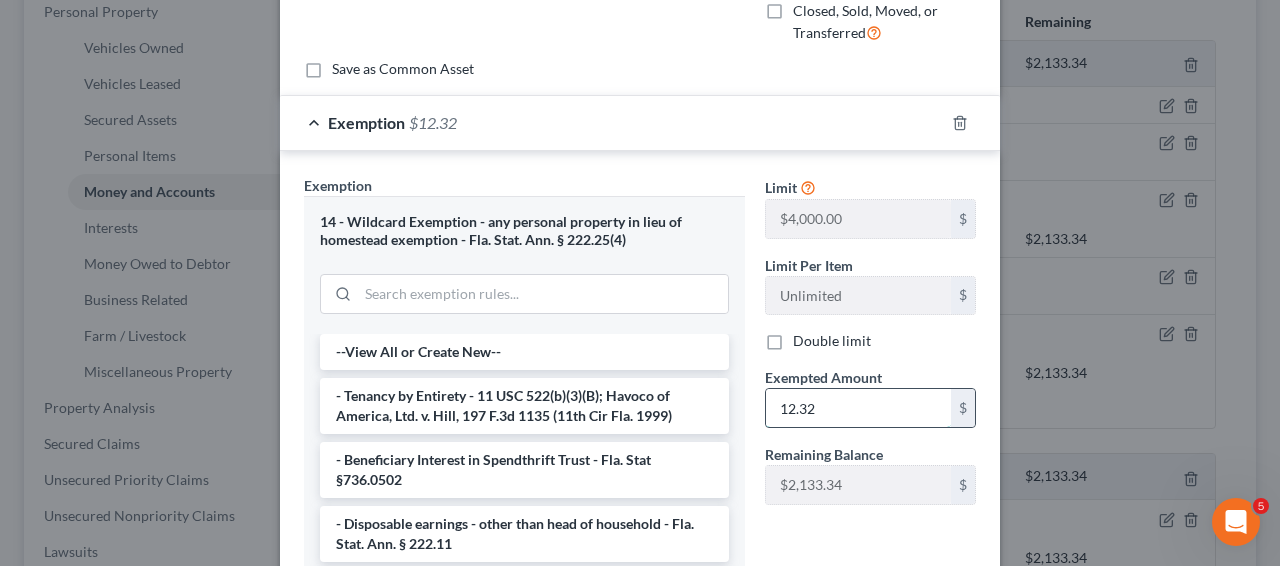 click on "12.32" at bounding box center (858, 408) 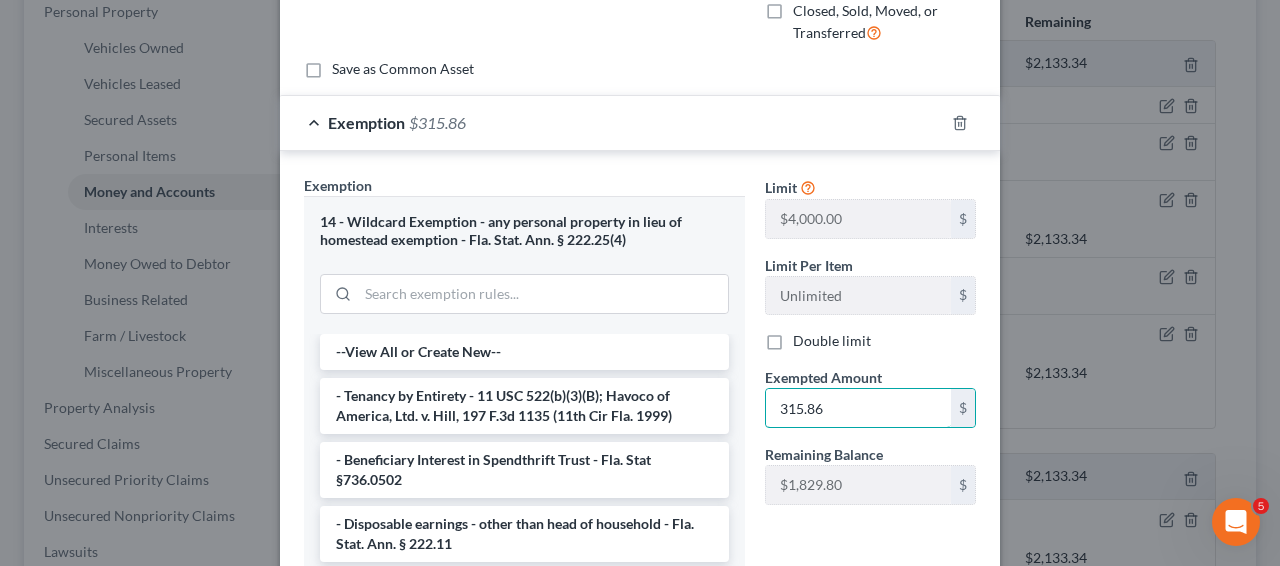 type on "315.86" 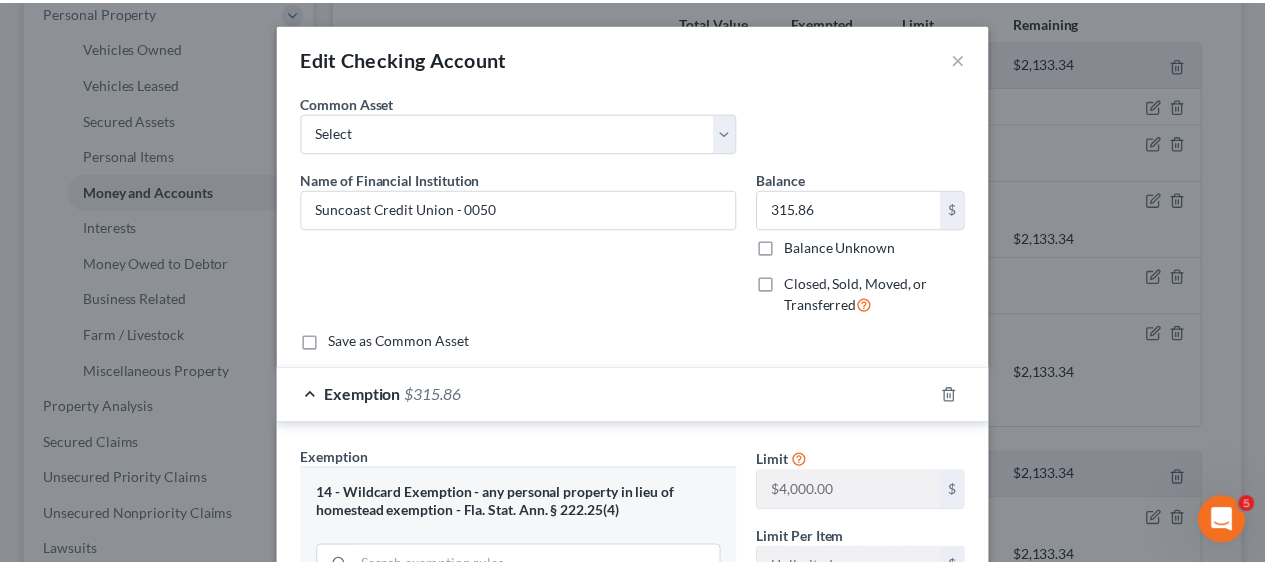 scroll, scrollTop: 503, scrollLeft: 0, axis: vertical 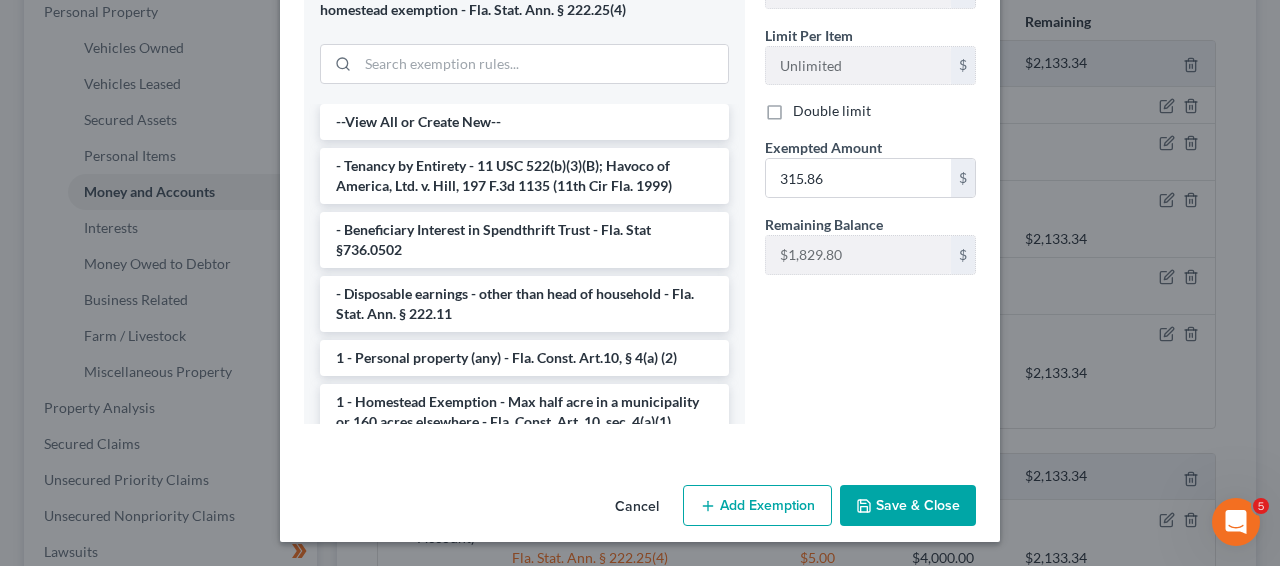 click on "Save & Close" at bounding box center [908, 506] 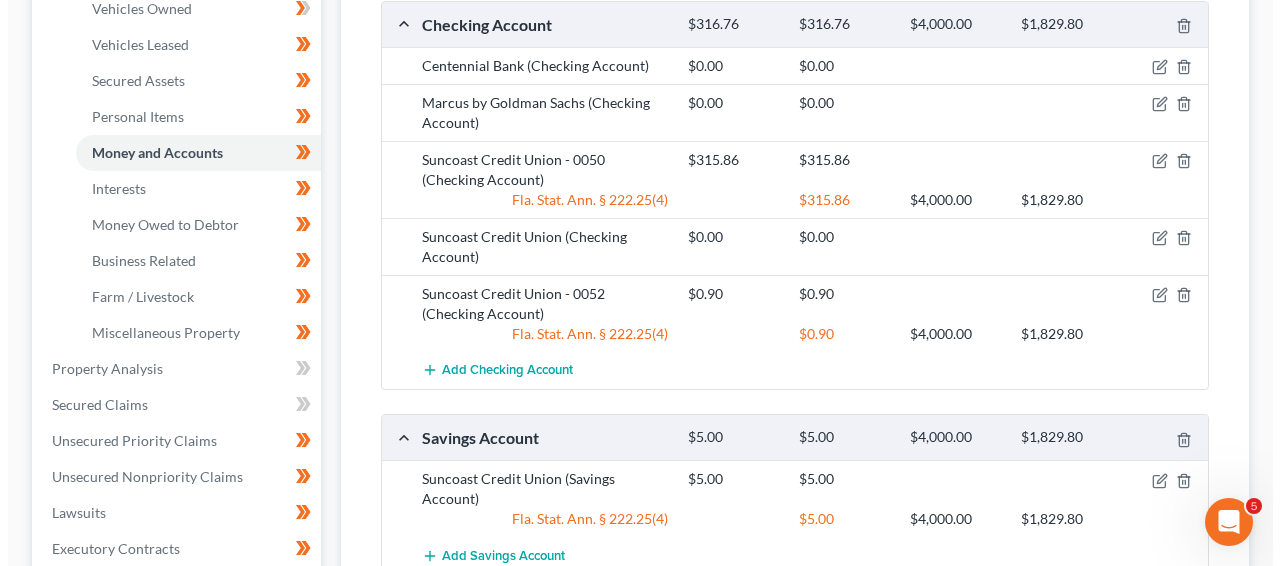 scroll, scrollTop: 431, scrollLeft: 0, axis: vertical 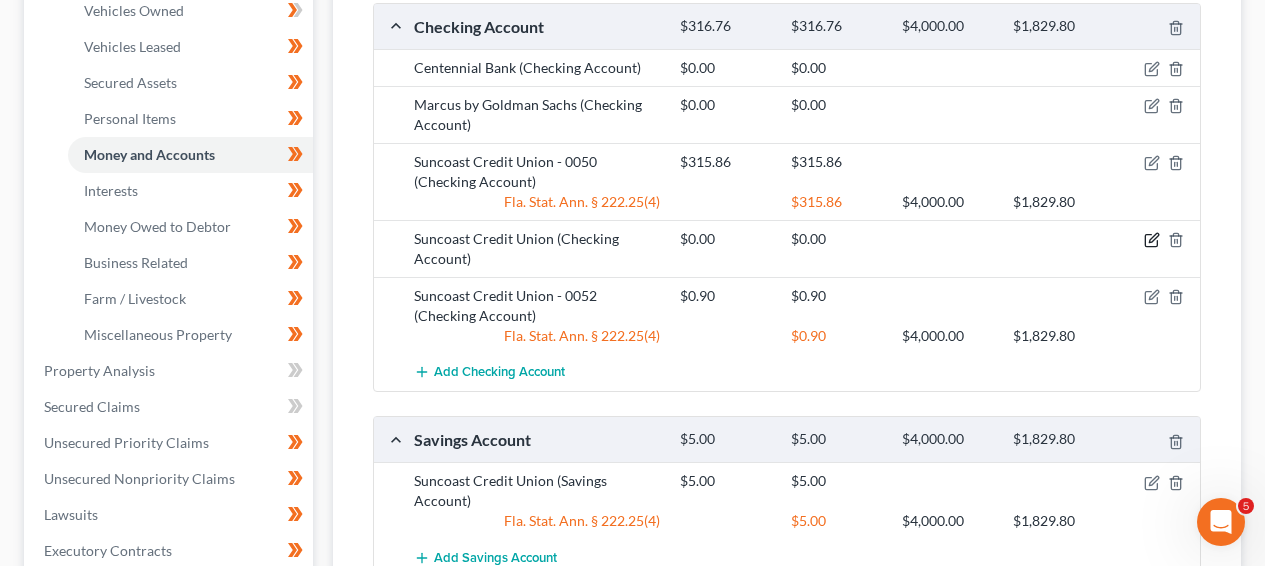click 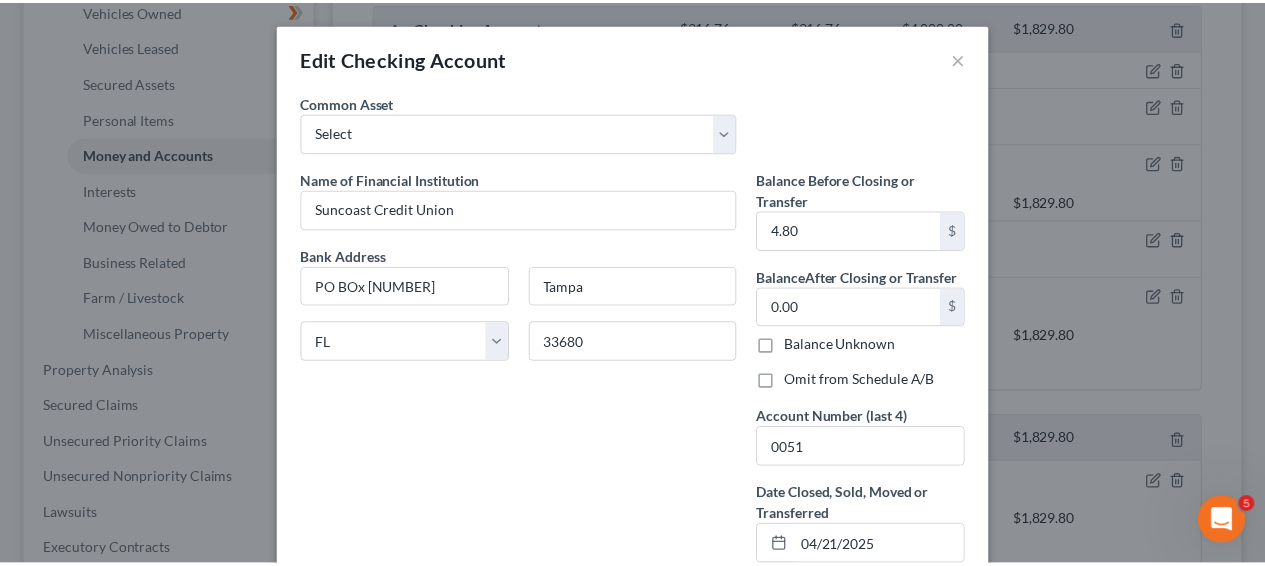 scroll, scrollTop: 0, scrollLeft: 0, axis: both 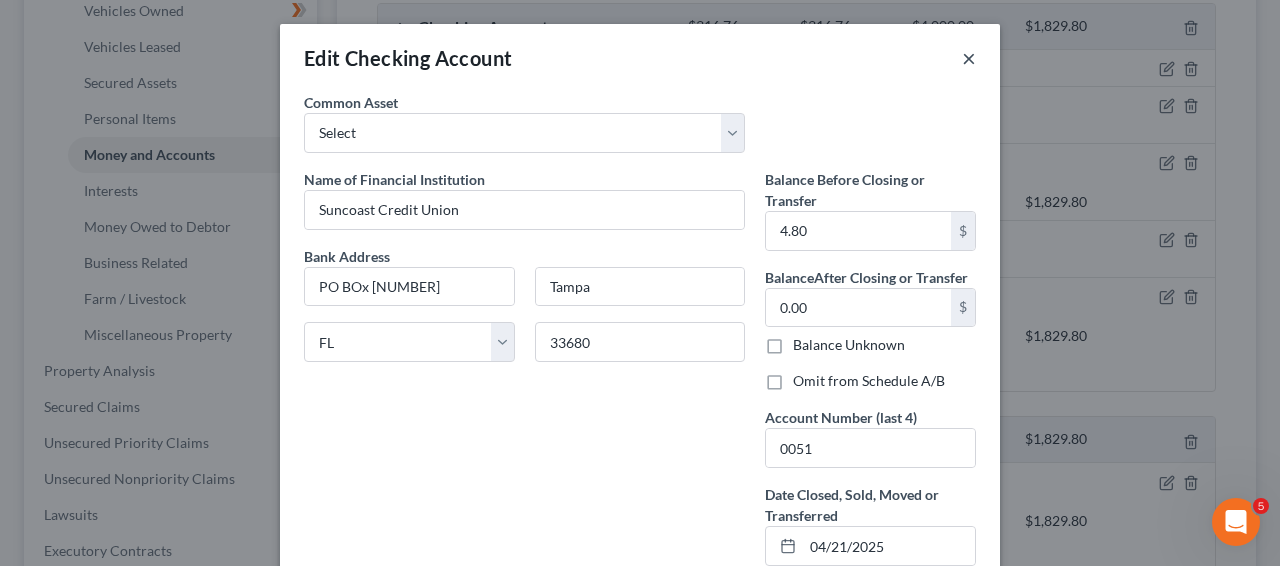 click on "×" at bounding box center [969, 58] 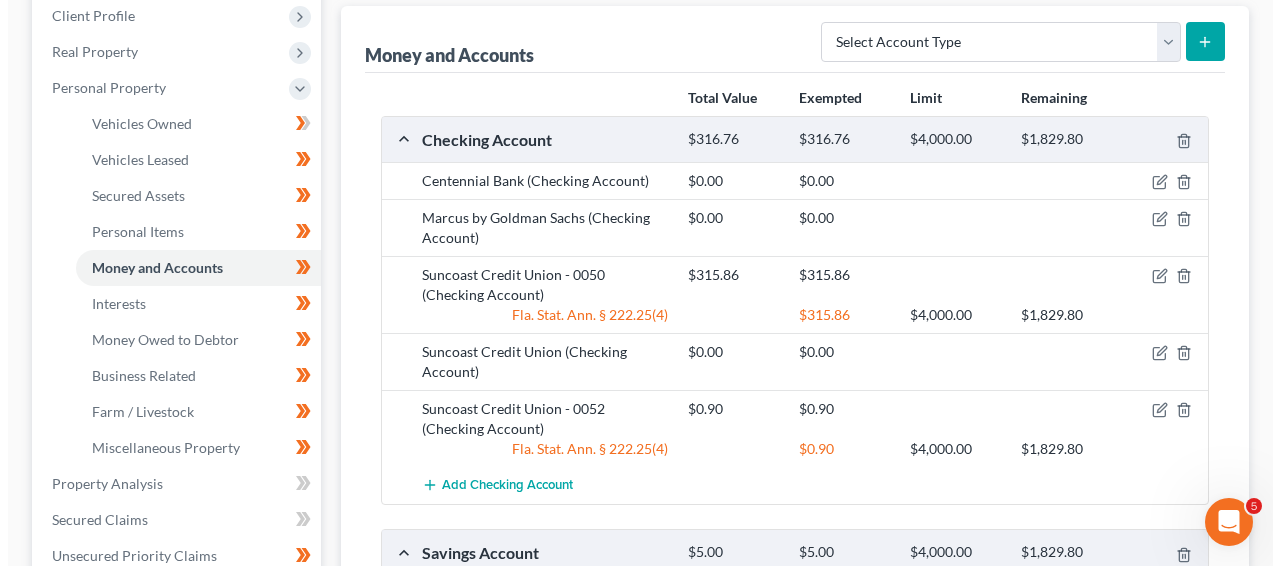 scroll, scrollTop: 319, scrollLeft: 0, axis: vertical 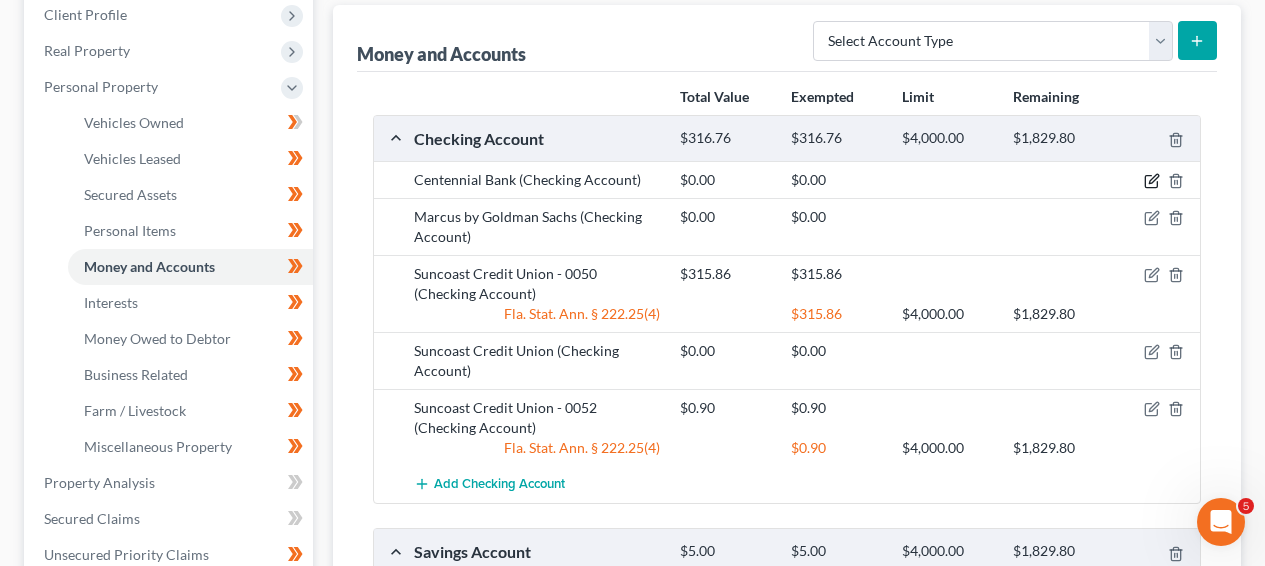 click 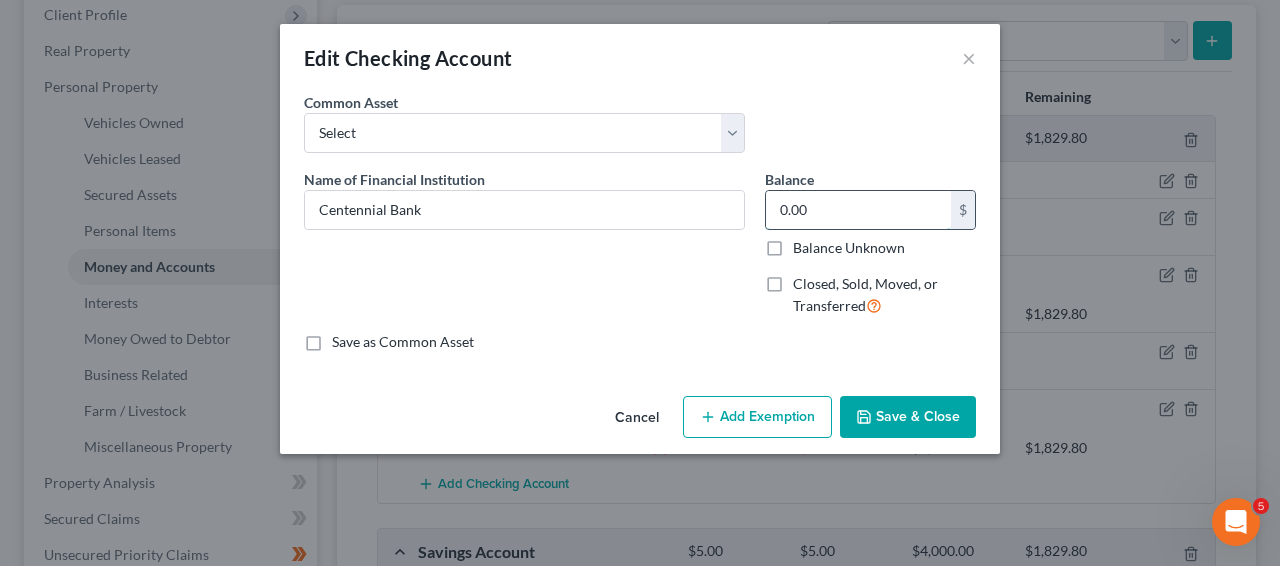 click on "0.00" at bounding box center [858, 210] 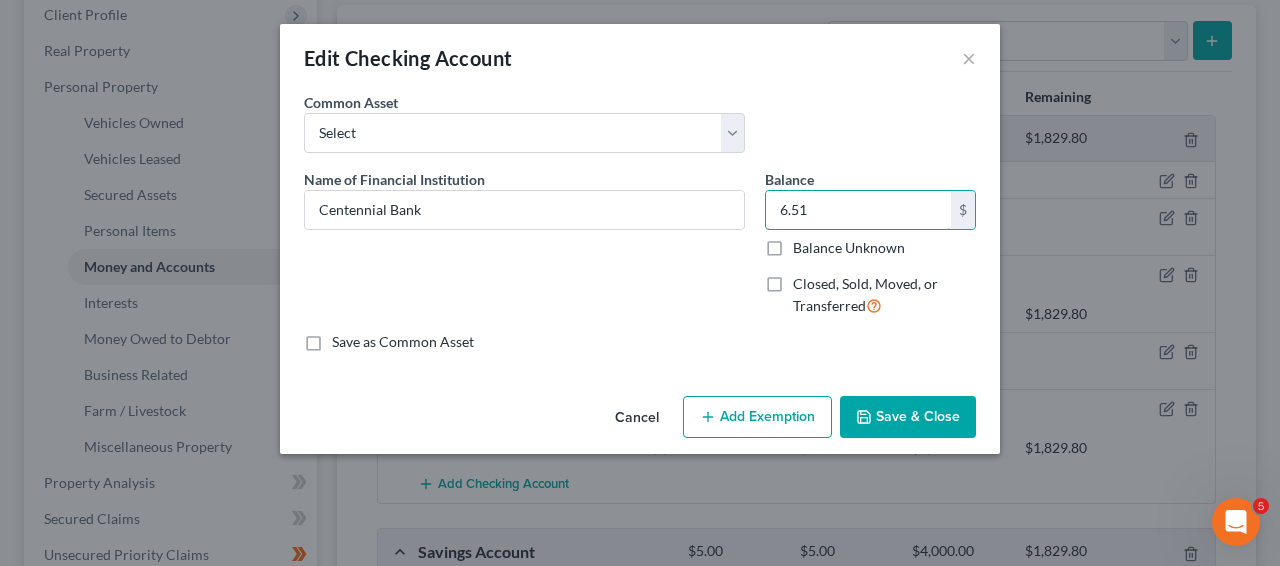 type on "6.51" 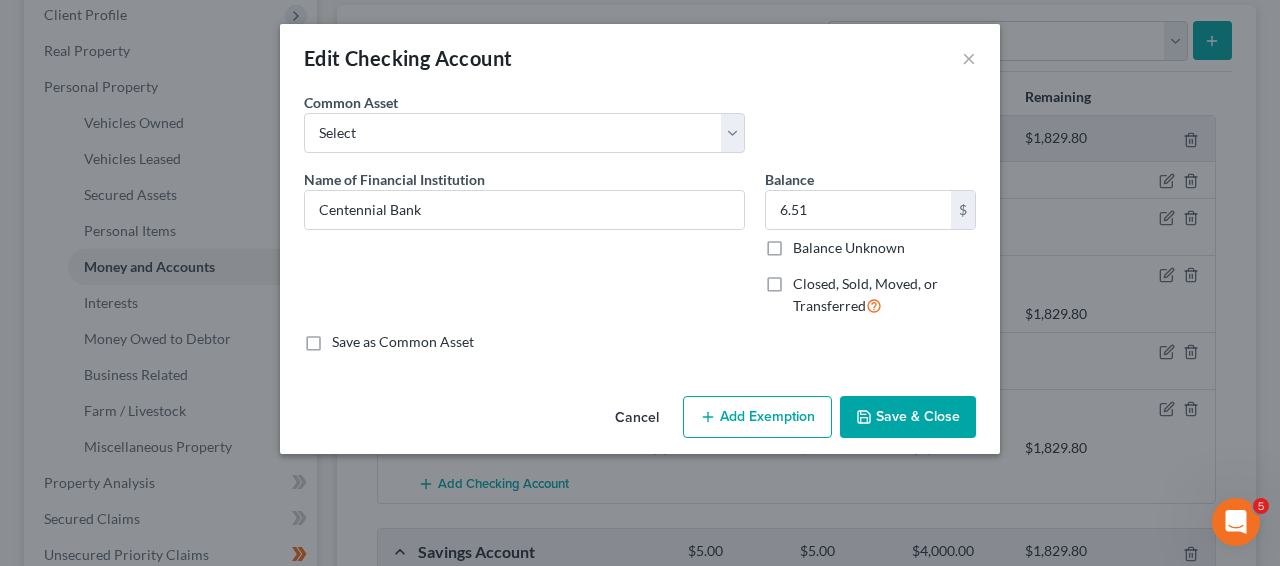 click on "Add Exemption" at bounding box center (757, 417) 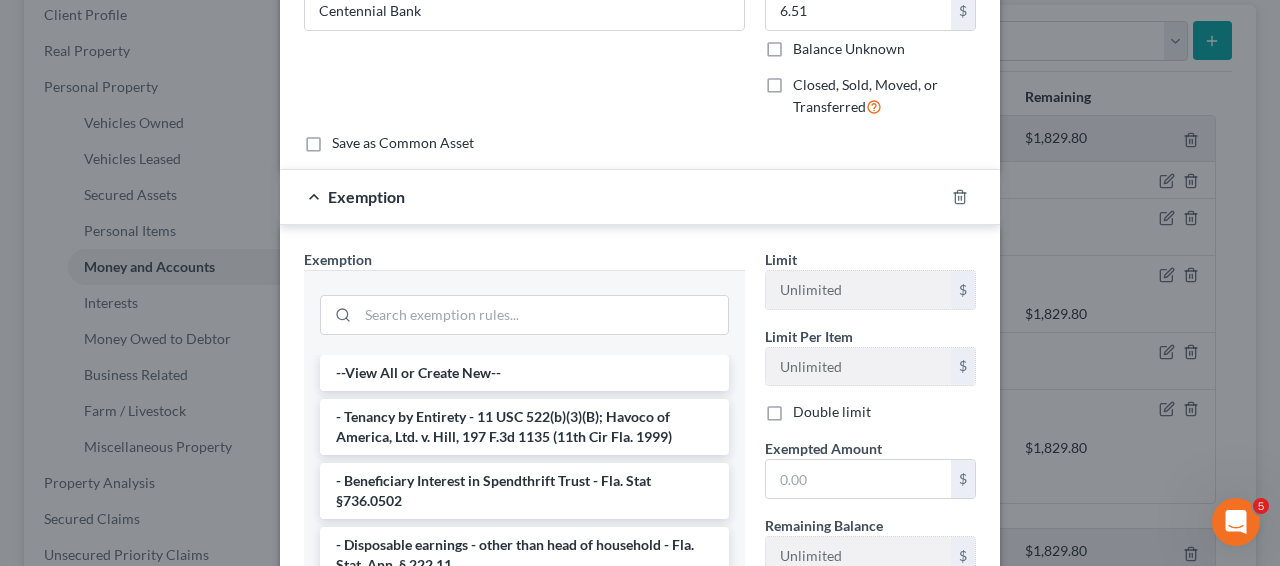scroll, scrollTop: 231, scrollLeft: 0, axis: vertical 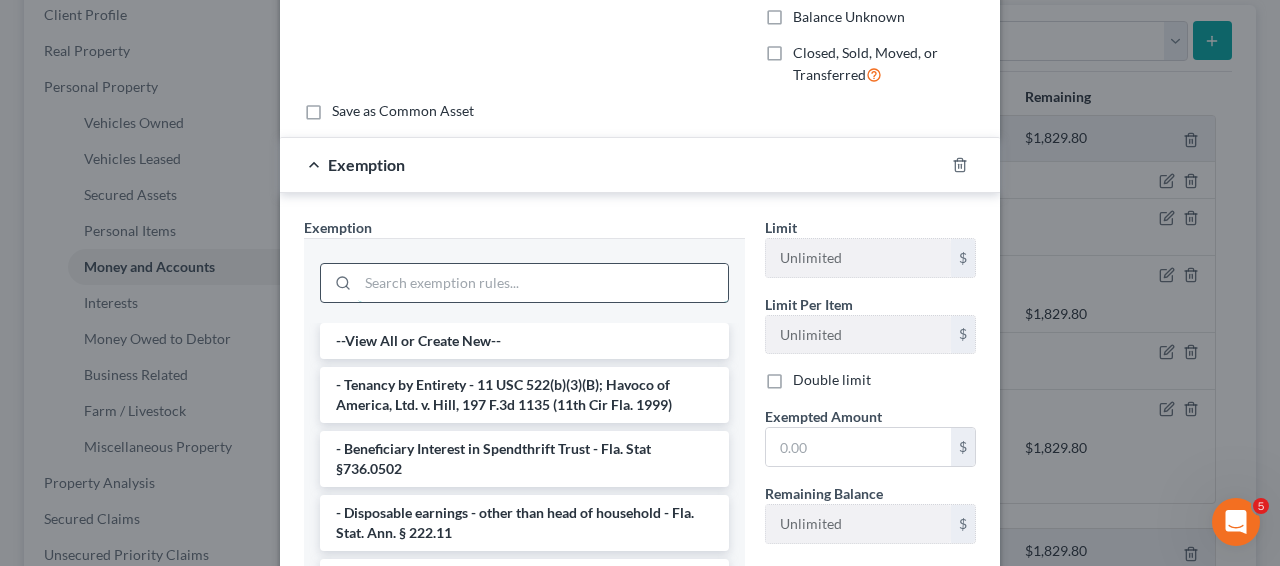 click at bounding box center [543, 283] 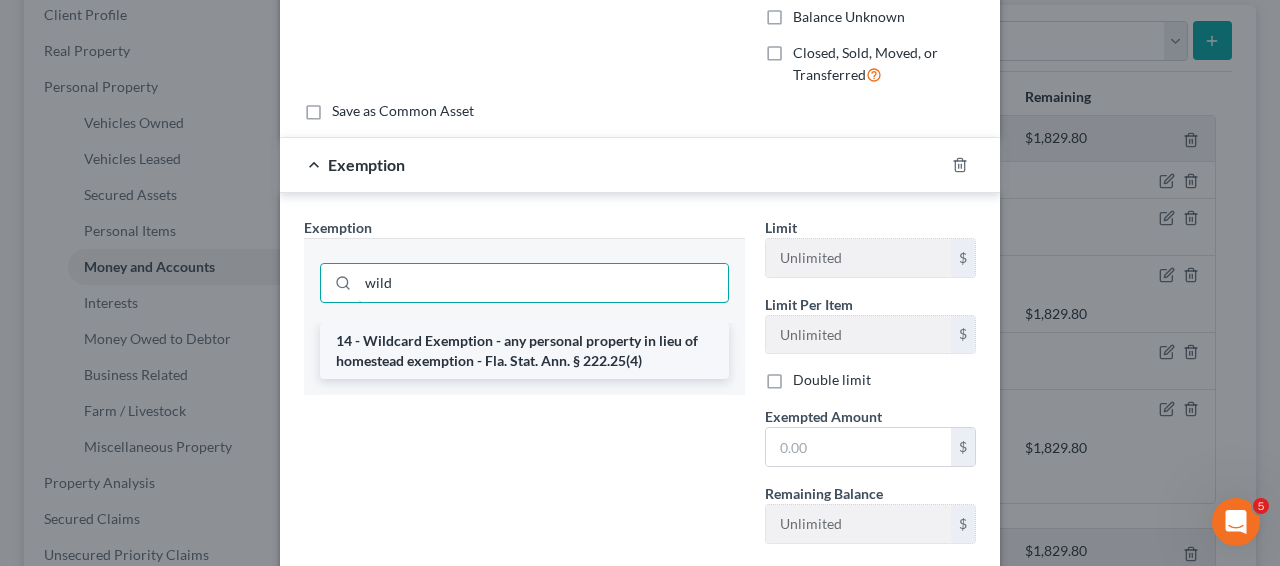 type on "wild" 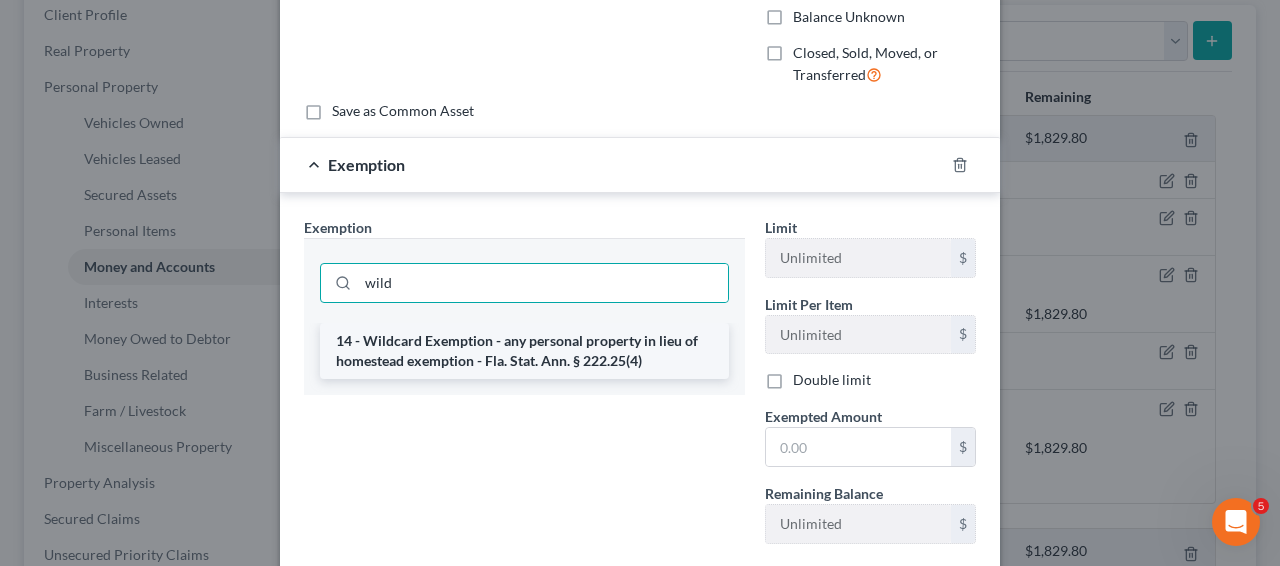 click on "14 - Wildcard Exemption - any personal property in lieu of homestead exemption - Fla. Stat. Ann. § 222.25(4)" at bounding box center [524, 351] 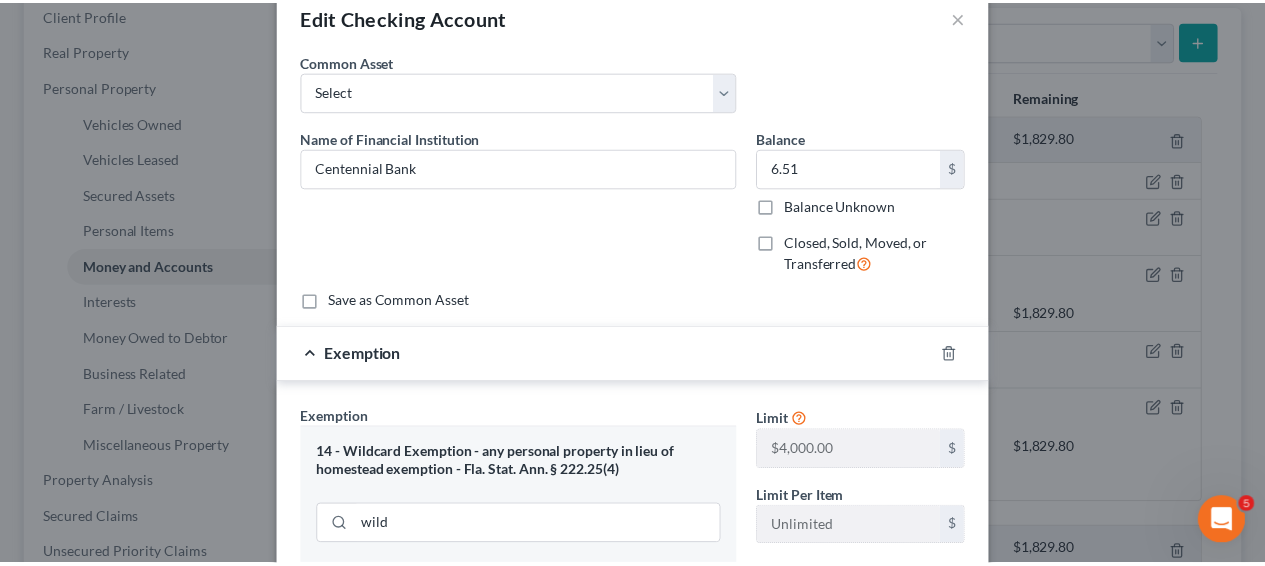 scroll, scrollTop: 354, scrollLeft: 0, axis: vertical 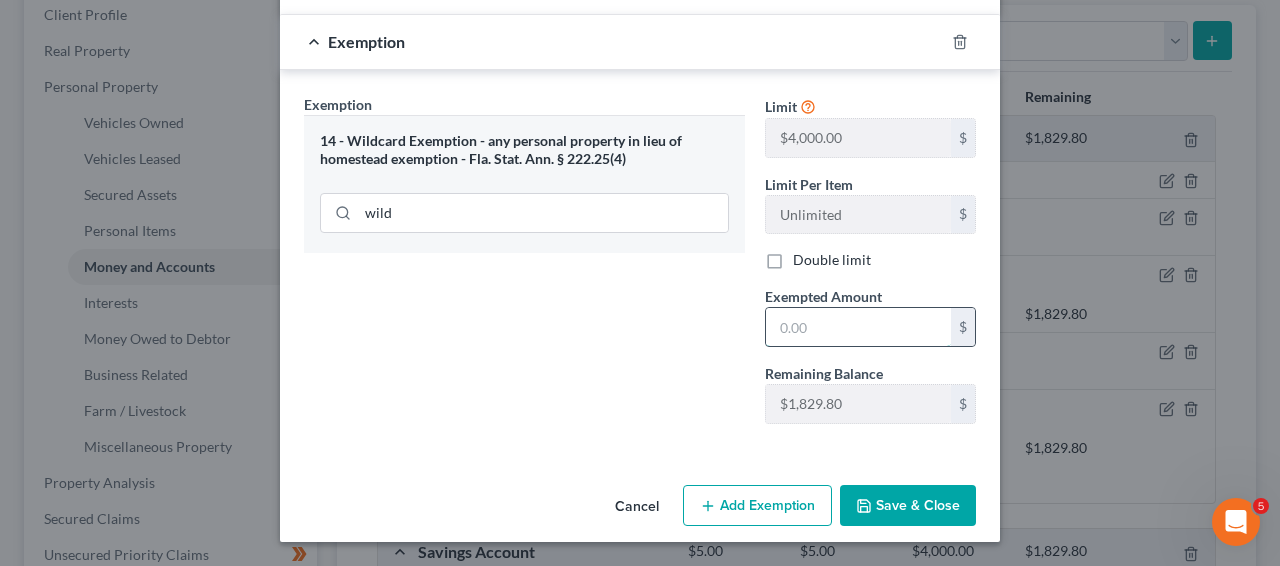 click at bounding box center [858, 327] 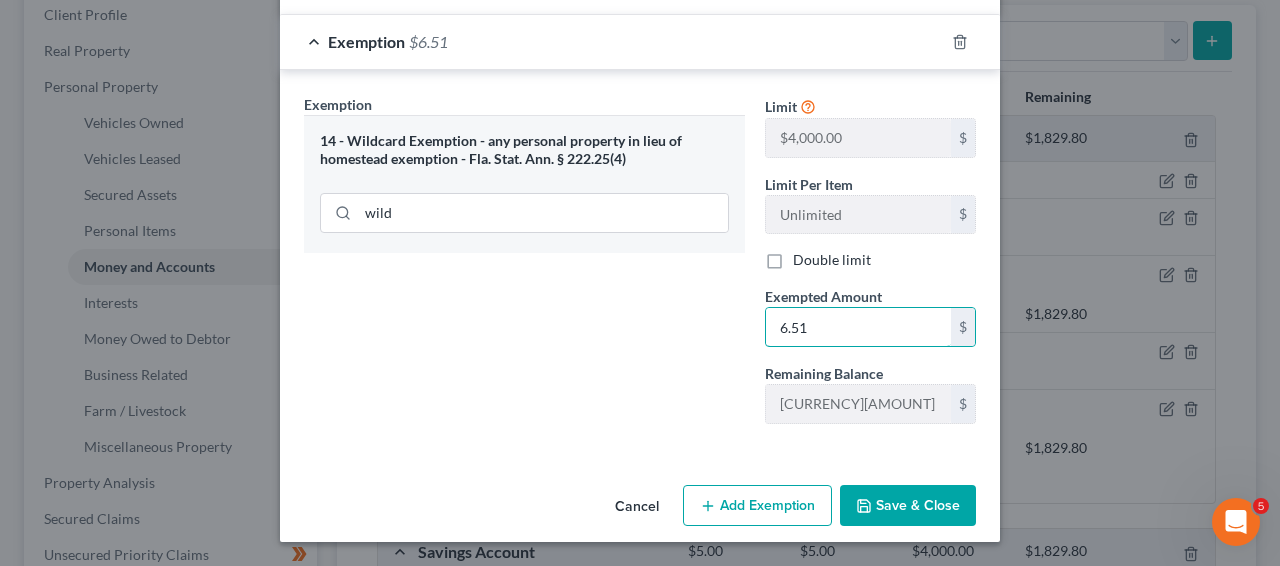 type on "6.51" 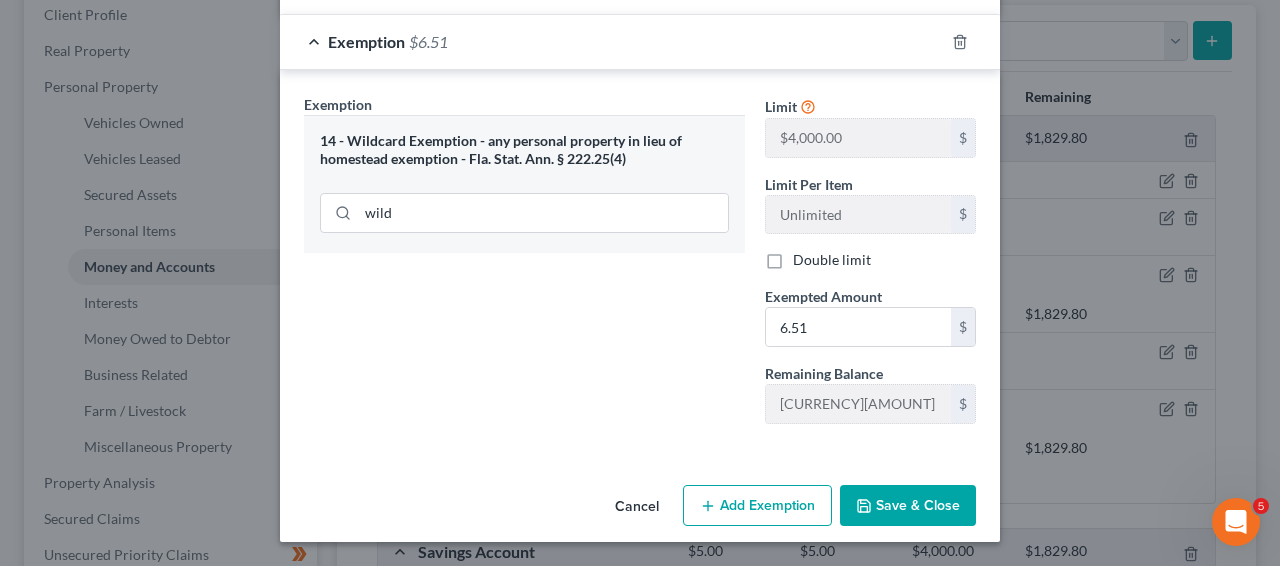 click on "Save & Close" at bounding box center [908, 506] 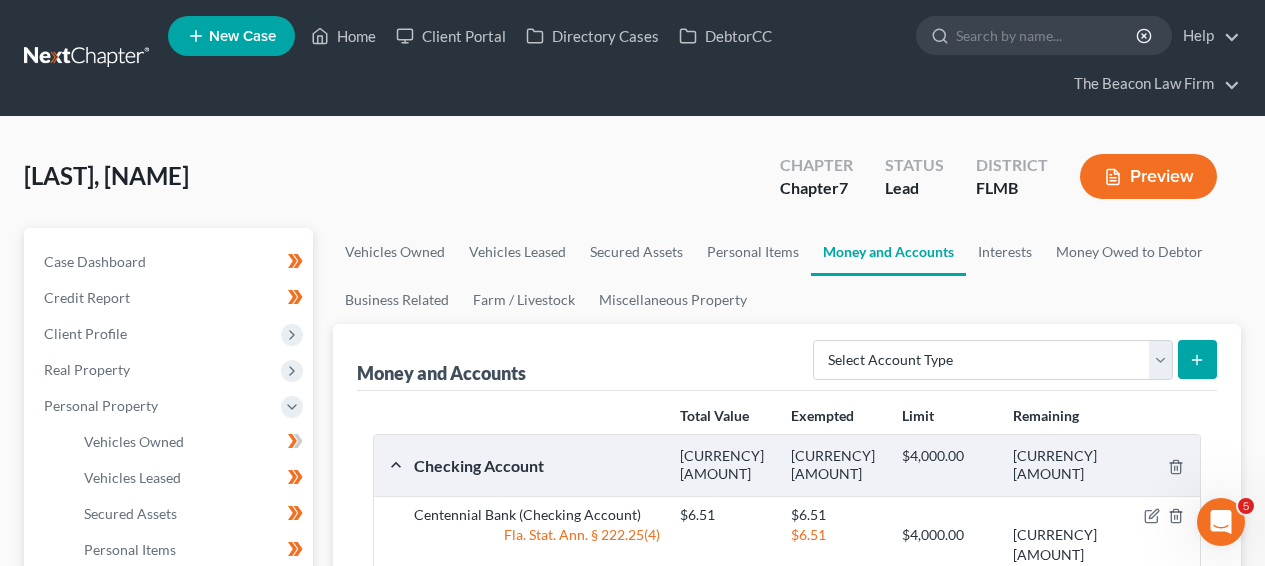 scroll, scrollTop: 236, scrollLeft: 0, axis: vertical 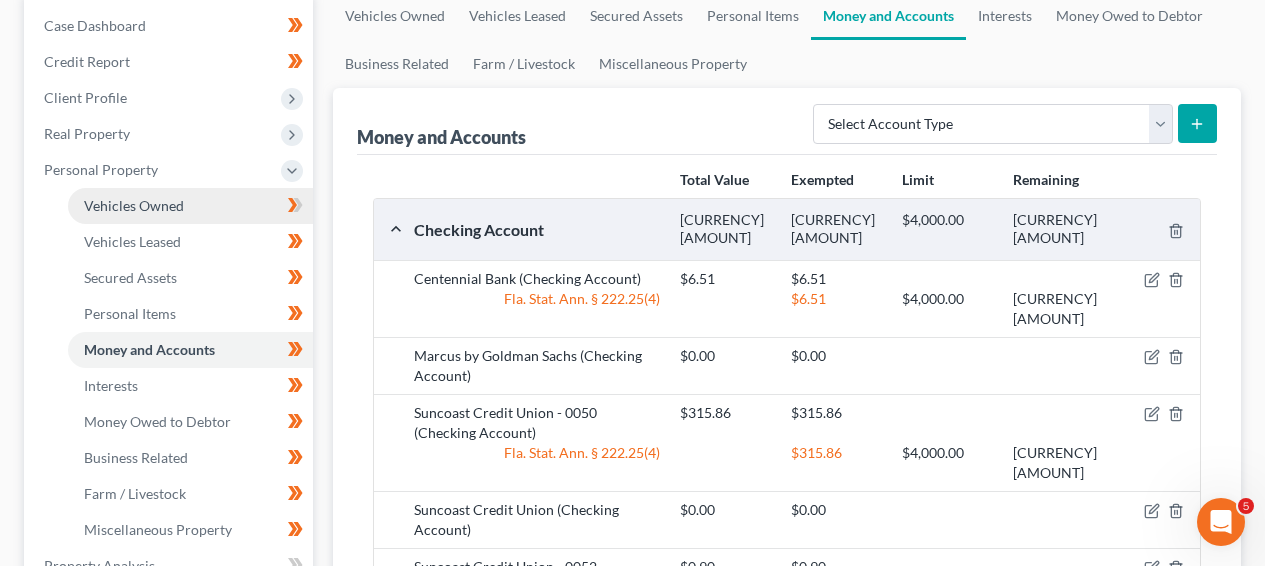 click on "Vehicles Owned" at bounding box center [190, 206] 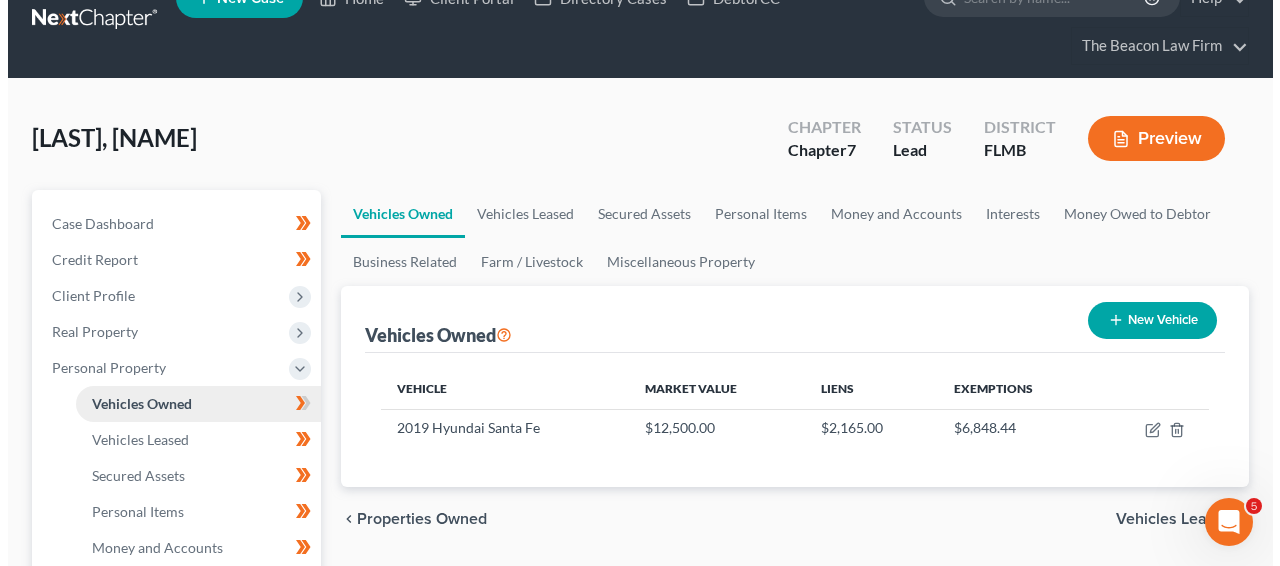 scroll, scrollTop: 0, scrollLeft: 0, axis: both 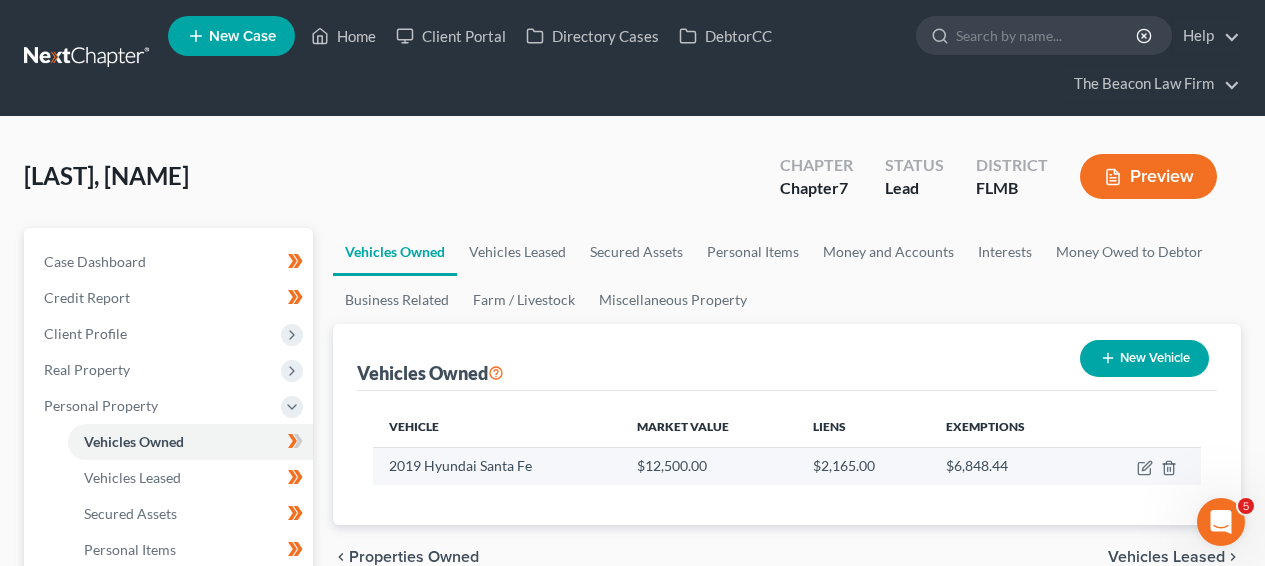 click at bounding box center (1144, 466) 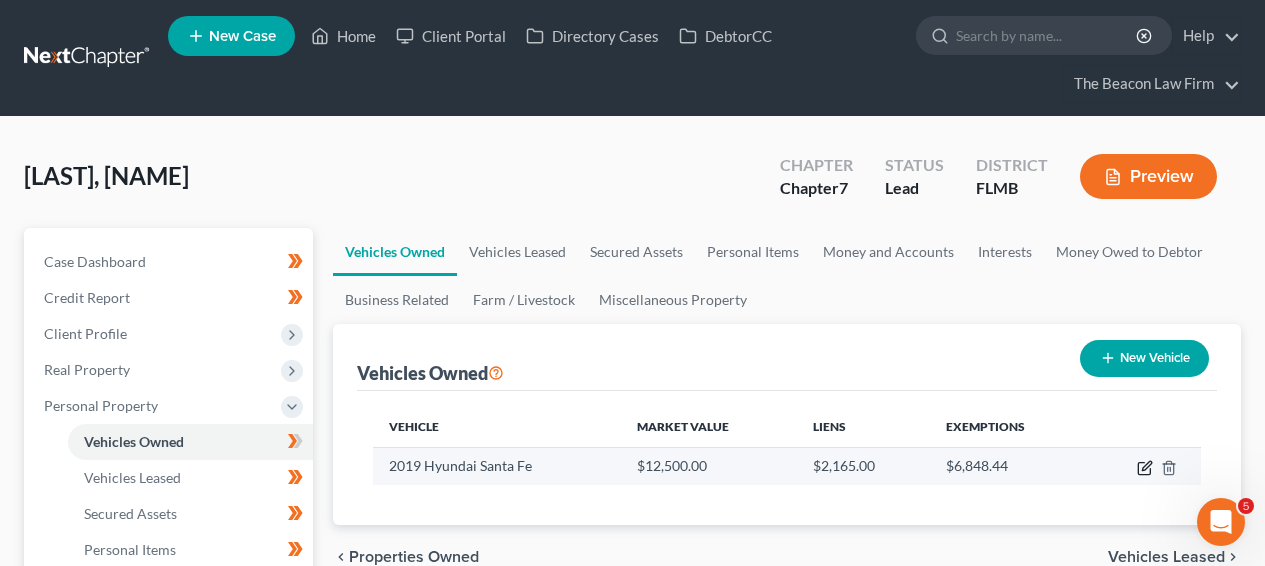 click 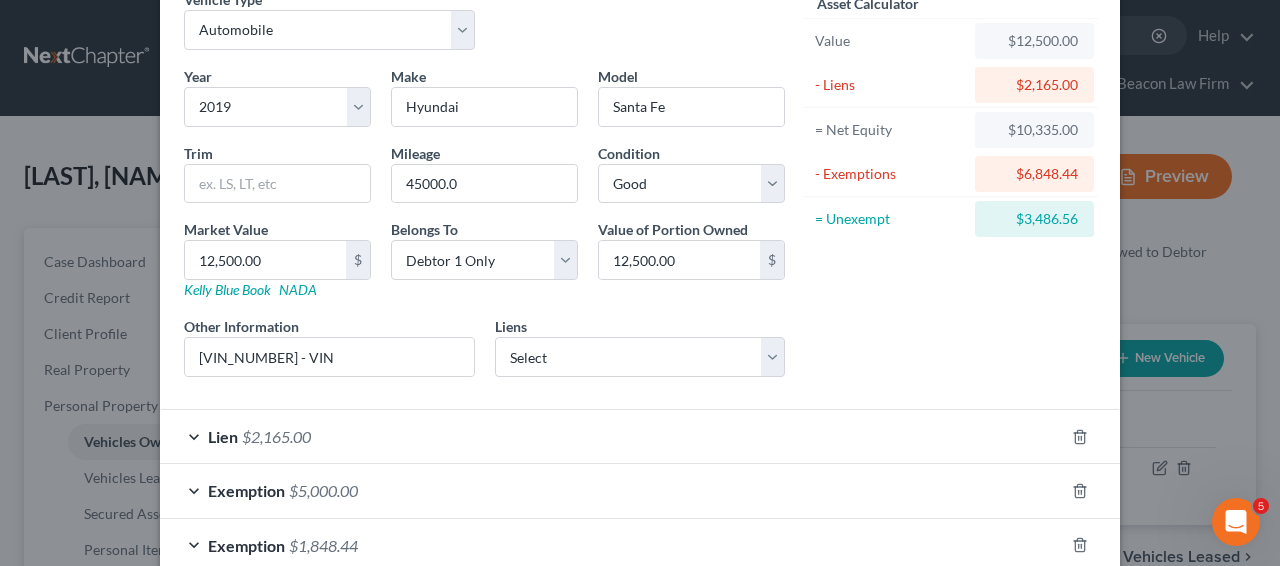 scroll, scrollTop: 219, scrollLeft: 0, axis: vertical 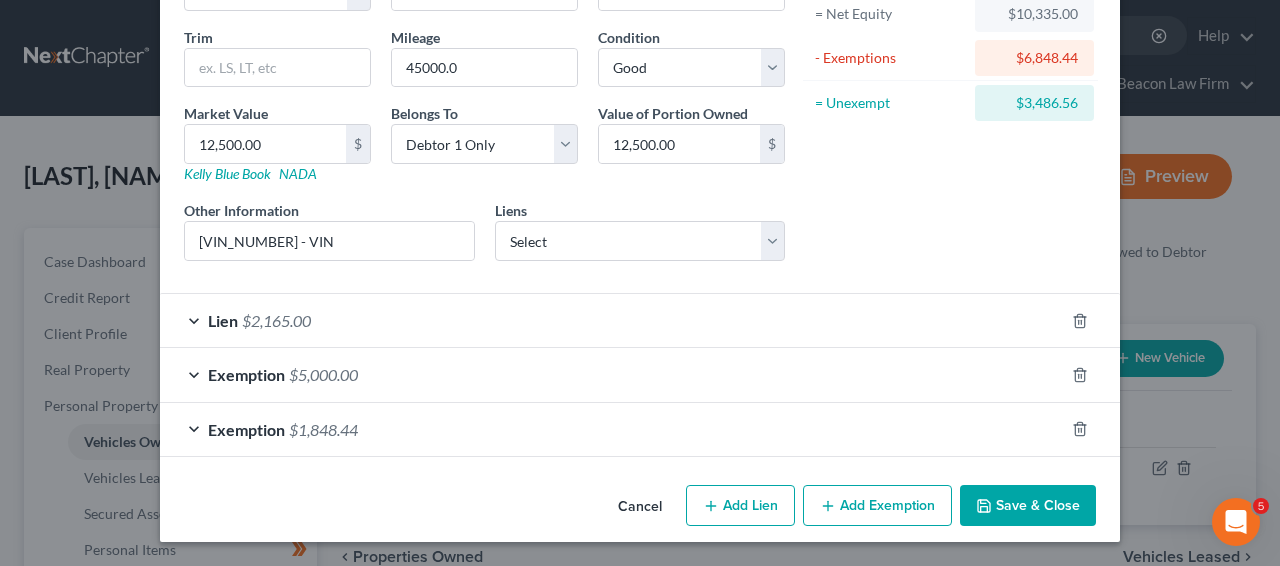 click on "Exemption [AMOUNT]" at bounding box center (612, 429) 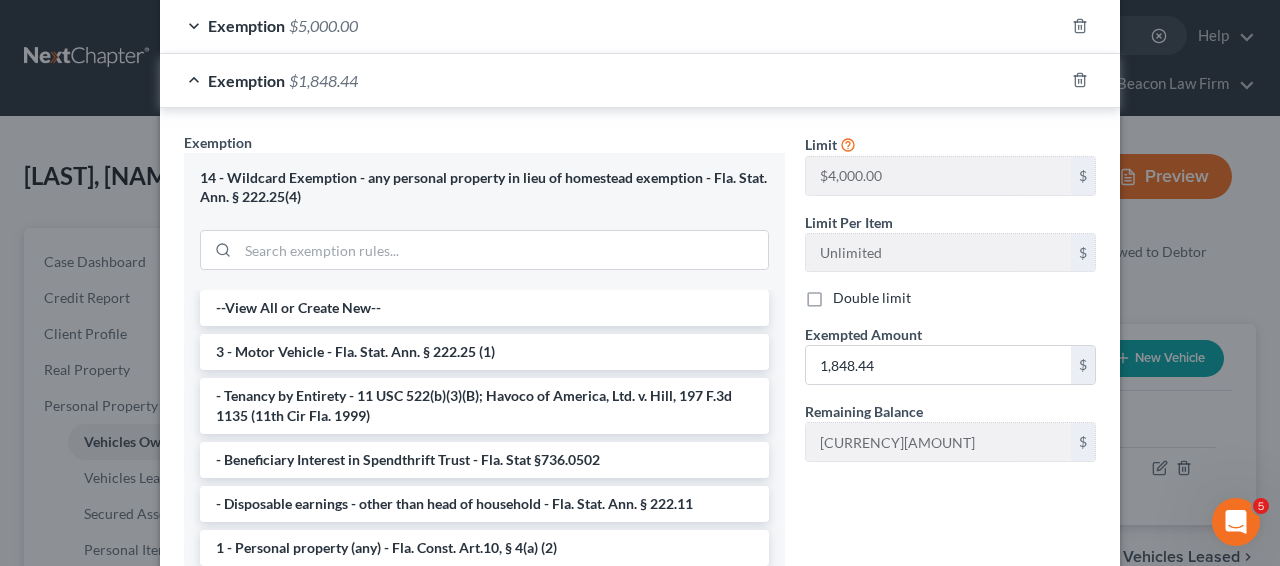 scroll, scrollTop: 567, scrollLeft: 0, axis: vertical 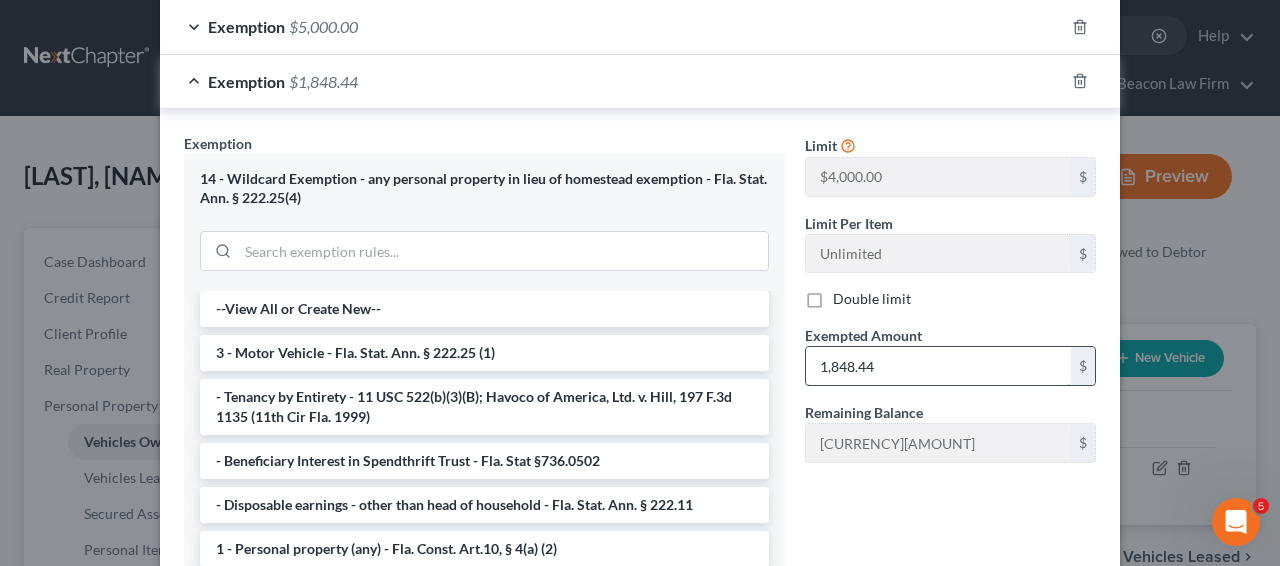 click on "1,848.44" at bounding box center [938, 366] 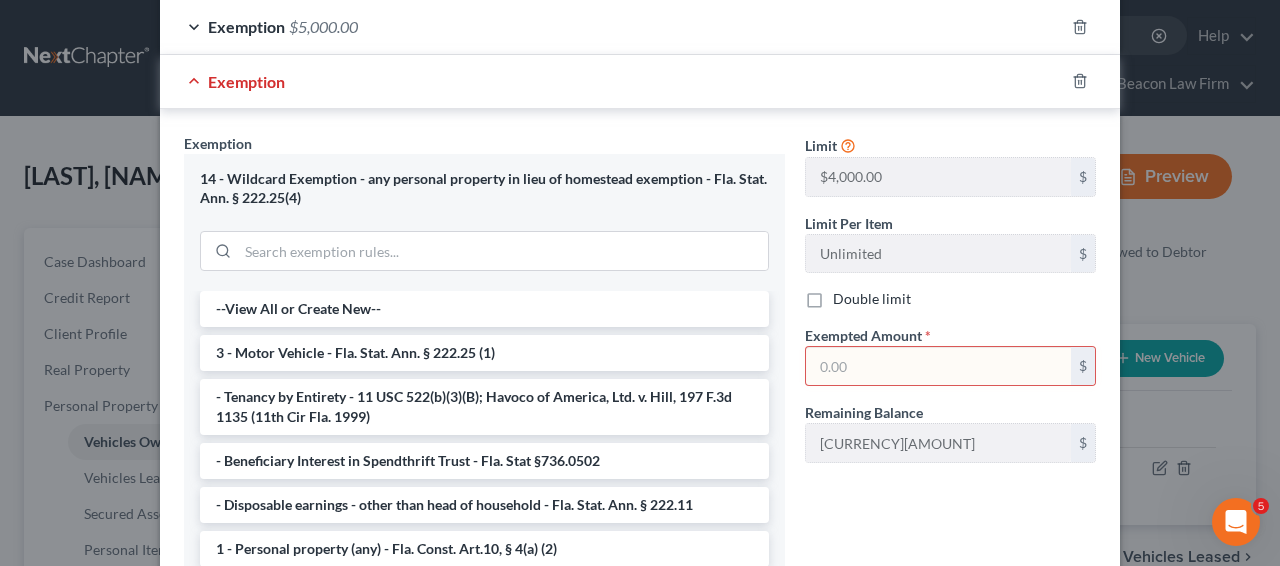 click at bounding box center [938, 366] 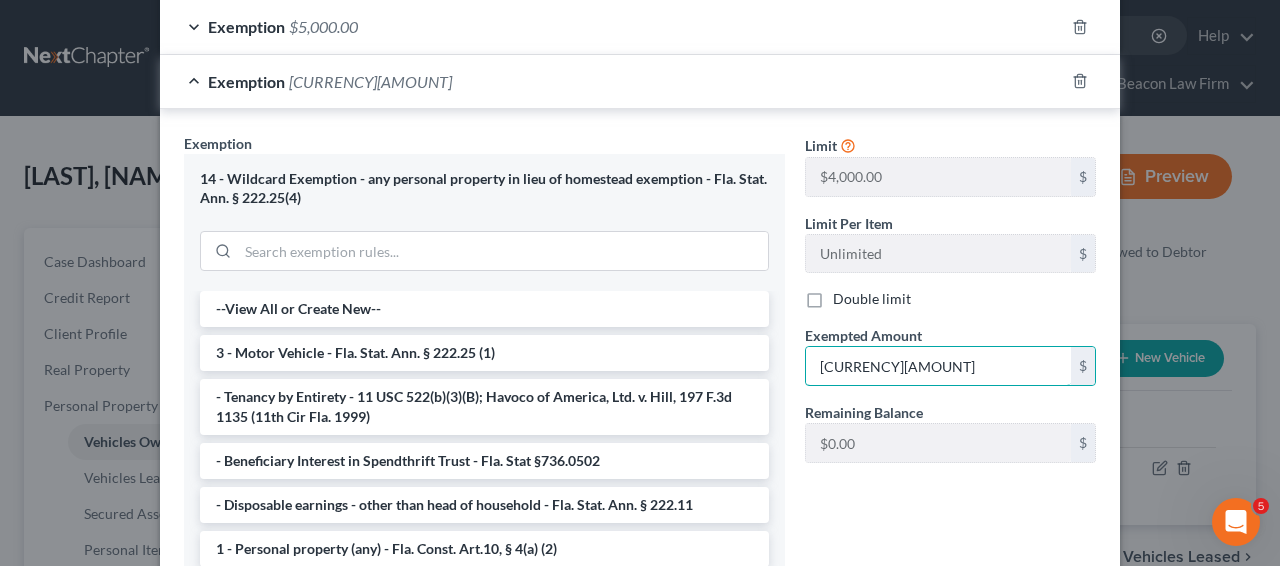 type on "[CURRENCY][AMOUNT]" 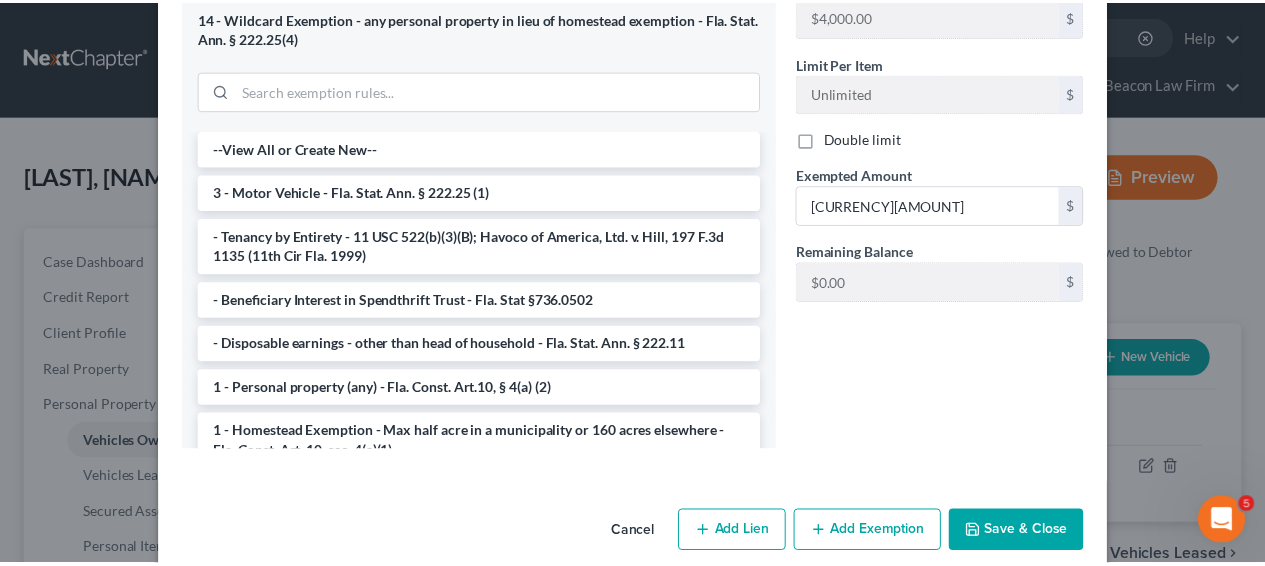 scroll, scrollTop: 754, scrollLeft: 0, axis: vertical 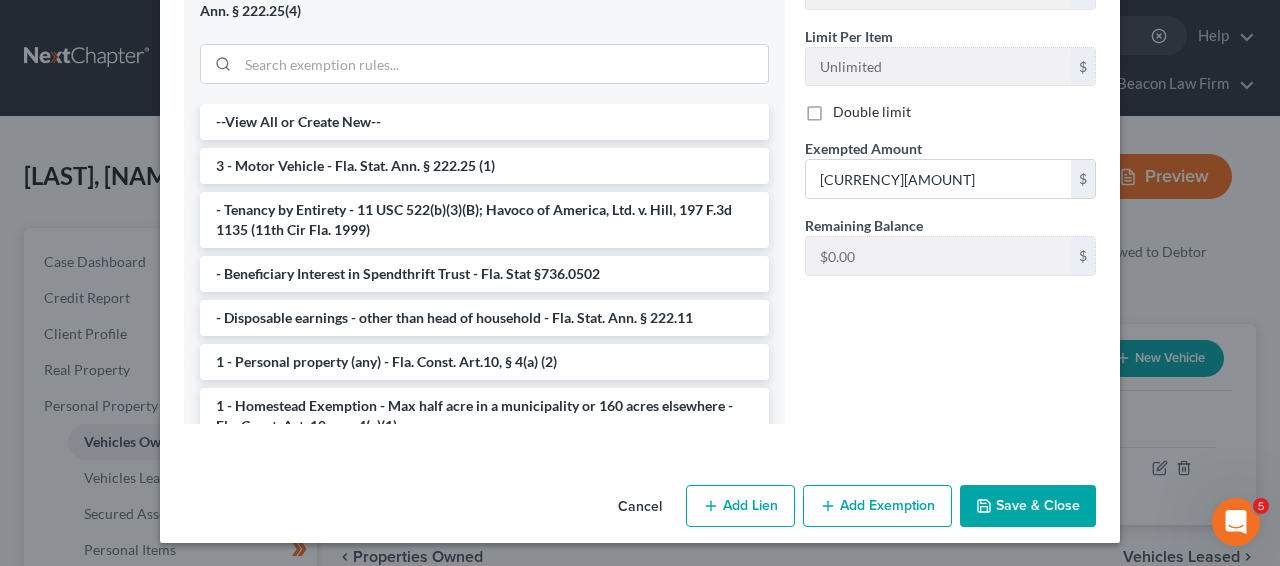 click on "Save & Close" at bounding box center (1028, 506) 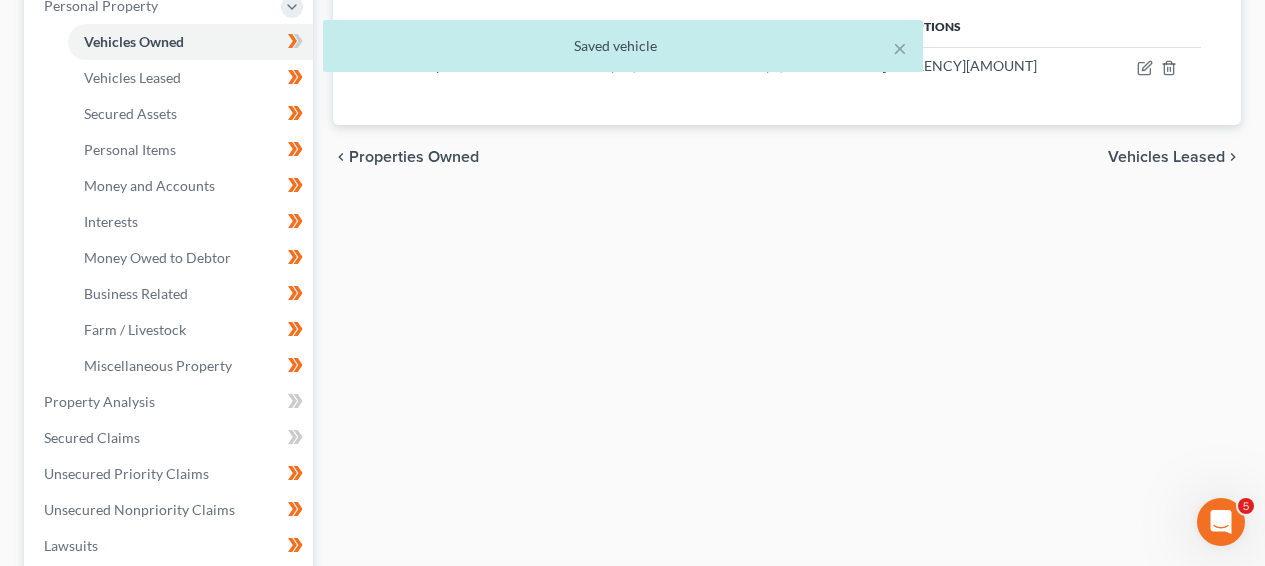 scroll, scrollTop: 373, scrollLeft: 0, axis: vertical 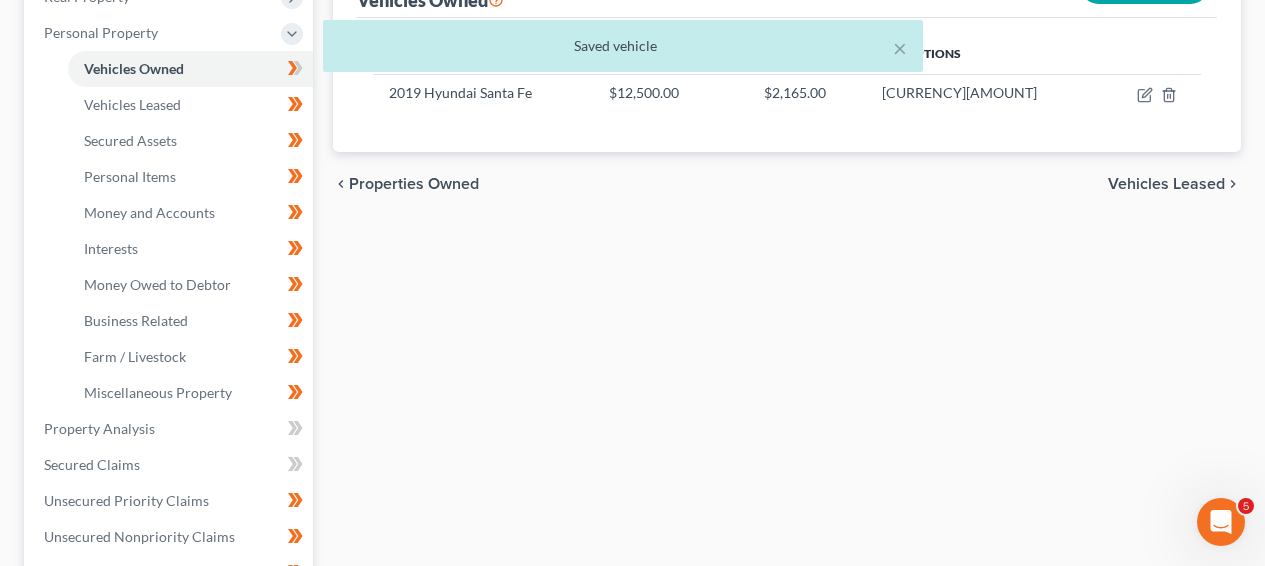 click on "×                     Saved vehicle" at bounding box center [622, 51] 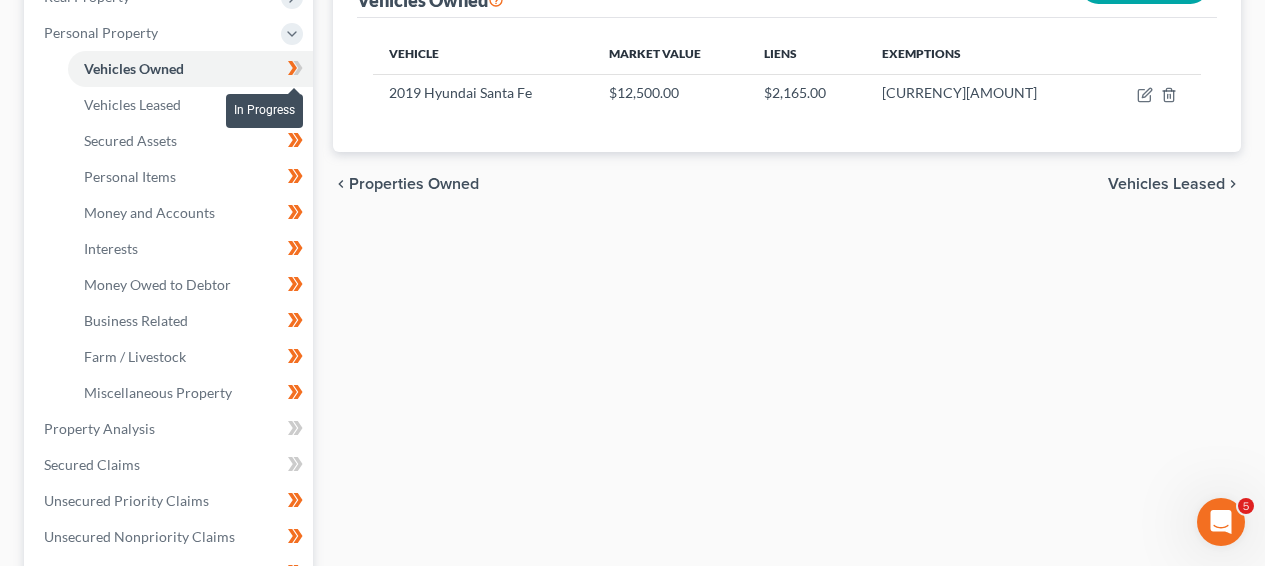click 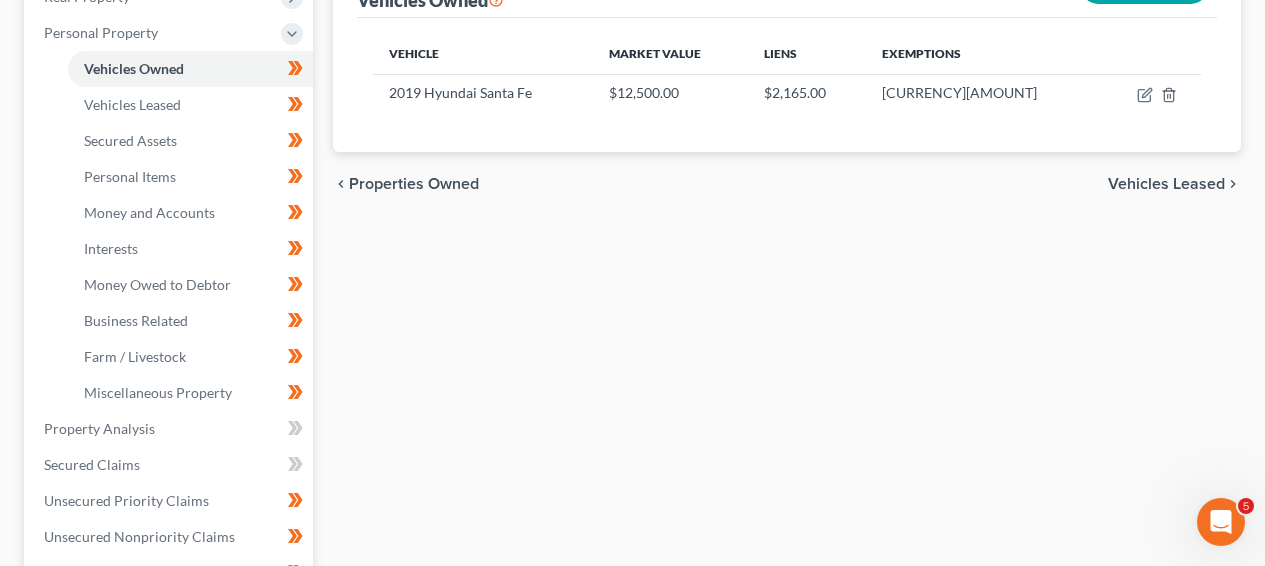 click on "Vehicles Owned
Vehicles Leased
Secured Assets
Personal Items
Money and Accounts
Interests
Money Owed to Debtor
Business Related
Farm / Livestock
Miscellaneous Property
Vehicles Owned  New Vehicle
Vehicle Market Value Liens Exemptions 2019 Hyundai Santa Fe $12,500.00 $2,165.00 $8,671.73
chevron_left
Properties Owned
Vehicles Leased
chevron_right" at bounding box center [787, 432] 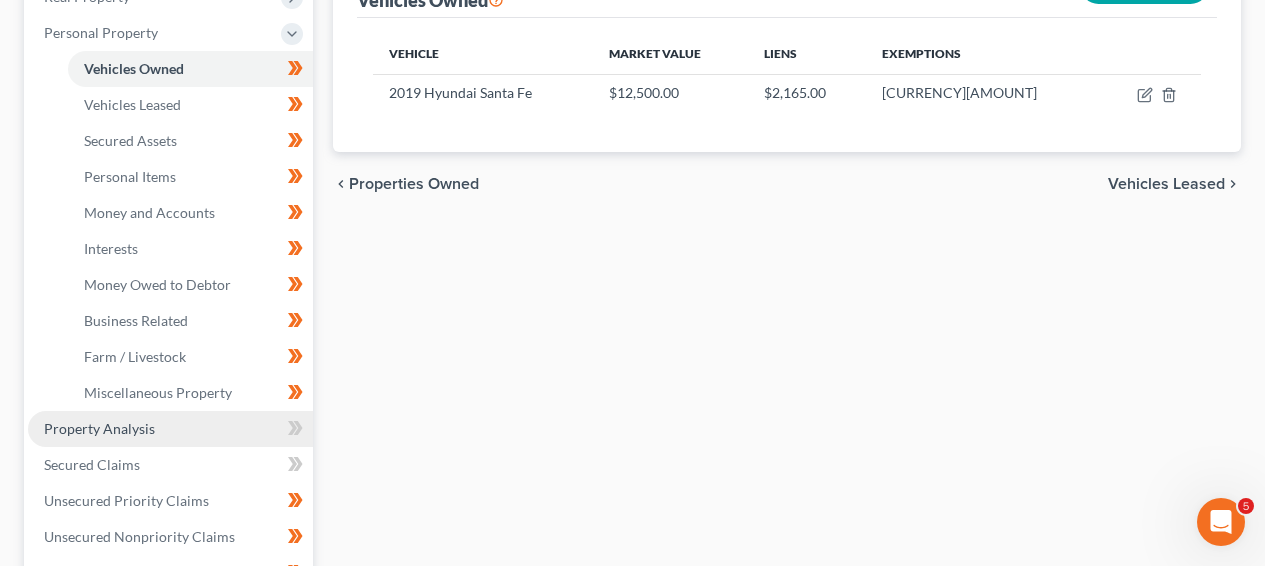 click on "Property Analysis" at bounding box center [170, 429] 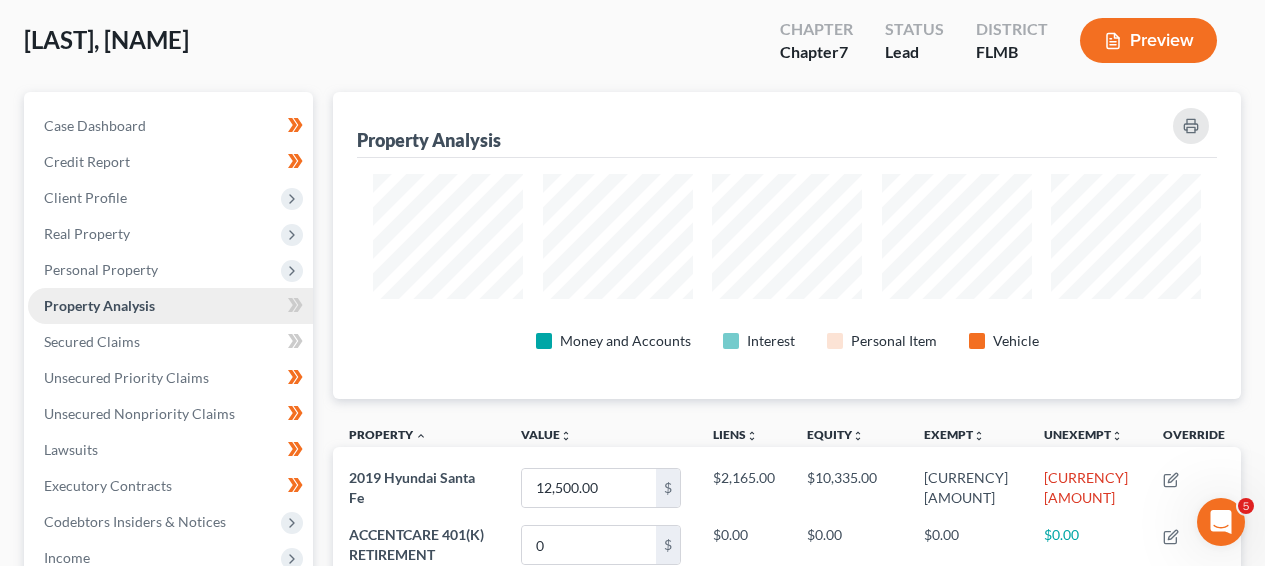 scroll, scrollTop: 0, scrollLeft: 0, axis: both 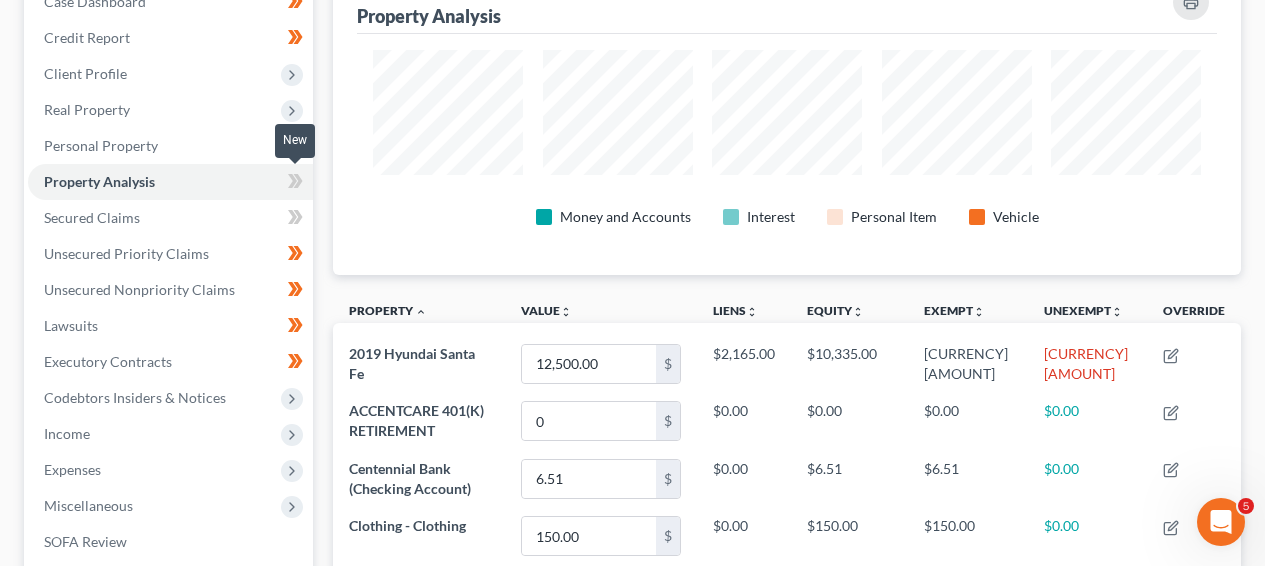 click 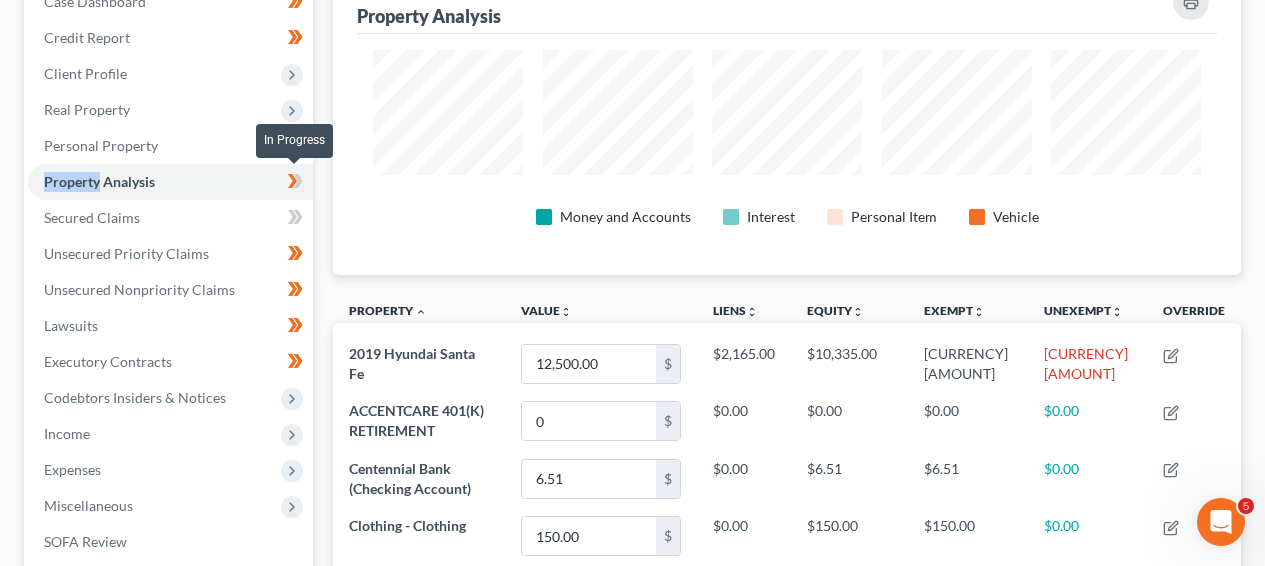 click 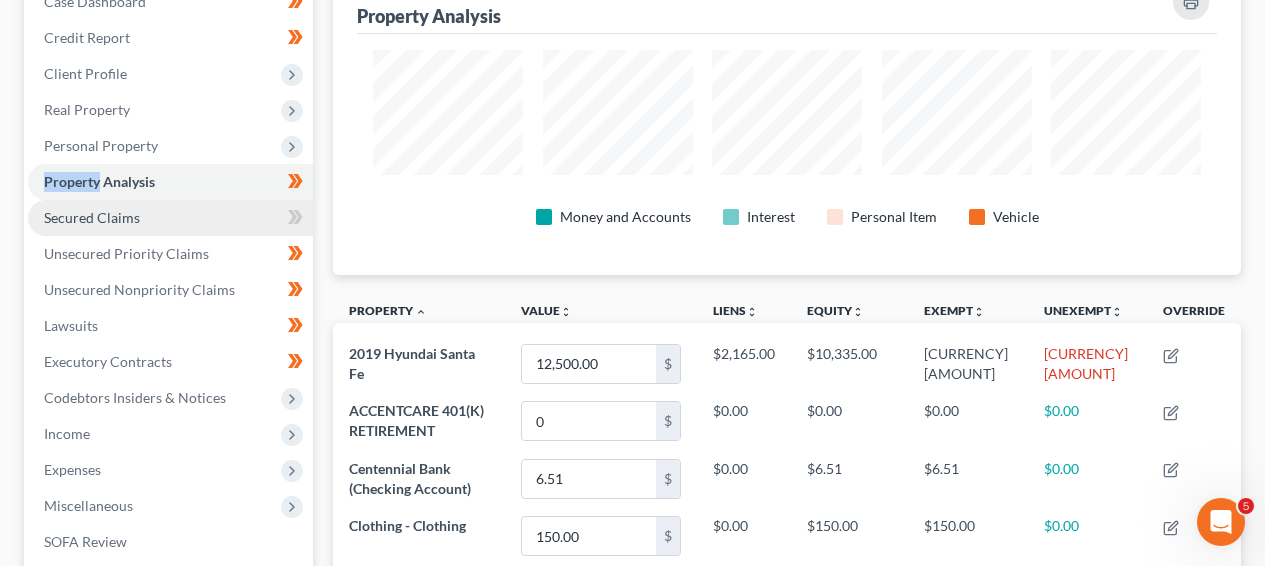click on "Secured Claims" at bounding box center (170, 218) 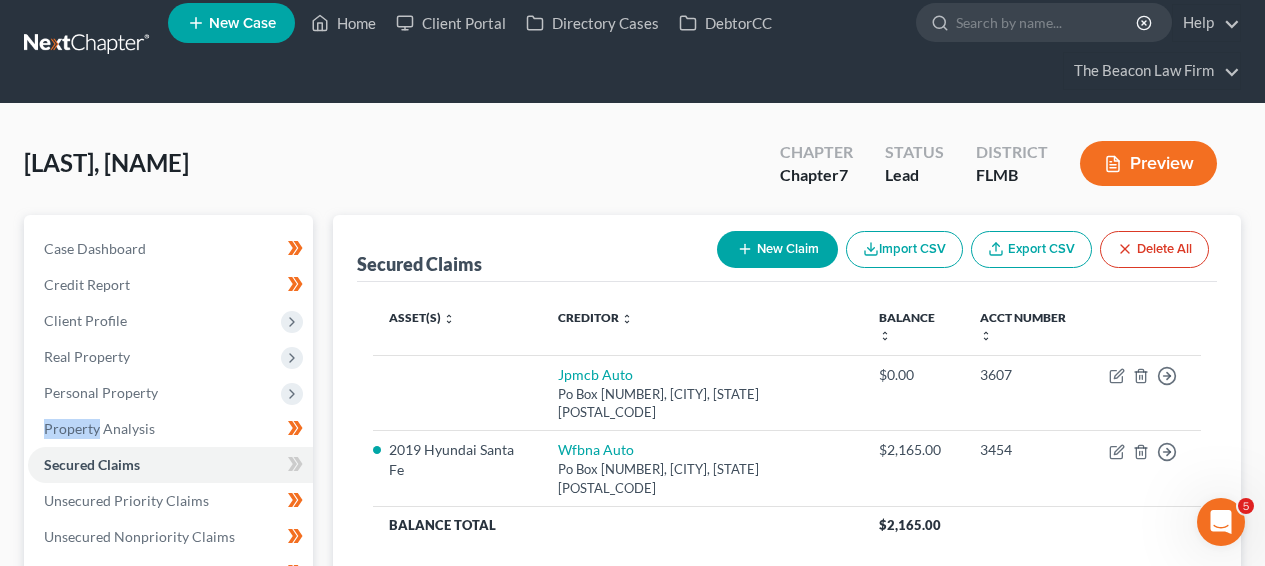scroll, scrollTop: 0, scrollLeft: 0, axis: both 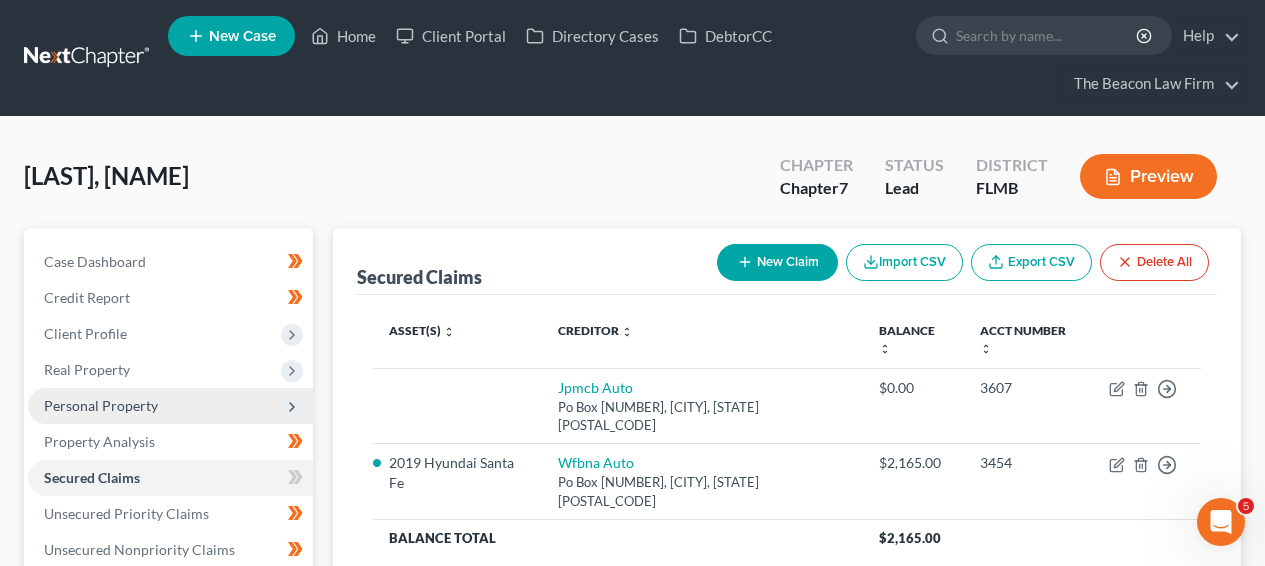 click on "Personal Property" at bounding box center (101, 405) 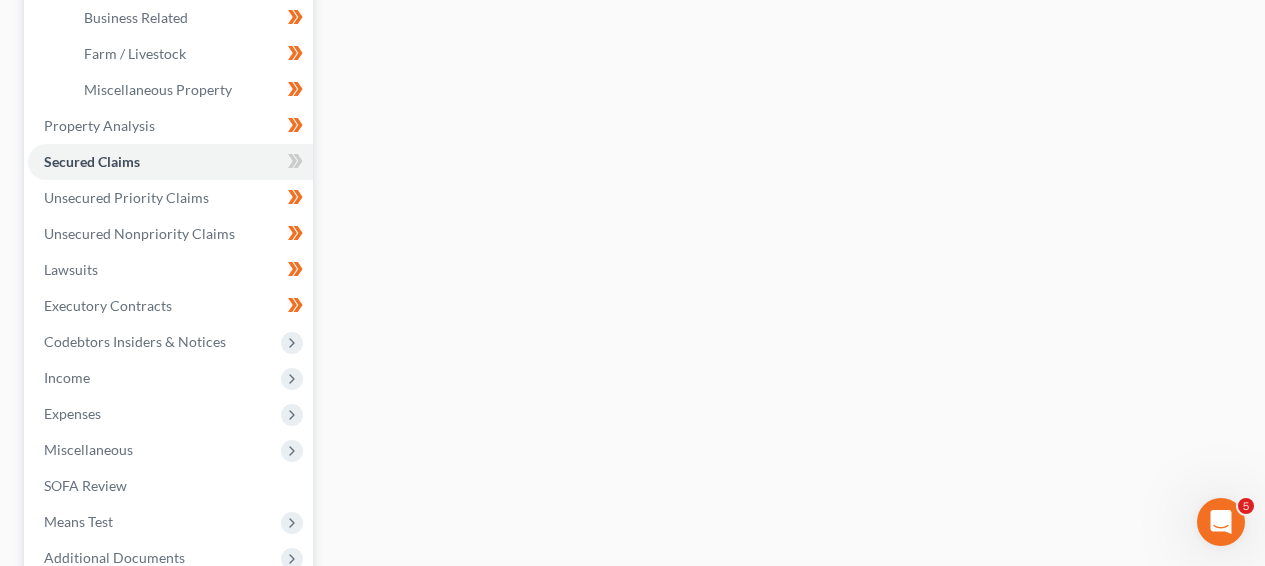 scroll, scrollTop: 691, scrollLeft: 0, axis: vertical 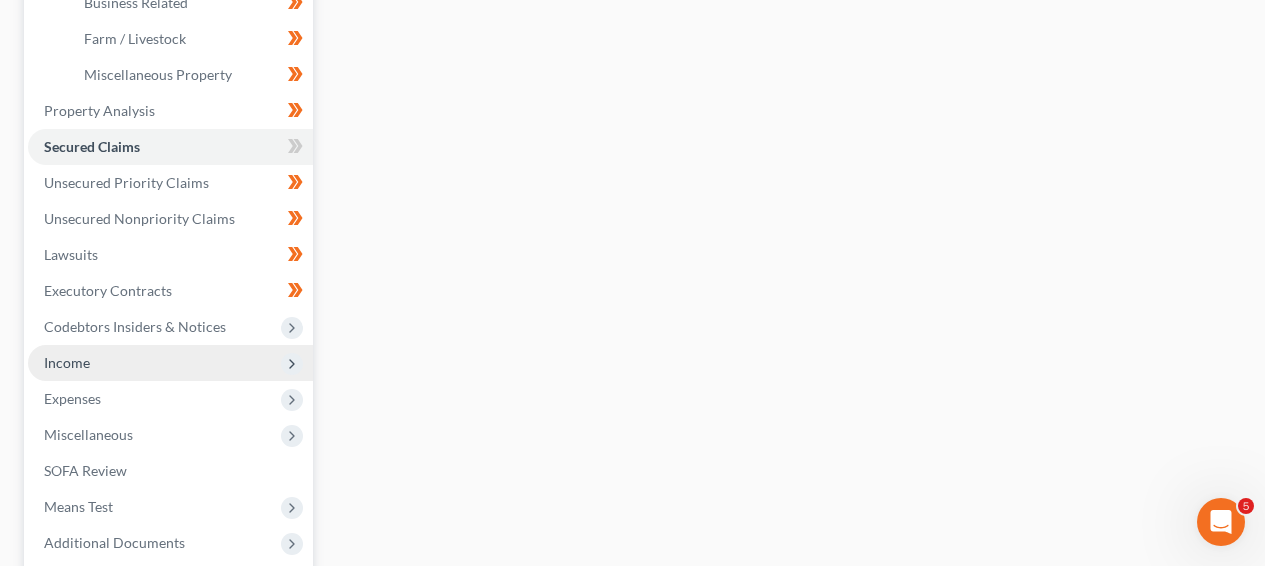 click on "Income" at bounding box center (170, 363) 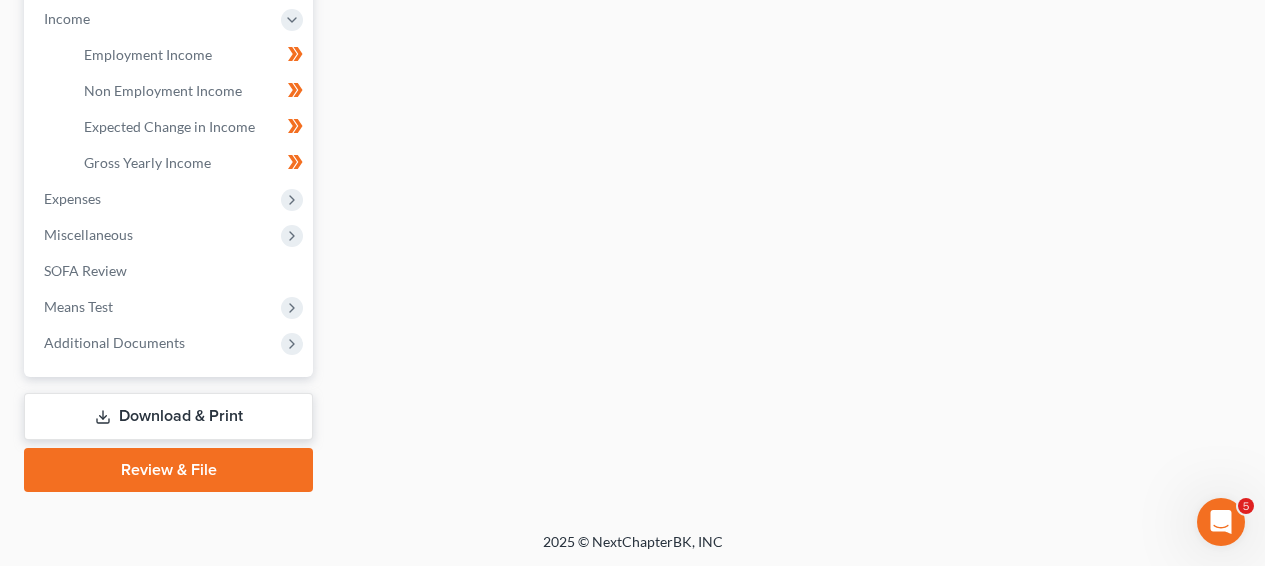 scroll, scrollTop: 129, scrollLeft: 0, axis: vertical 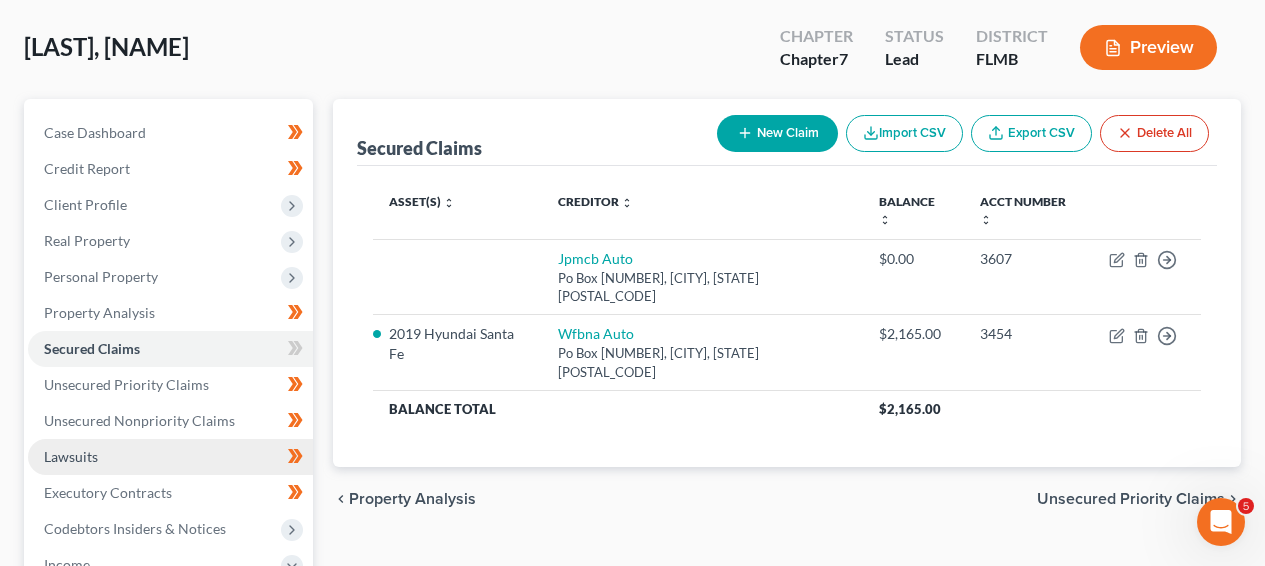 click on "Lawsuits" at bounding box center [170, 457] 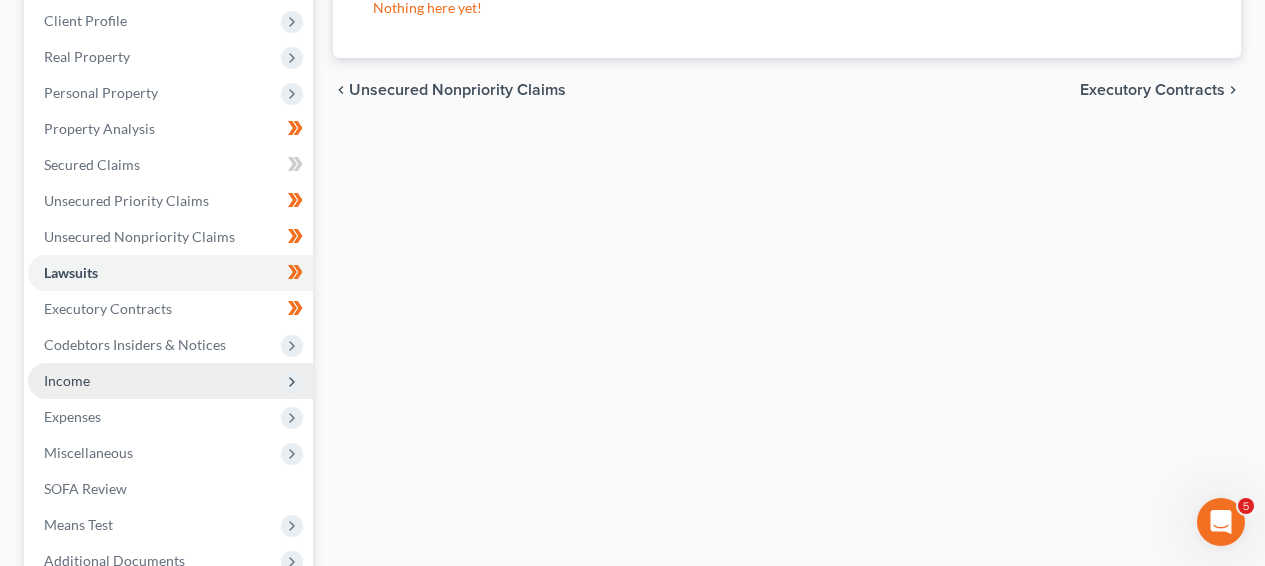 click on "Income" at bounding box center [170, 381] 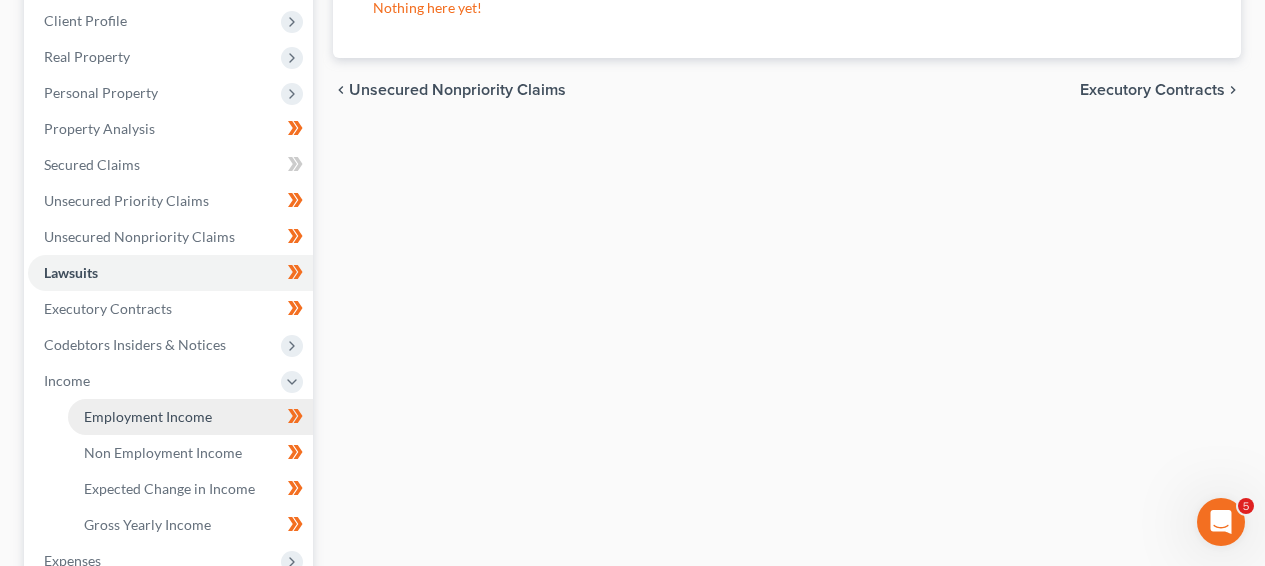 click on "Employment Income" at bounding box center [148, 416] 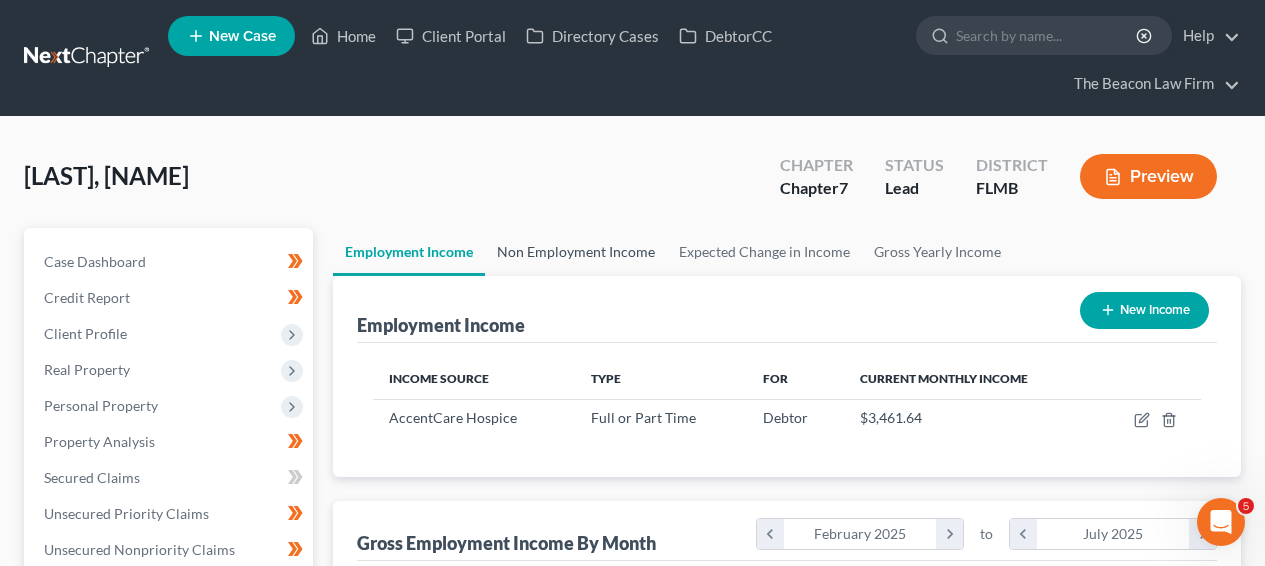 click on "Non Employment Income" at bounding box center (576, 252) 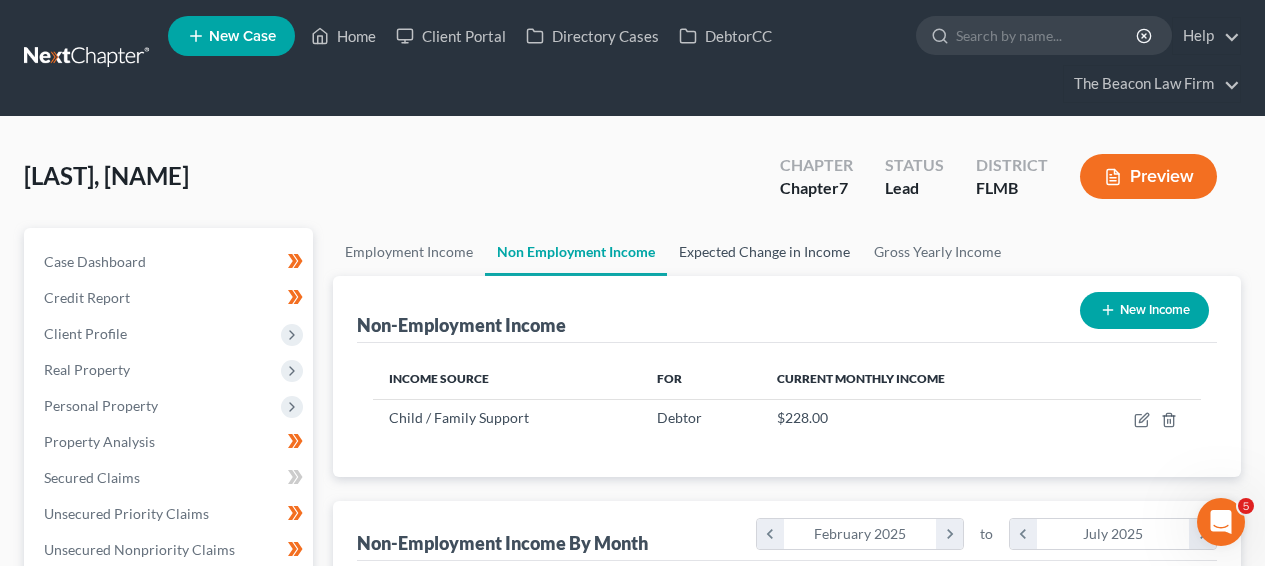 click on "Expected Change in Income" at bounding box center [764, 252] 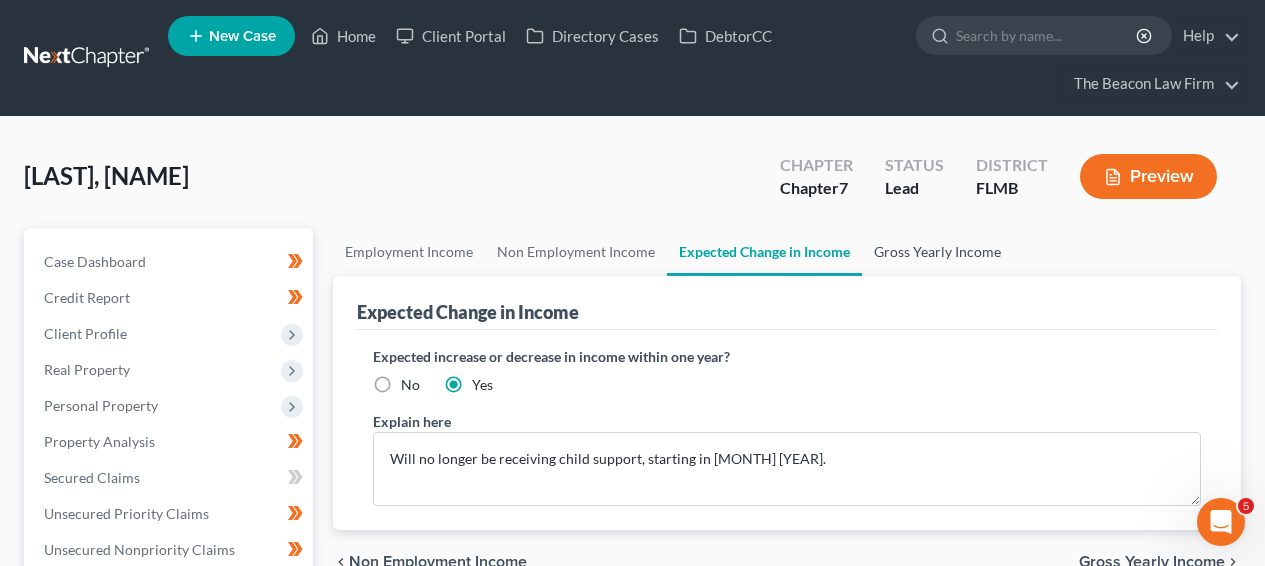 click on "Gross Yearly Income" at bounding box center [937, 252] 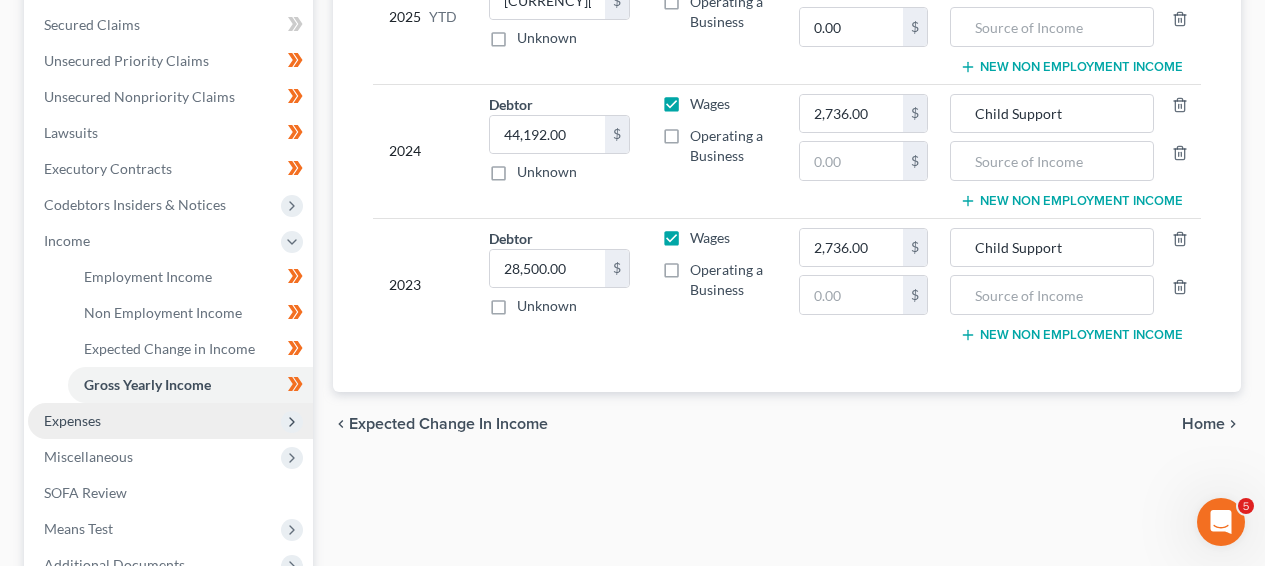 click on "Expenses" at bounding box center [170, 421] 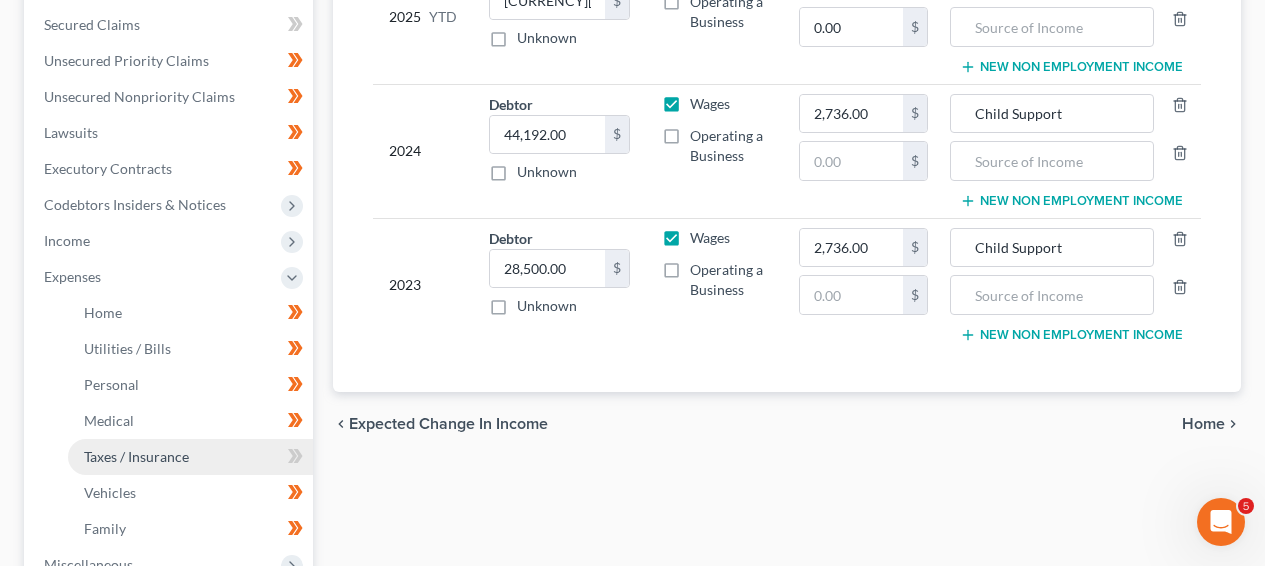 click on "Taxes / Insurance" at bounding box center [190, 457] 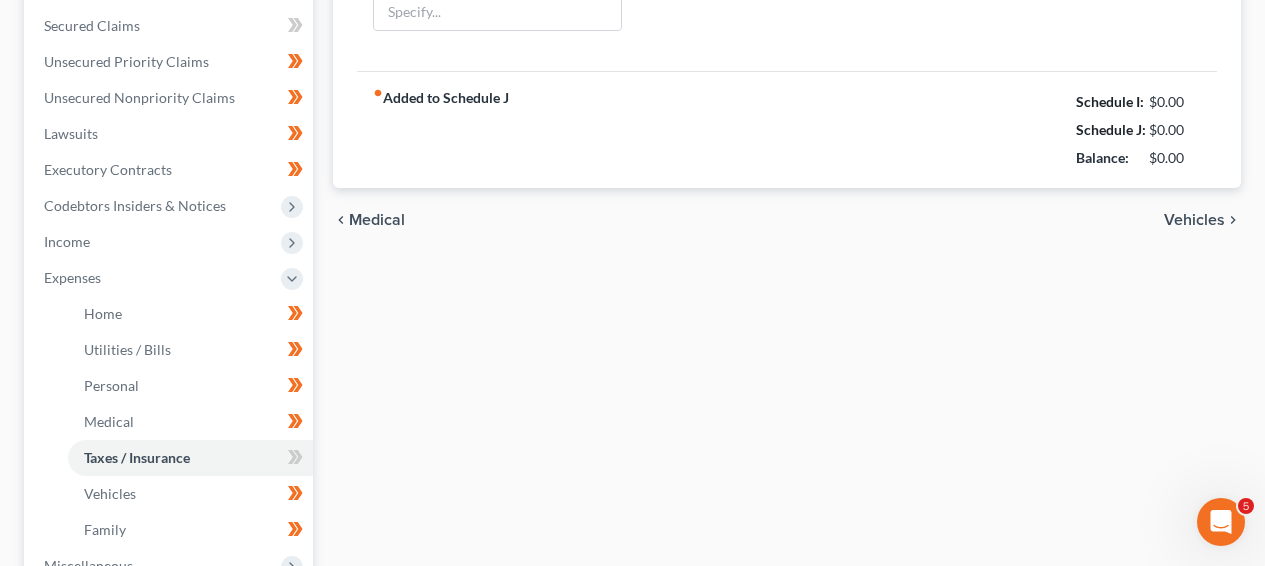 type on "45.00" 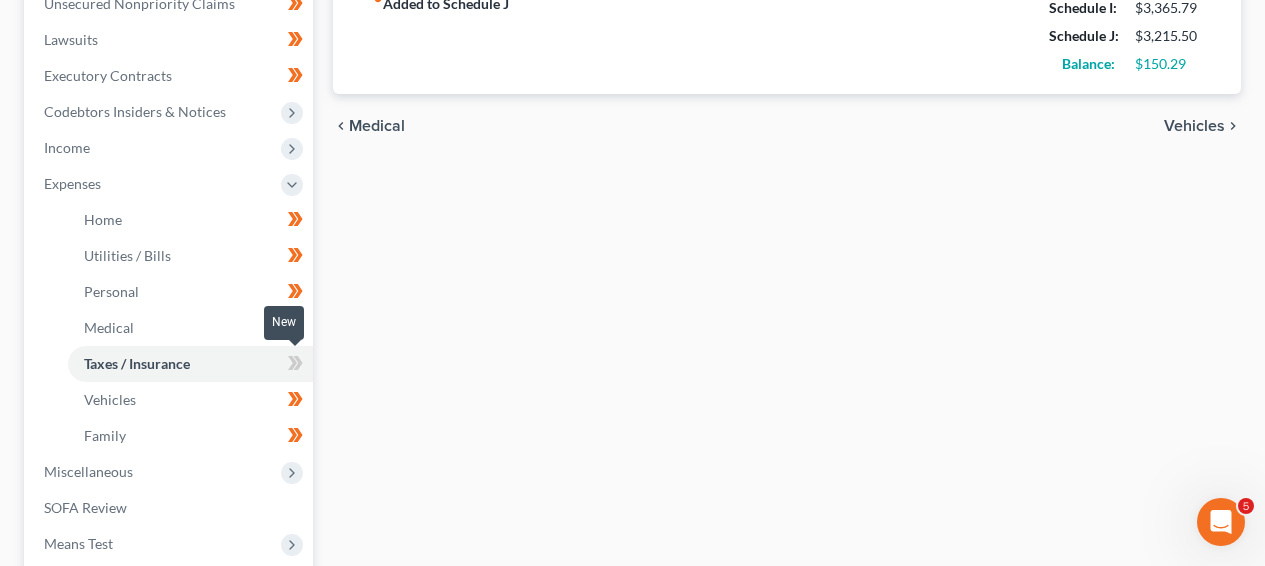 click 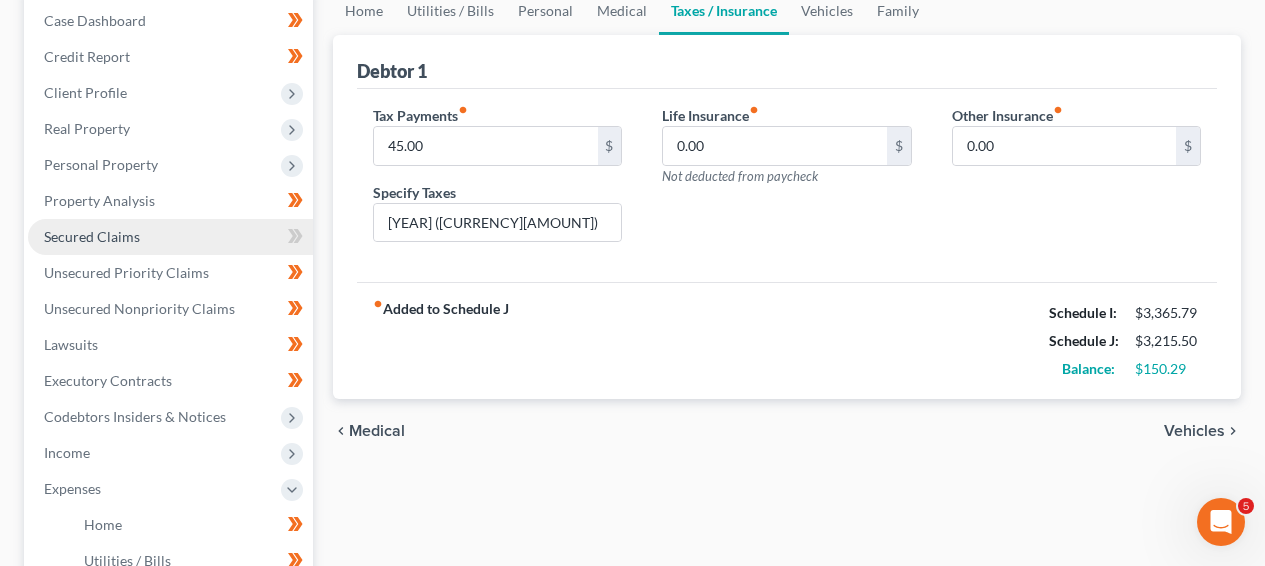 click on "Secured Claims" at bounding box center (170, 237) 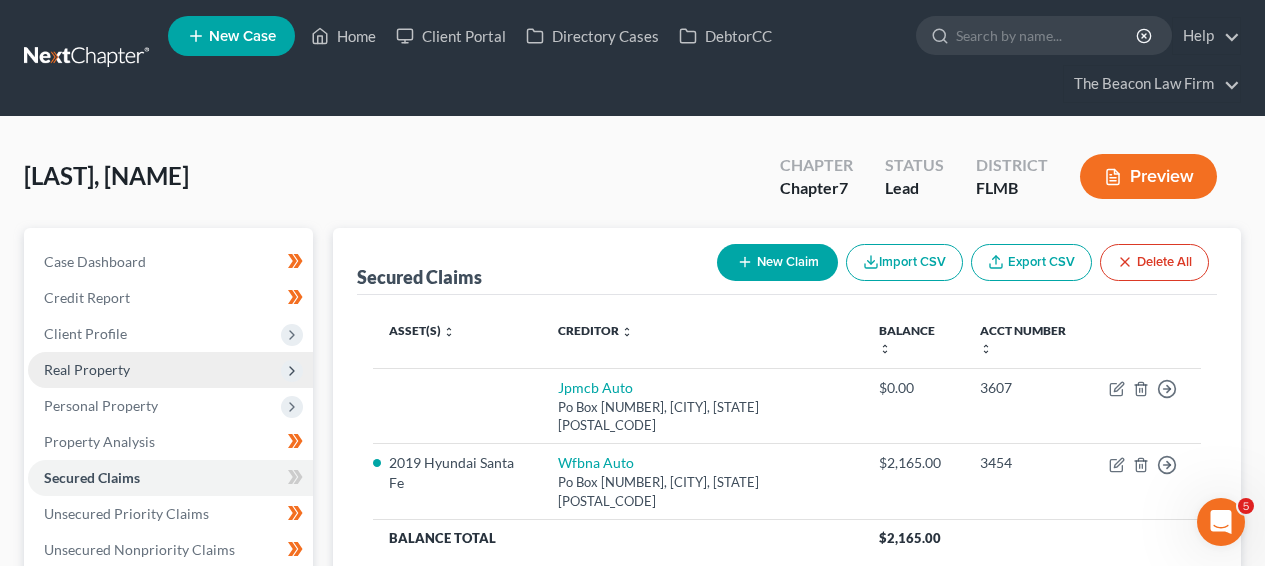click on "Real Property" at bounding box center [170, 370] 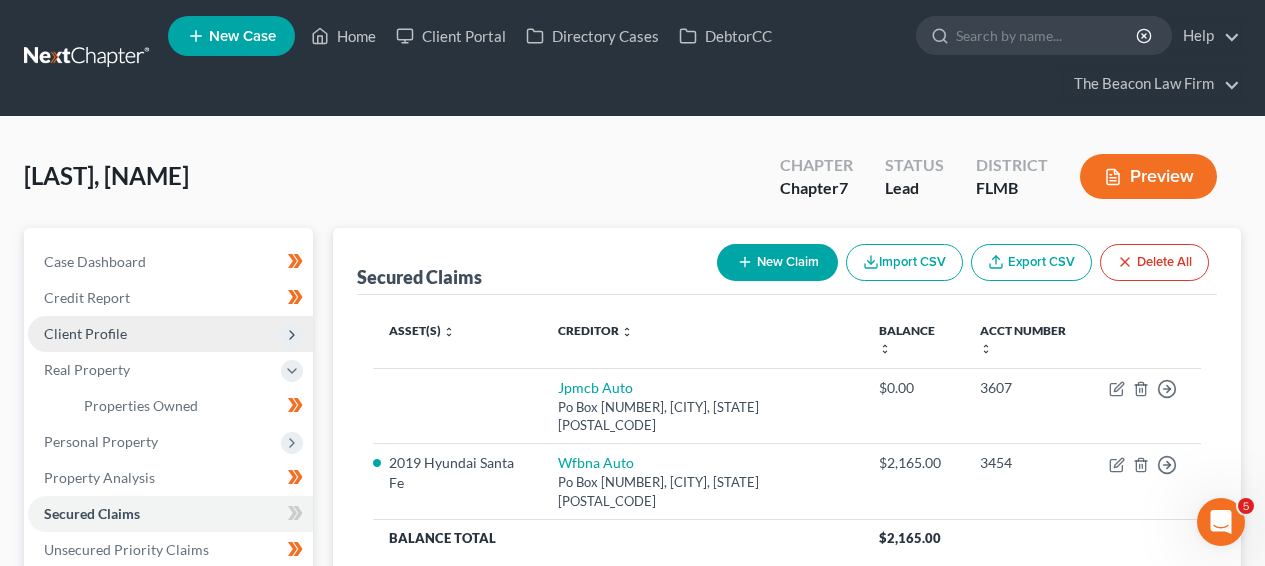 click on "Client Profile" at bounding box center [170, 334] 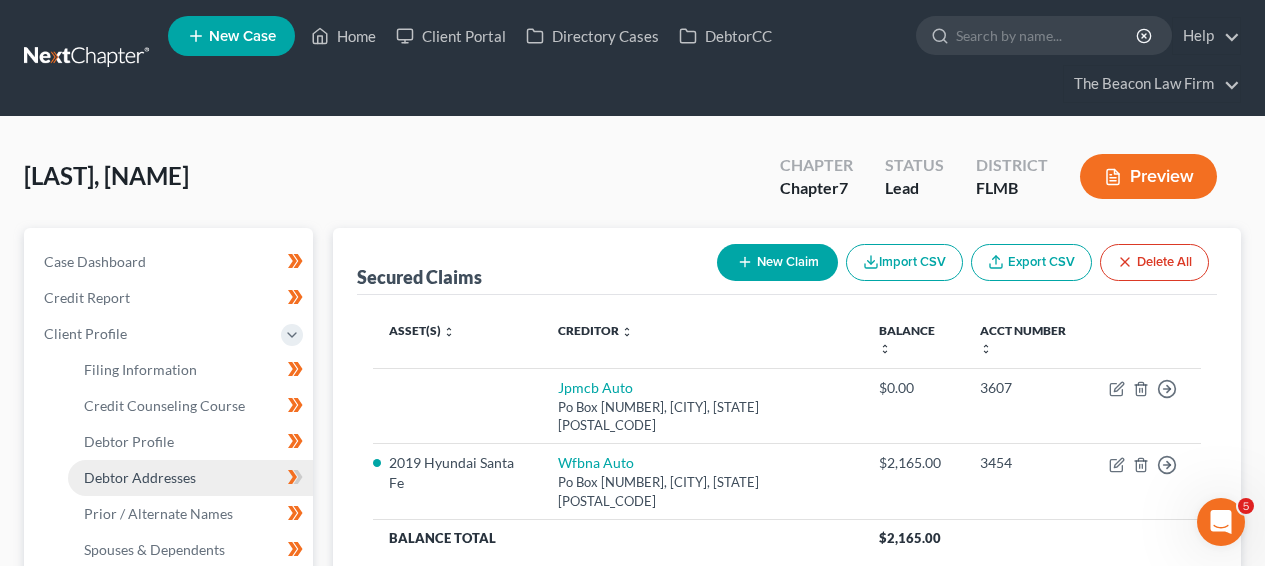 click on "Debtor Addresses" at bounding box center [190, 478] 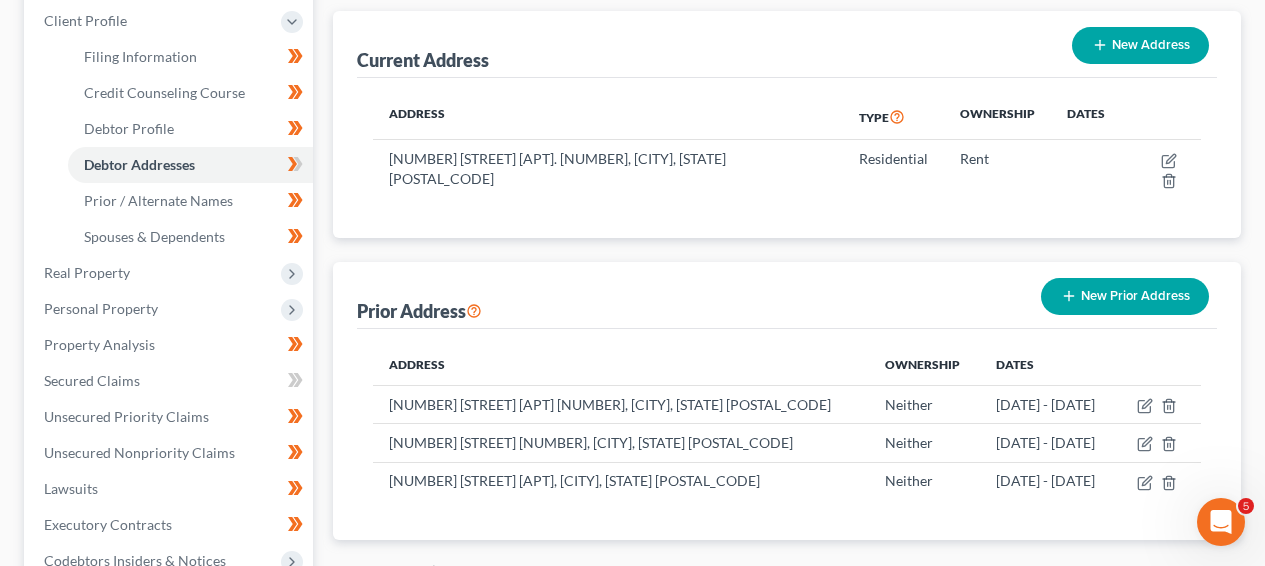 scroll, scrollTop: 407, scrollLeft: 0, axis: vertical 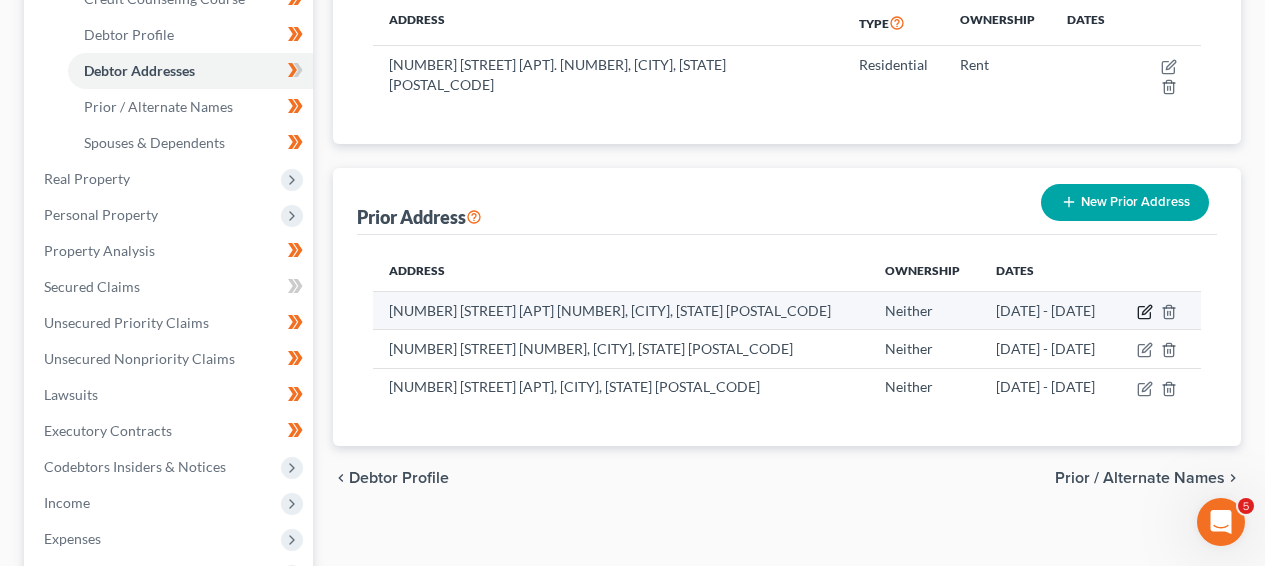click 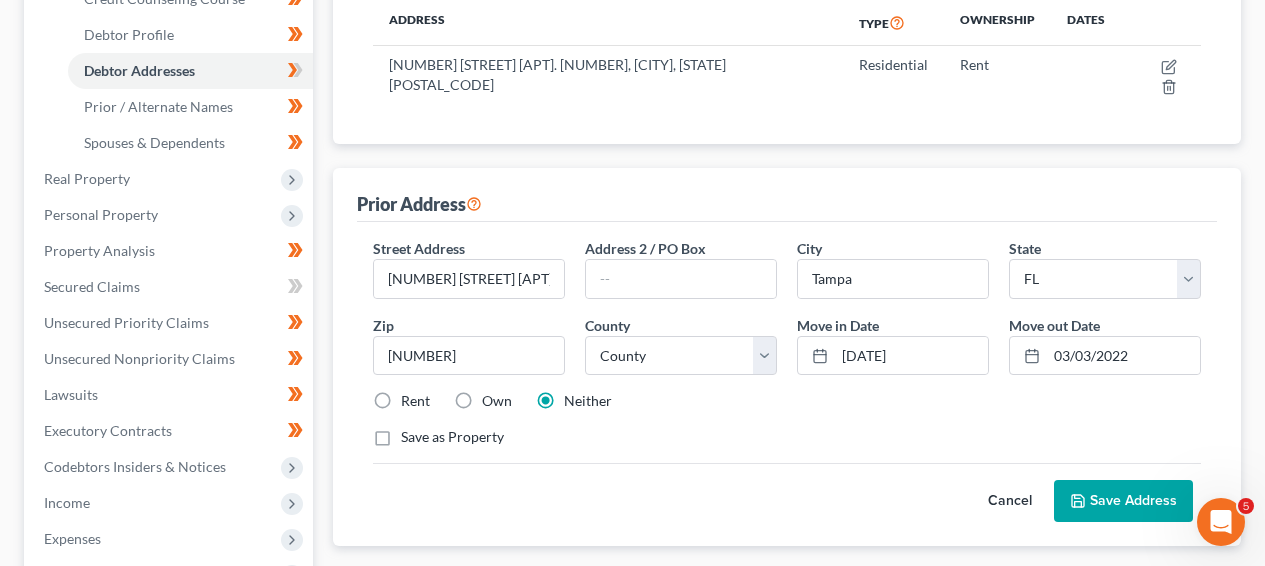 click on "Own" at bounding box center (497, 401) 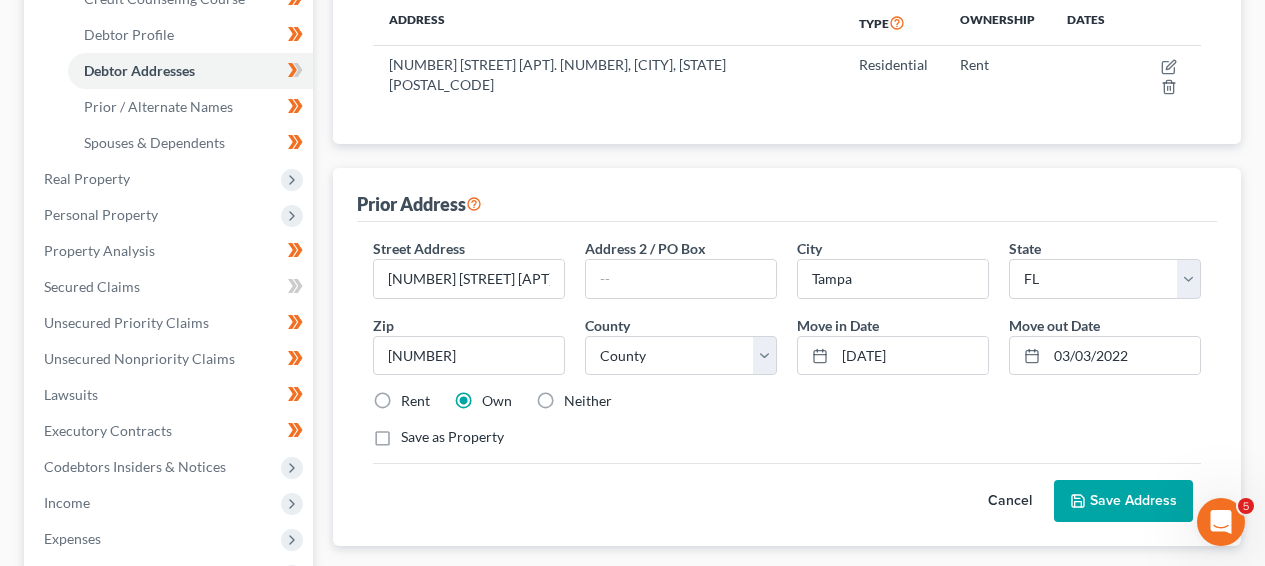 click on "Rent" at bounding box center [415, 401] 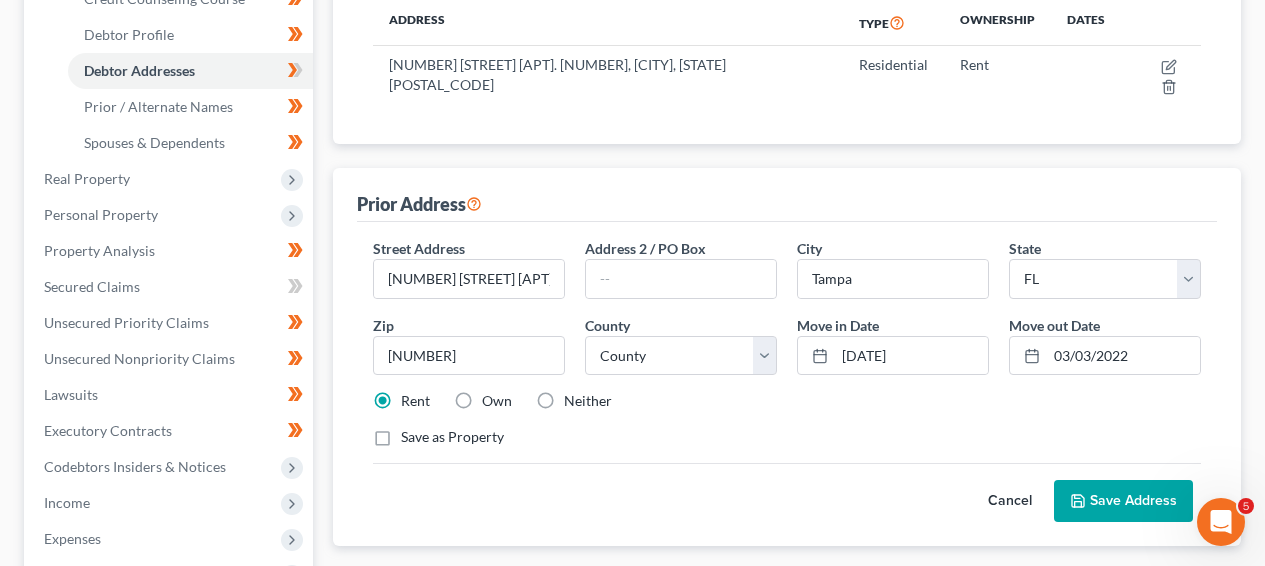 click on "Save Address" at bounding box center (1123, 501) 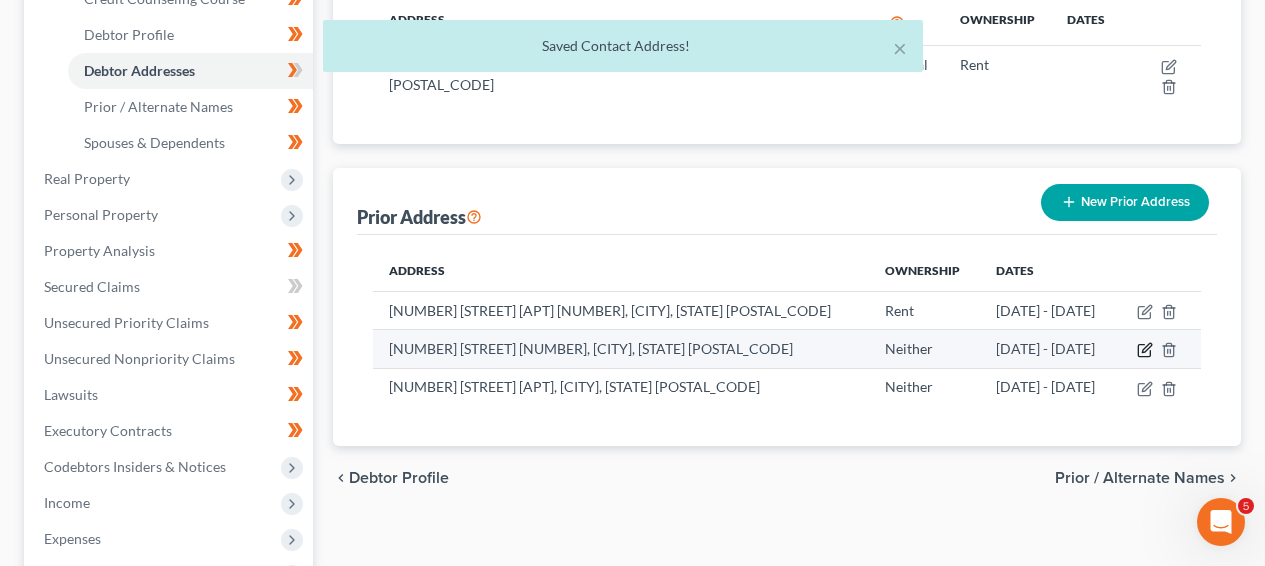 click 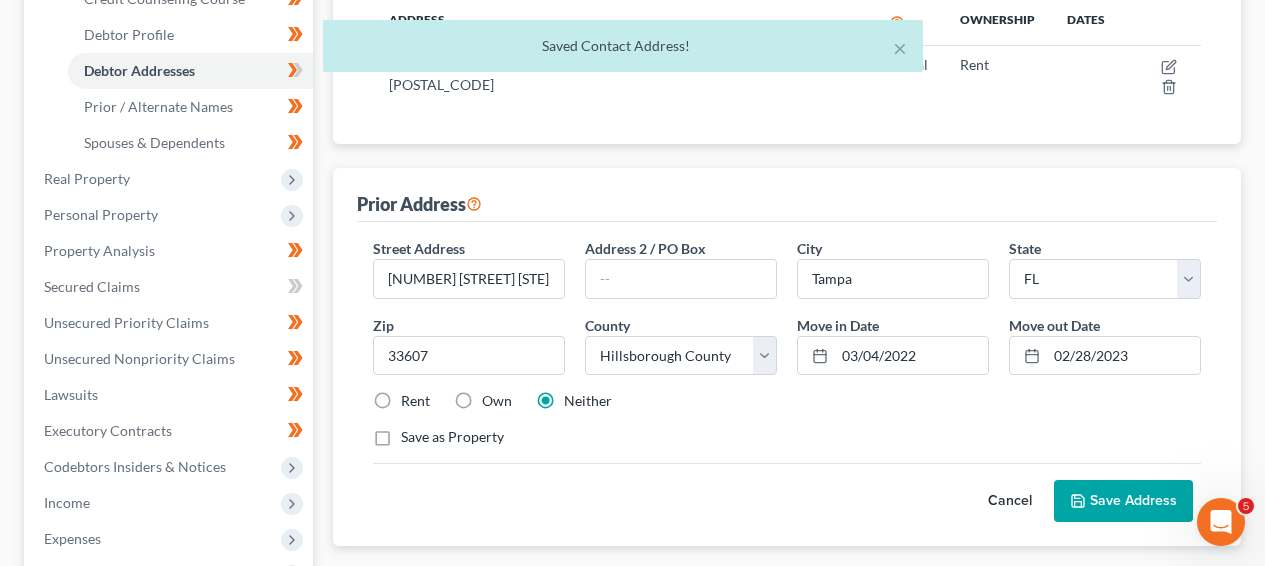click on "Rent" at bounding box center (415, 401) 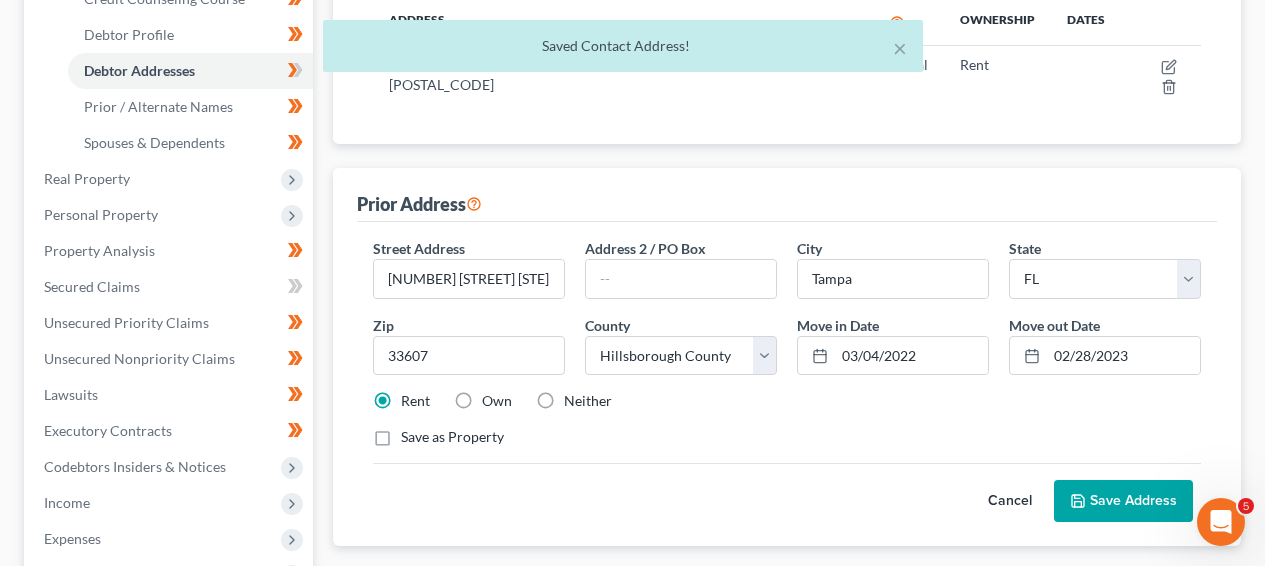 click 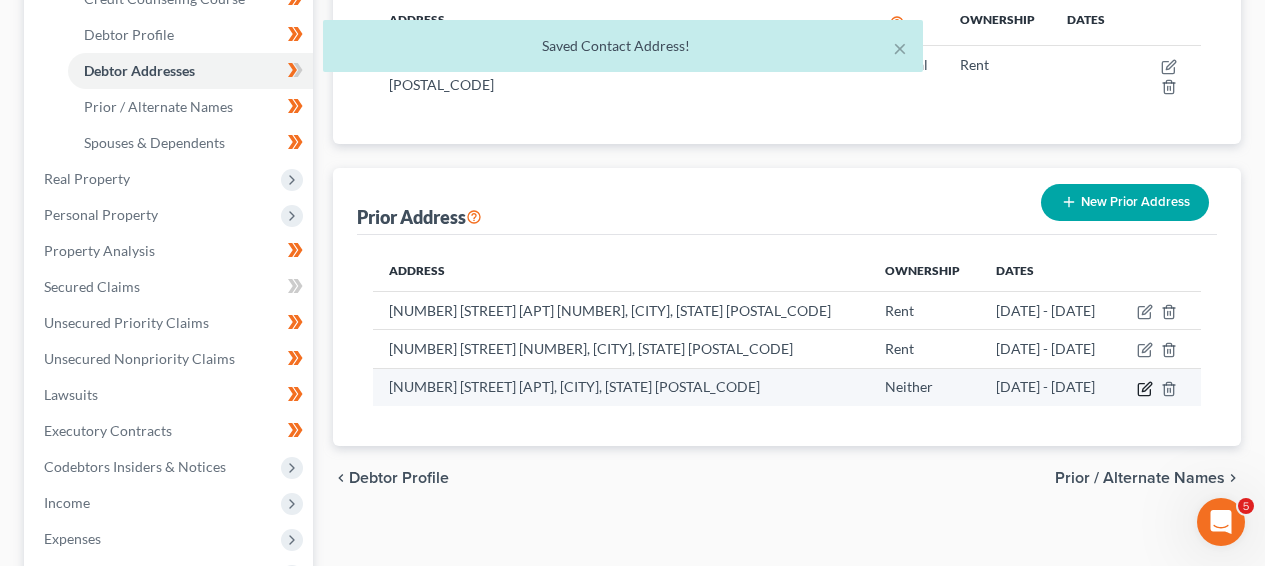 click 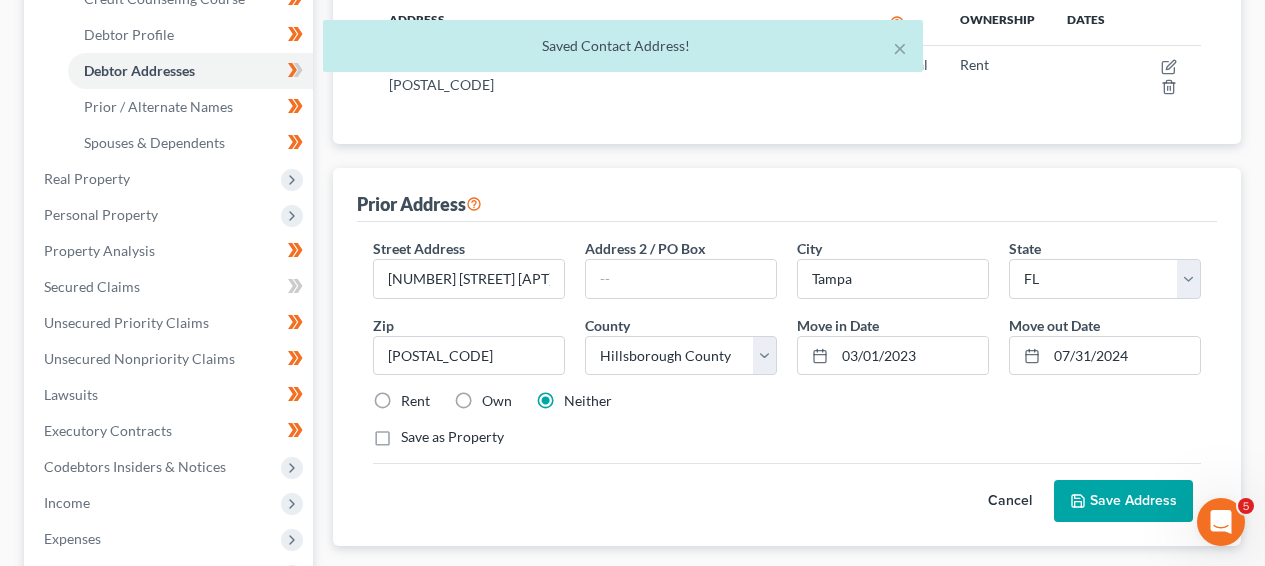 click on "Rent" at bounding box center (415, 401) 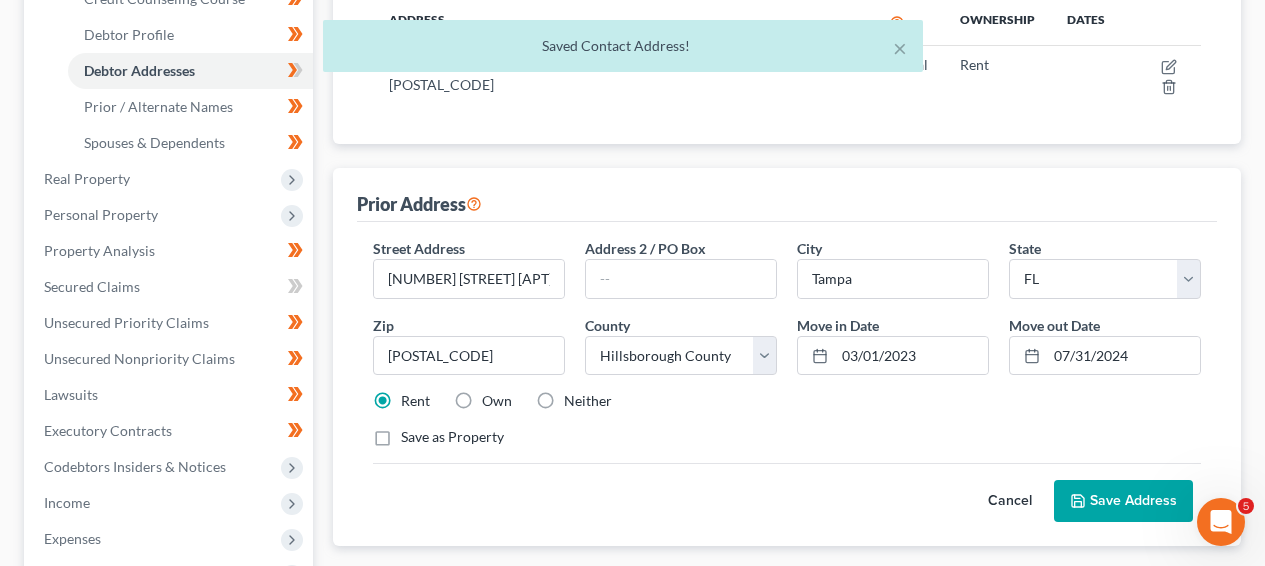 click on "Save Address" at bounding box center (1123, 501) 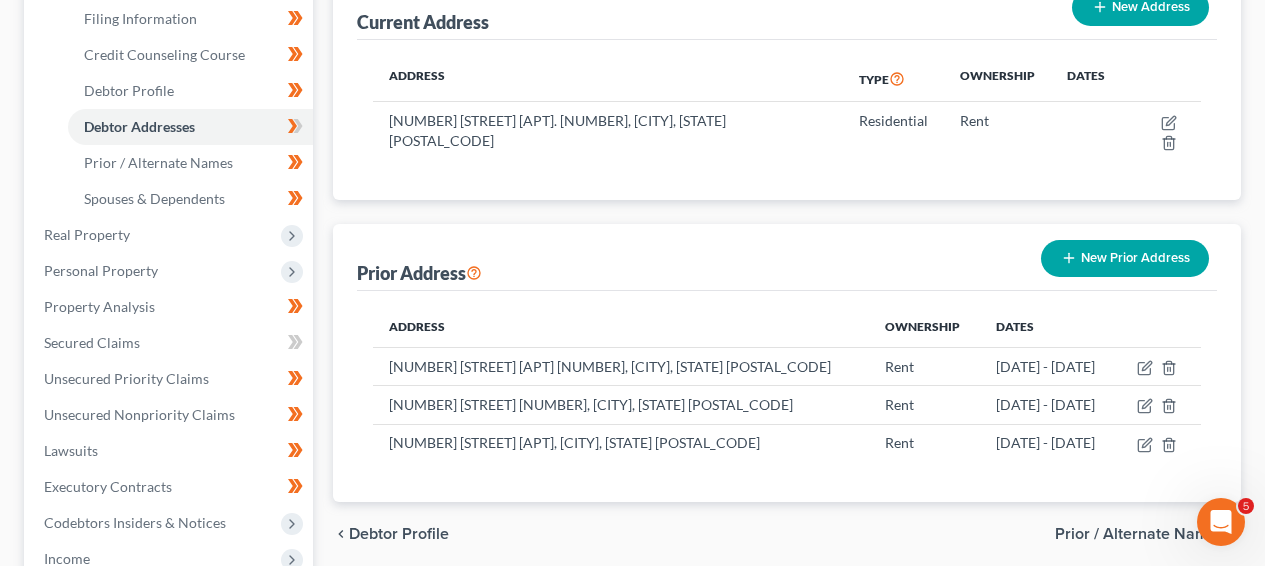 scroll, scrollTop: 352, scrollLeft: 0, axis: vertical 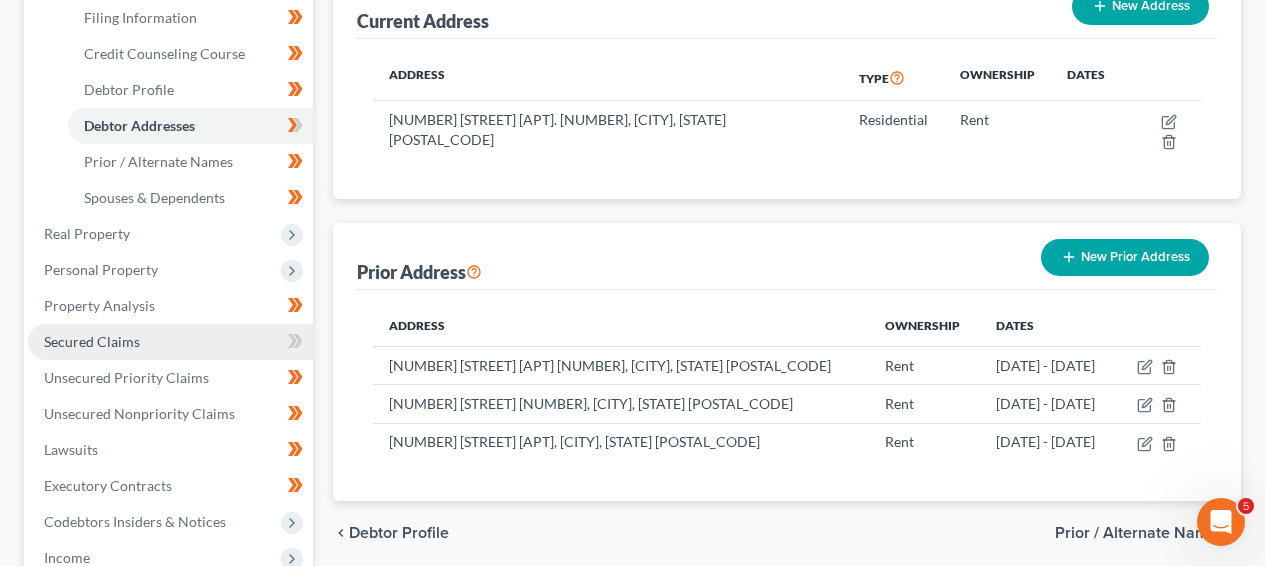 click on "Secured Claims" at bounding box center (170, 342) 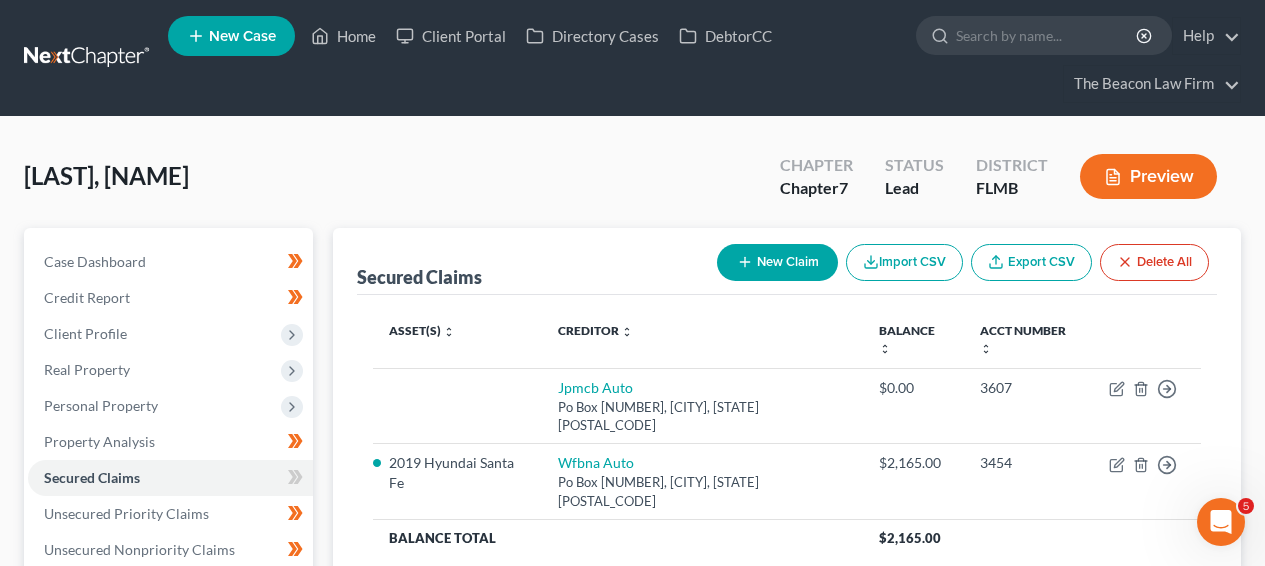 scroll, scrollTop: 0, scrollLeft: 0, axis: both 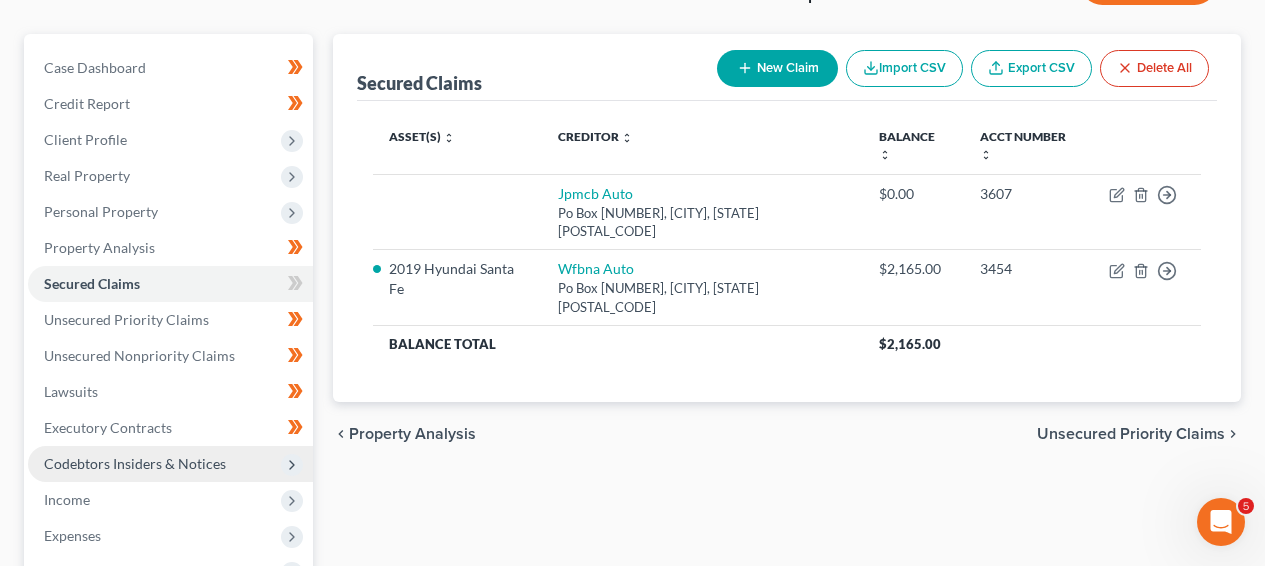click on "Codebtors Insiders & Notices" at bounding box center (135, 463) 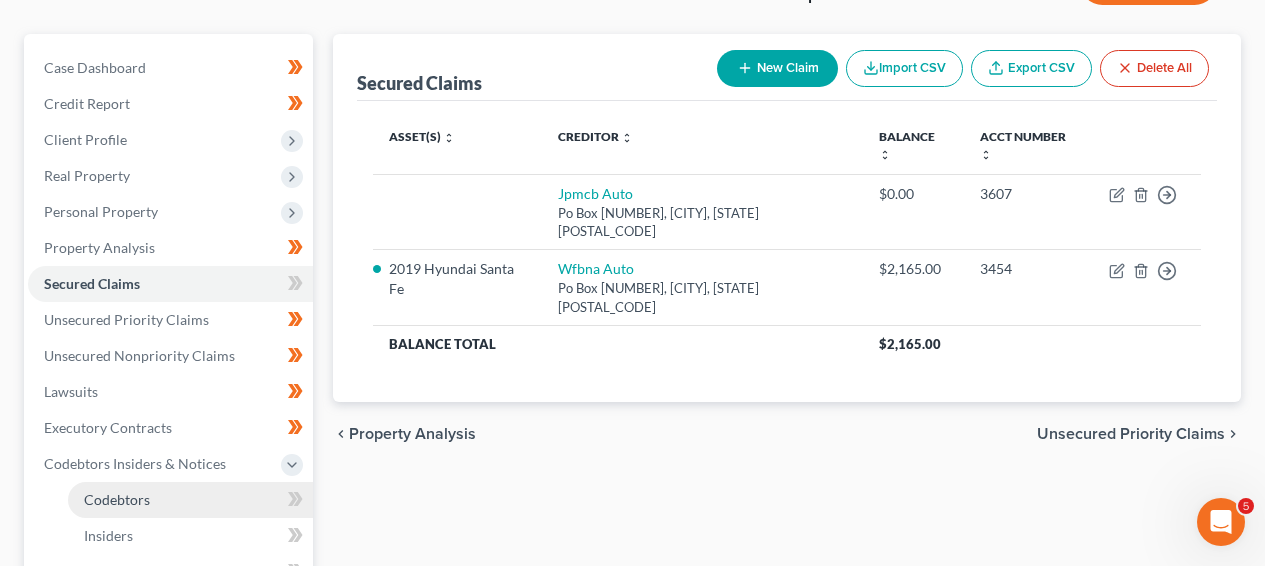 click on "Codebtors" at bounding box center [190, 500] 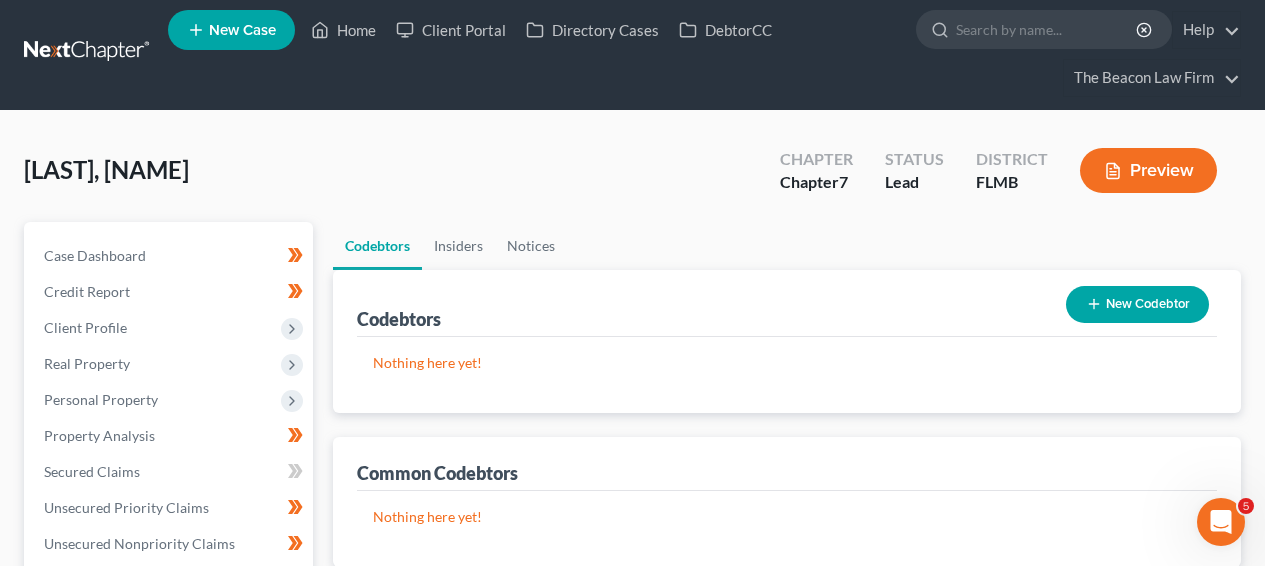 scroll, scrollTop: 0, scrollLeft: 0, axis: both 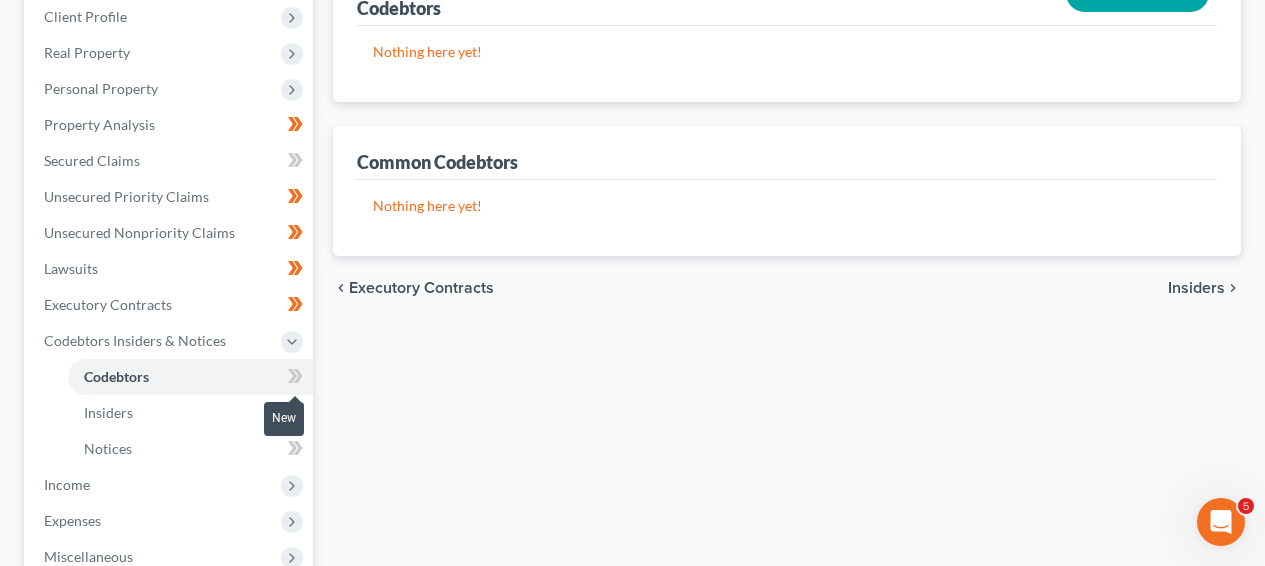 click 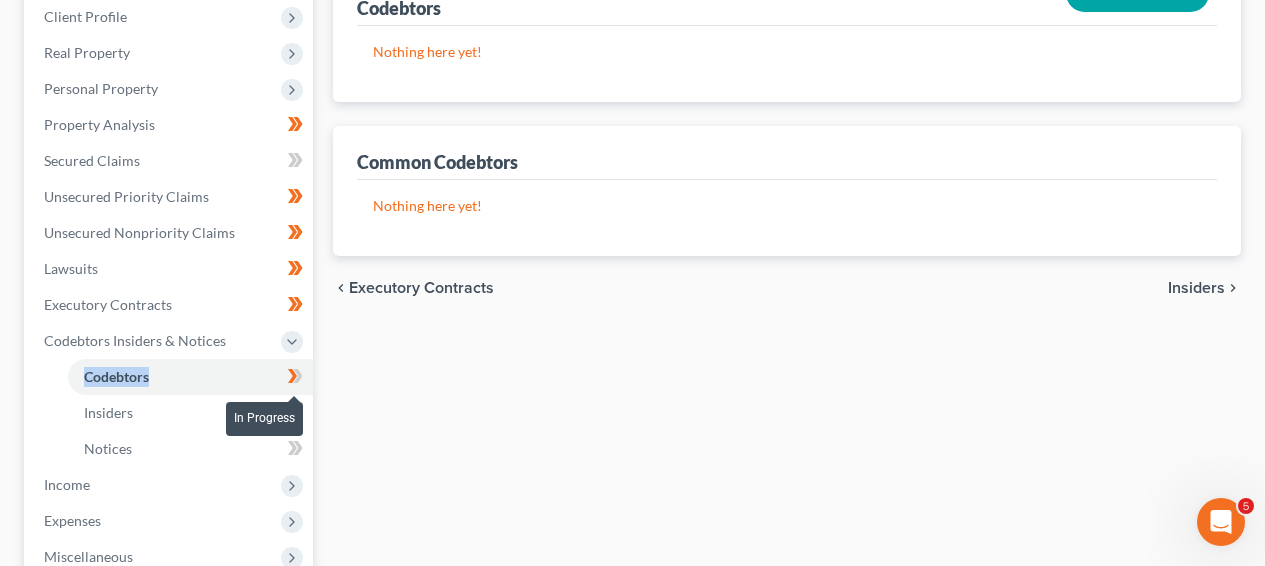 click 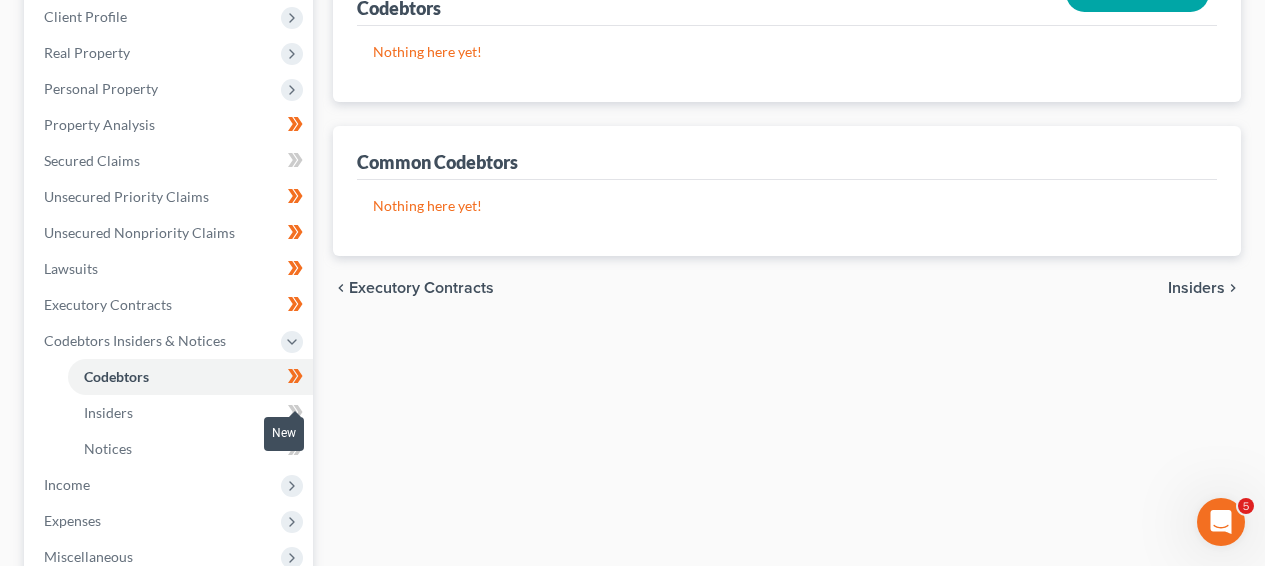 click 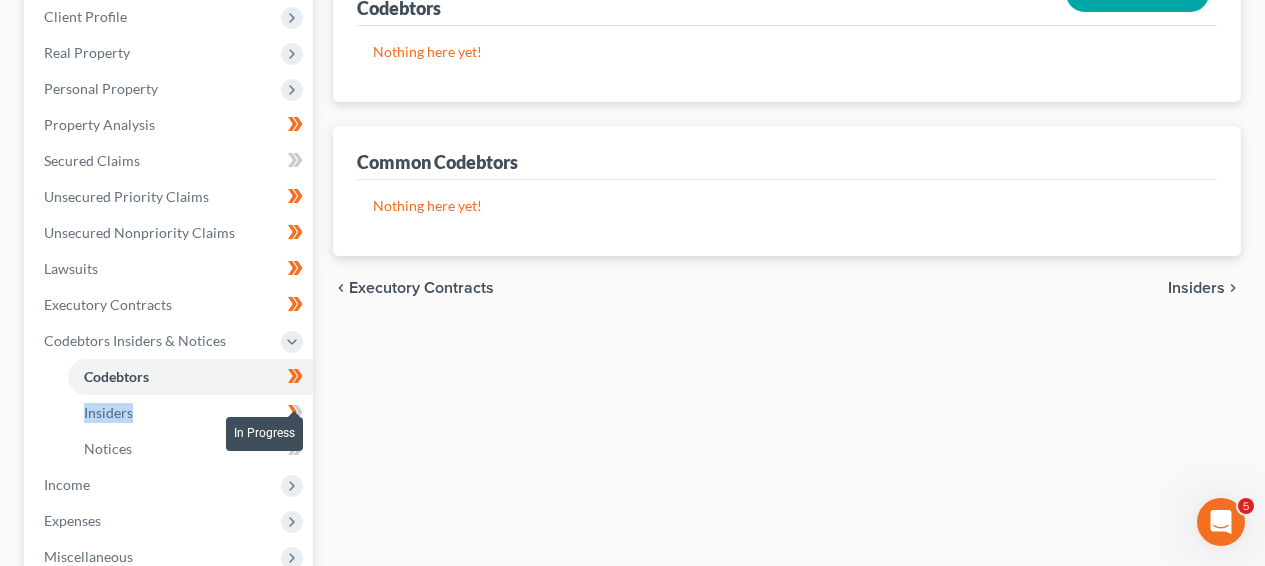 click 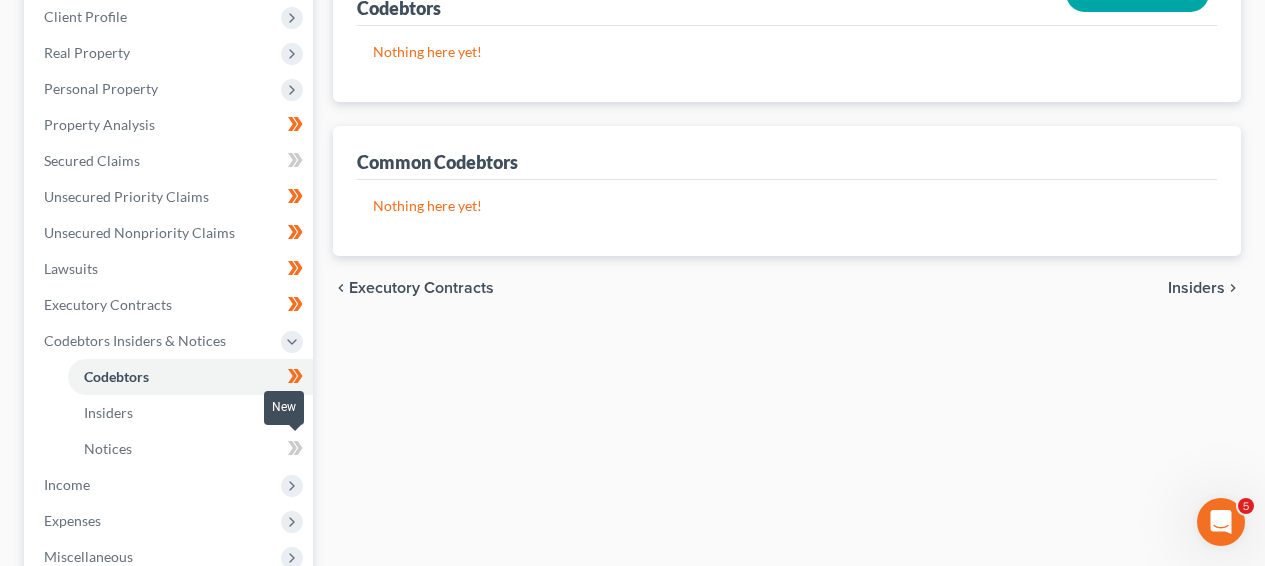 click 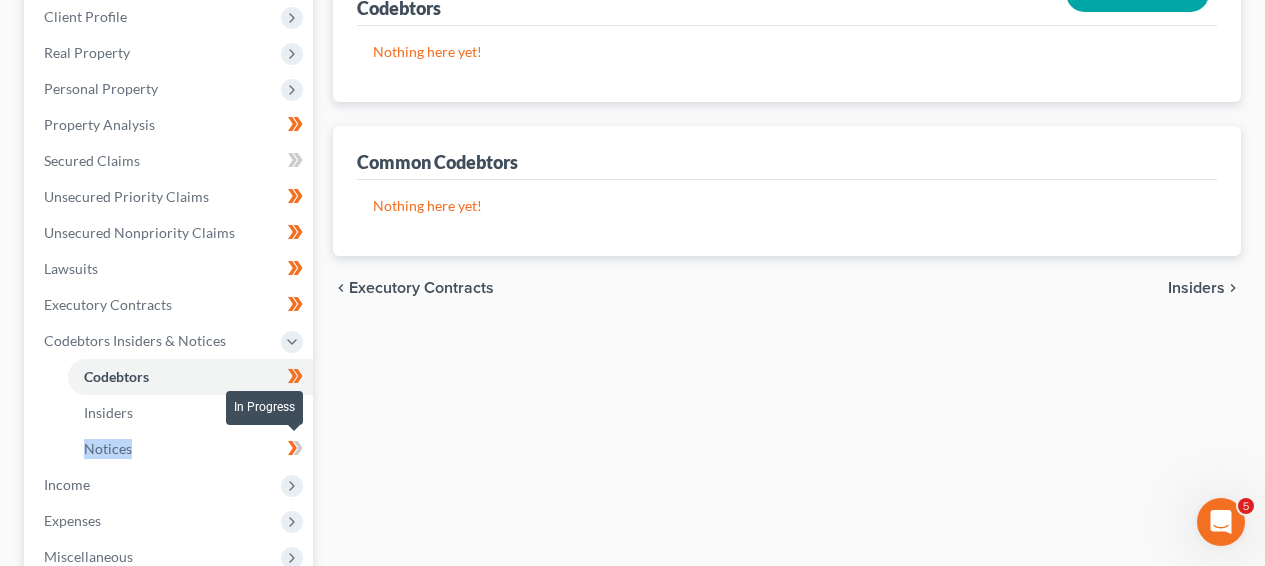 click 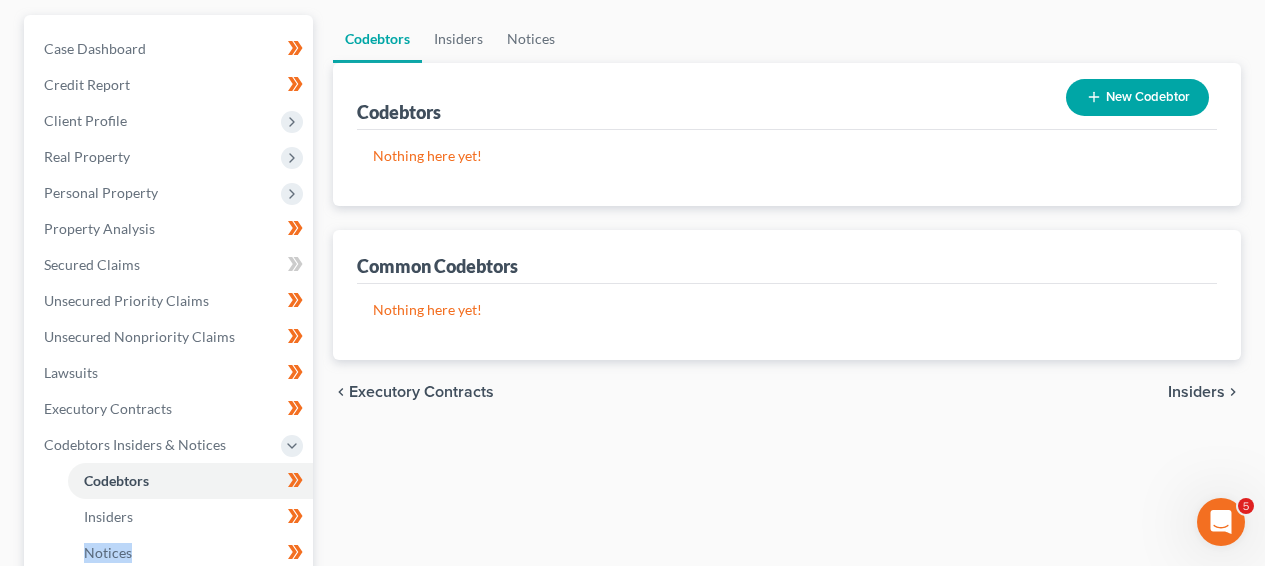 scroll, scrollTop: 237, scrollLeft: 0, axis: vertical 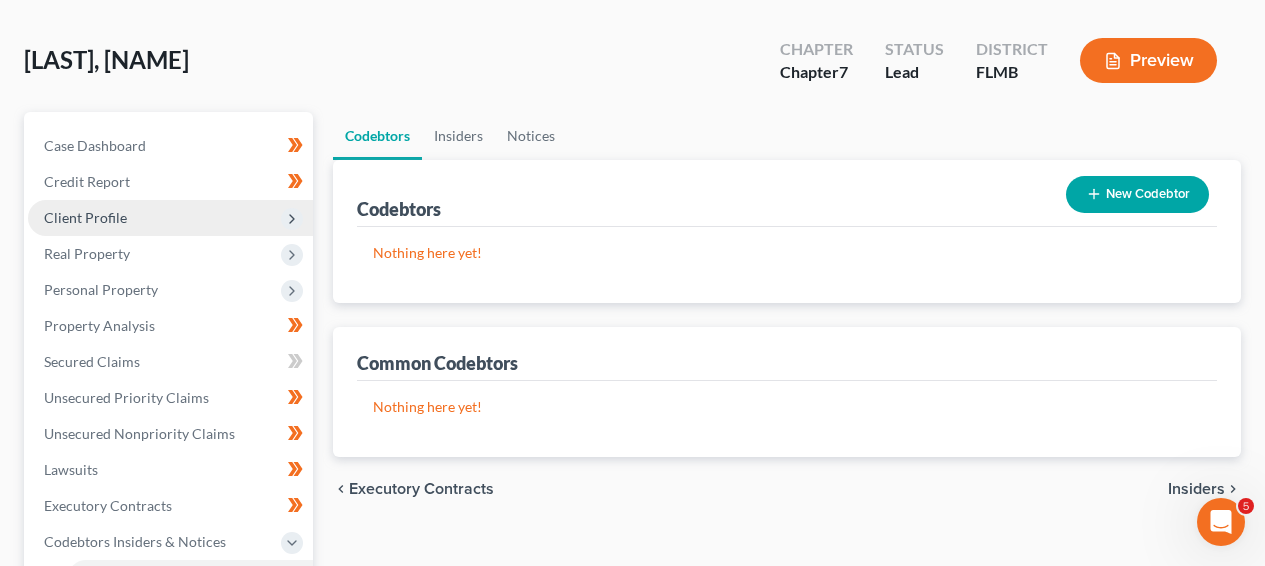 click on "Client Profile" at bounding box center [170, 218] 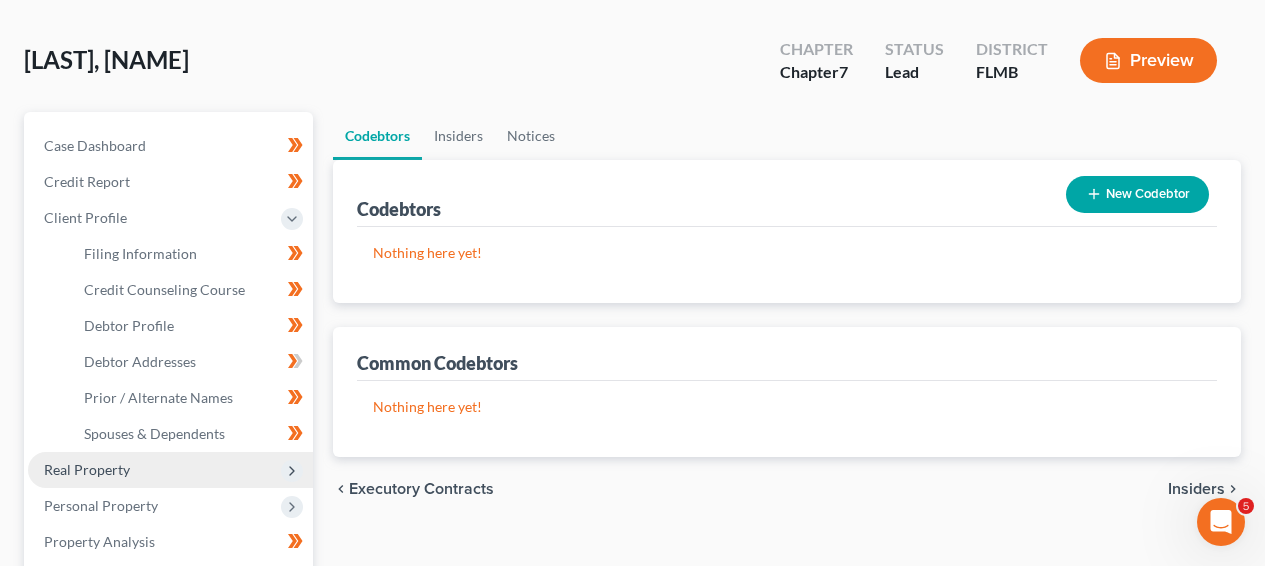 click on "Real Property" at bounding box center (170, 470) 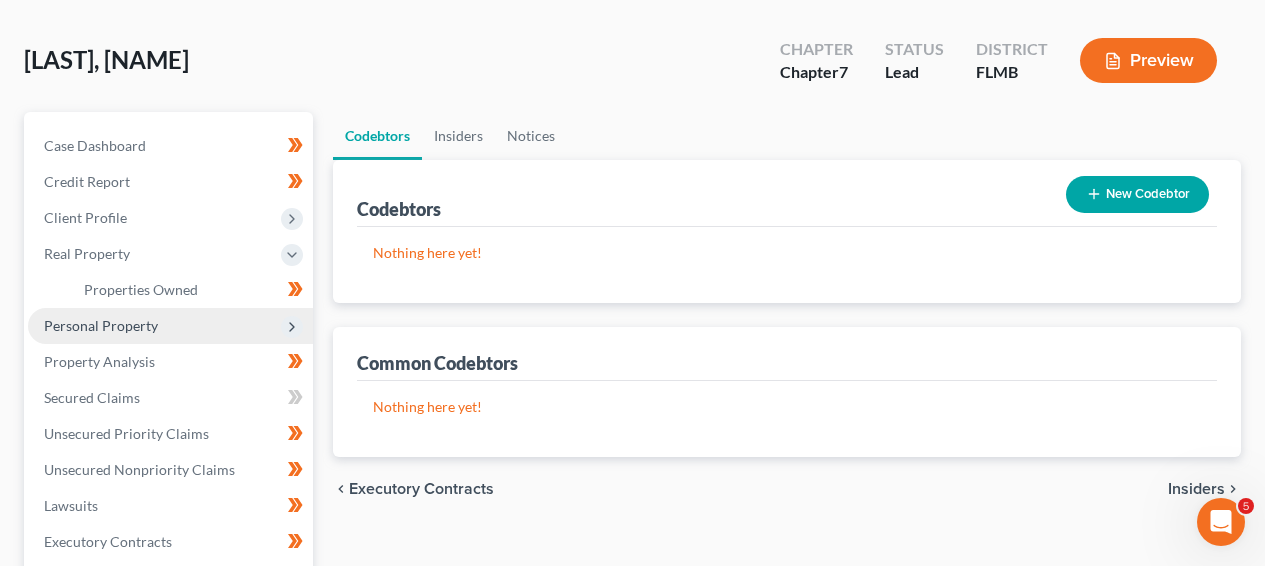 click on "Personal Property" at bounding box center (170, 326) 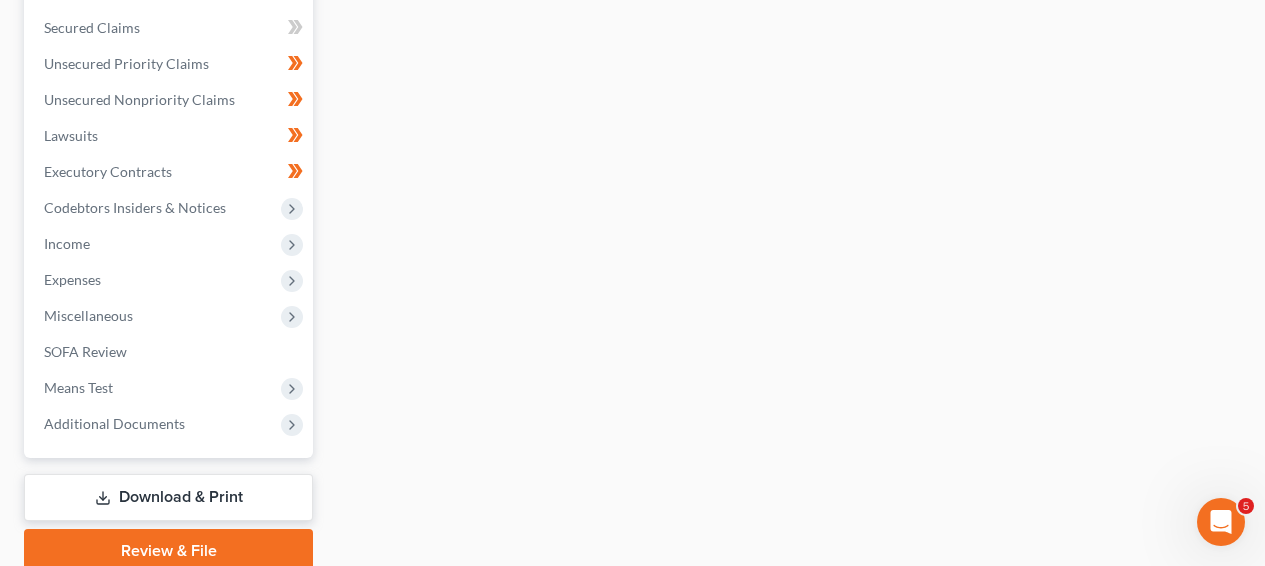 scroll, scrollTop: 815, scrollLeft: 0, axis: vertical 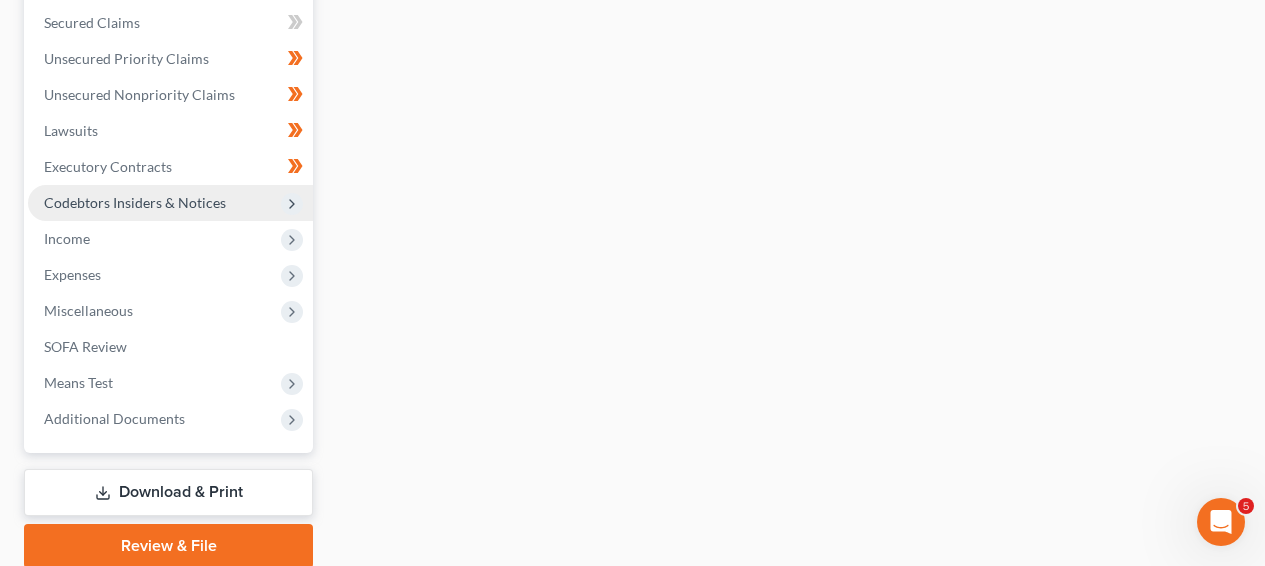 click on "Codebtors Insiders & Notices" at bounding box center (170, 203) 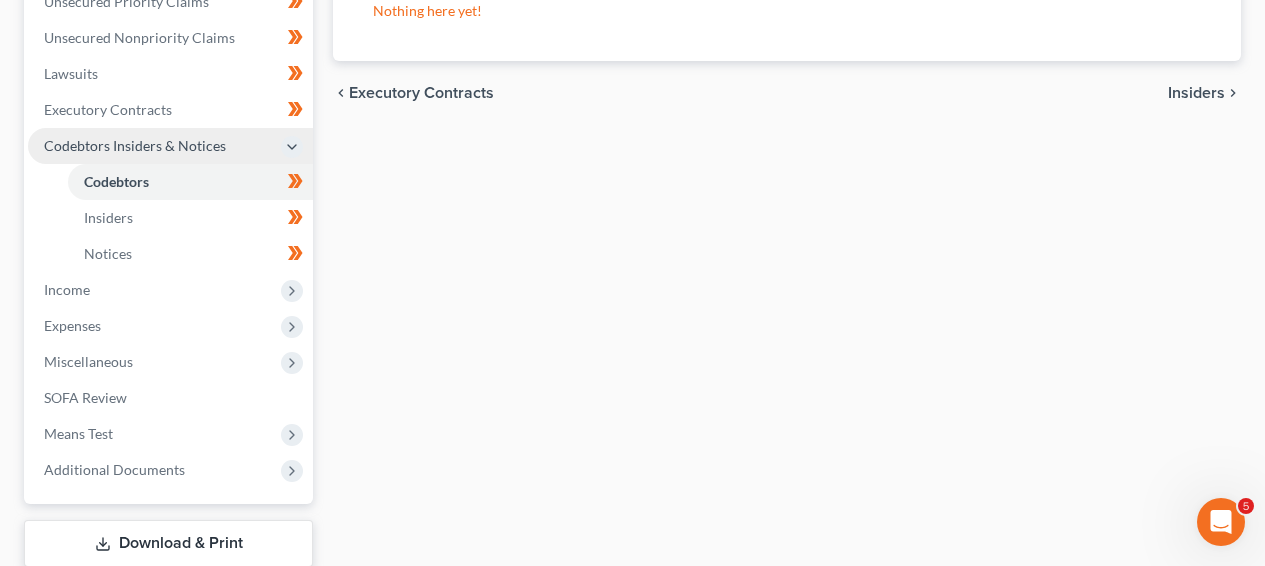 scroll, scrollTop: 455, scrollLeft: 0, axis: vertical 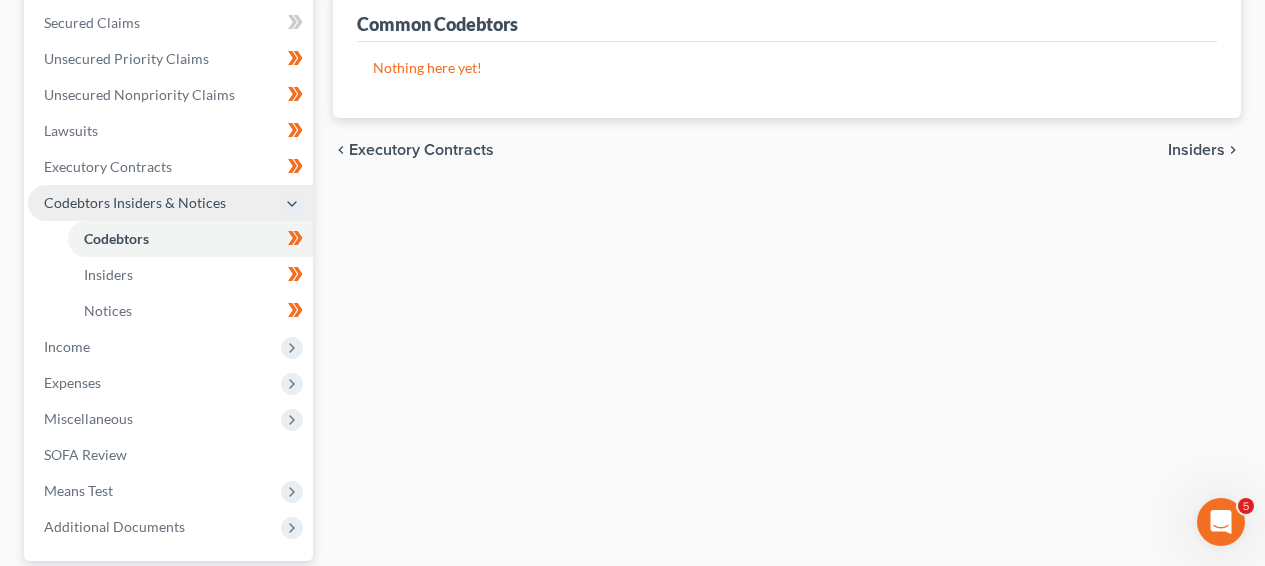 click on "Codebtors Insiders & Notices" at bounding box center (170, 203) 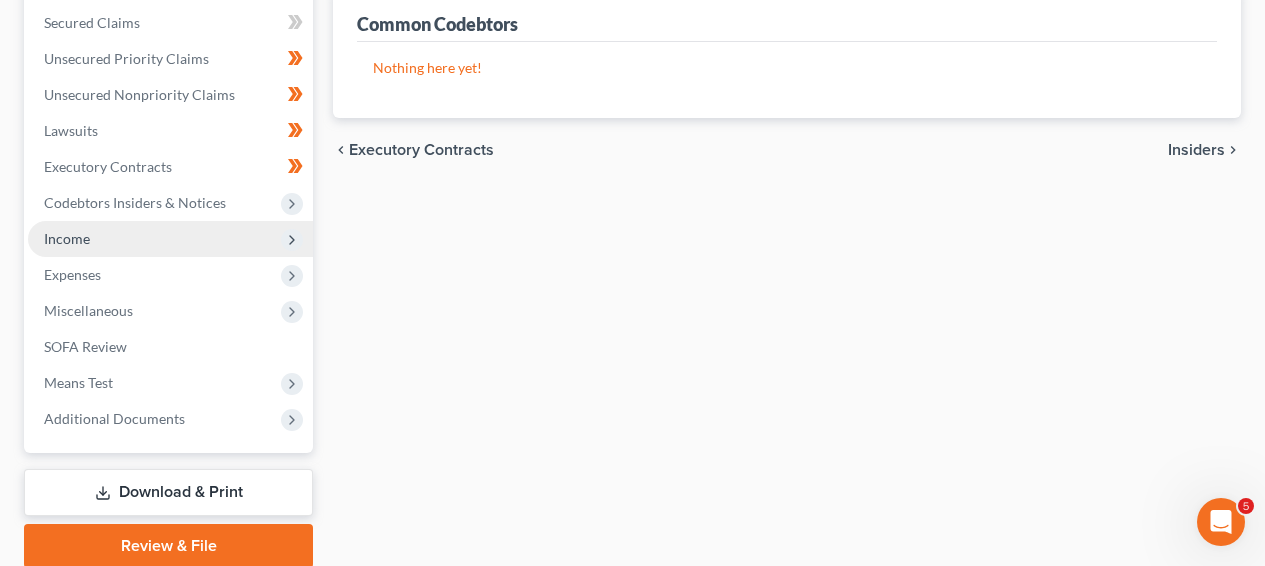 click on "Income" at bounding box center [170, 239] 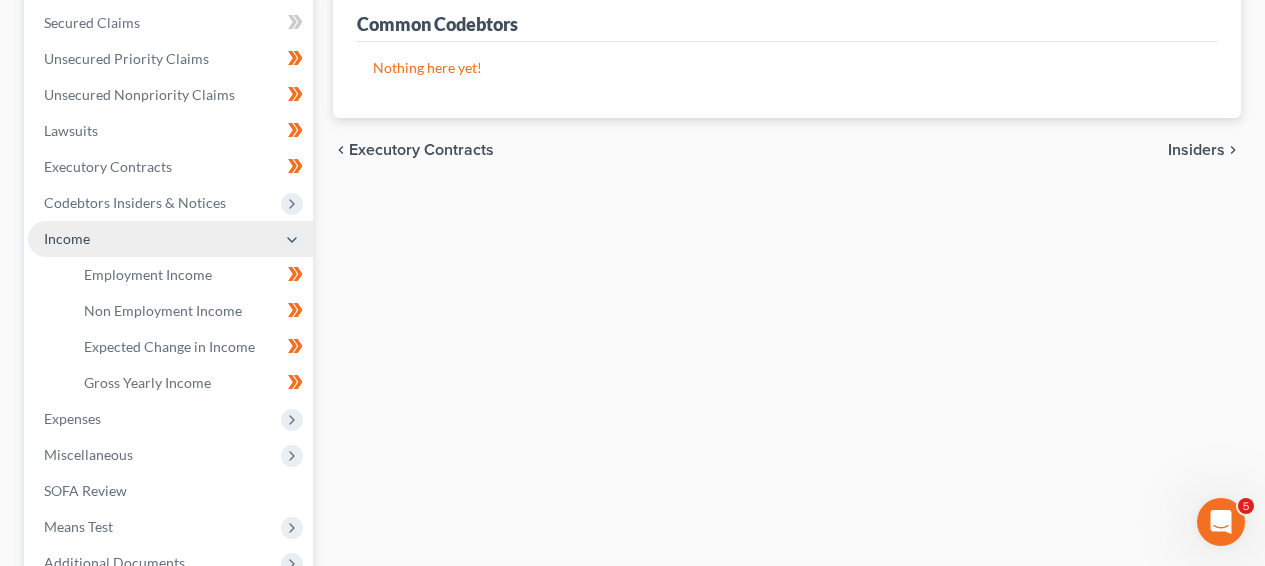 click on "Income" at bounding box center [170, 239] 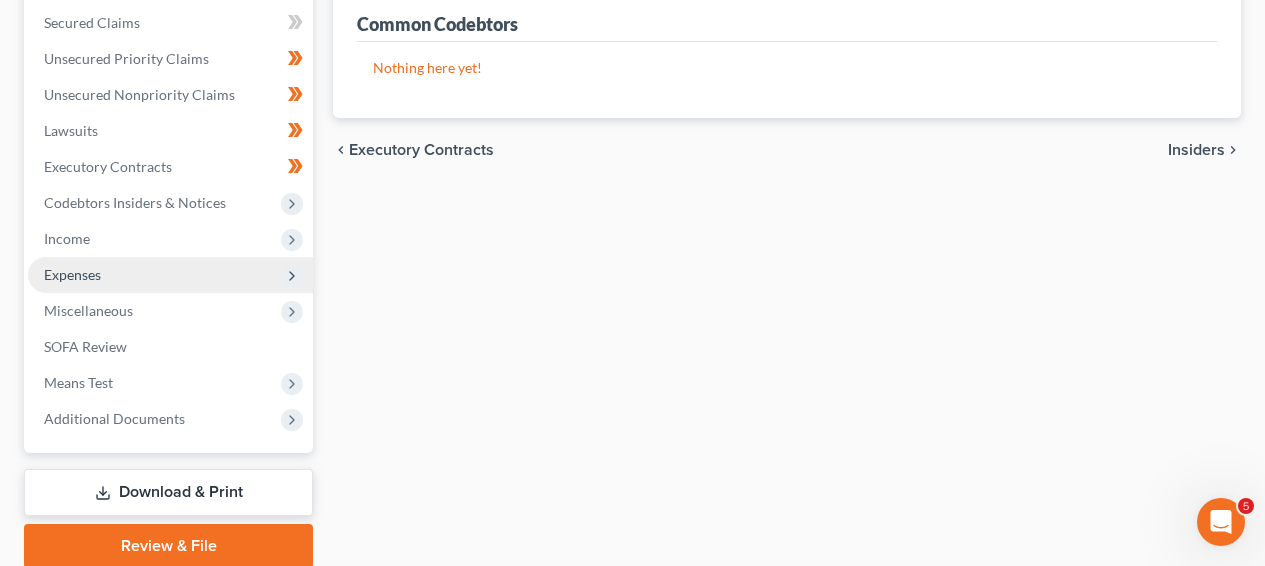 click on "Expenses" at bounding box center (170, 275) 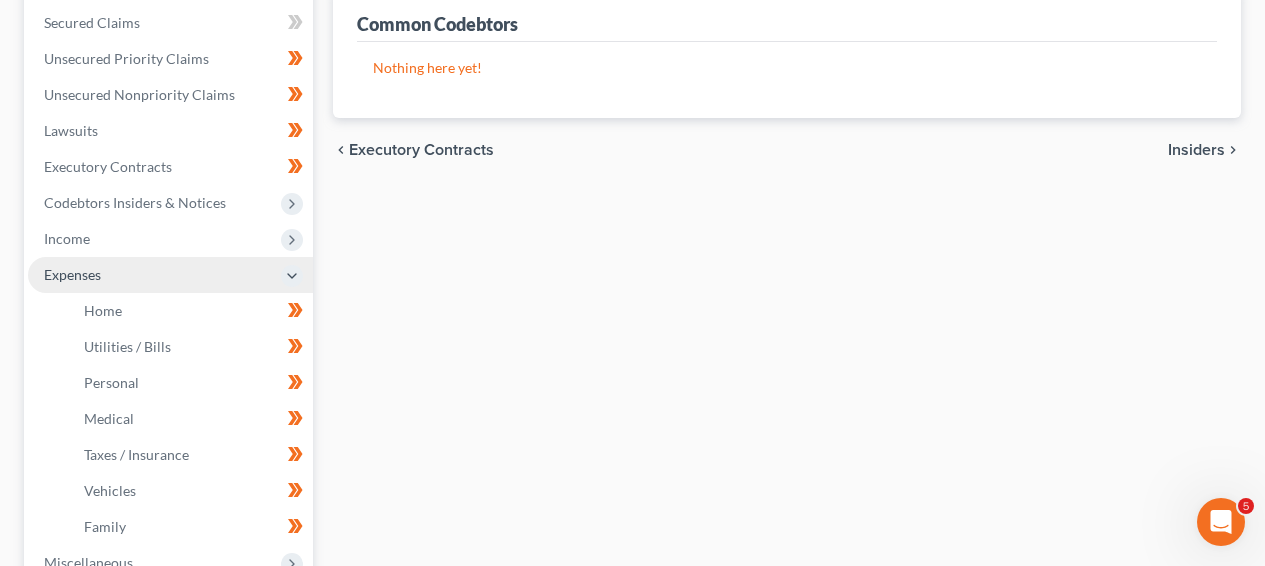 click on "Expenses" at bounding box center (170, 275) 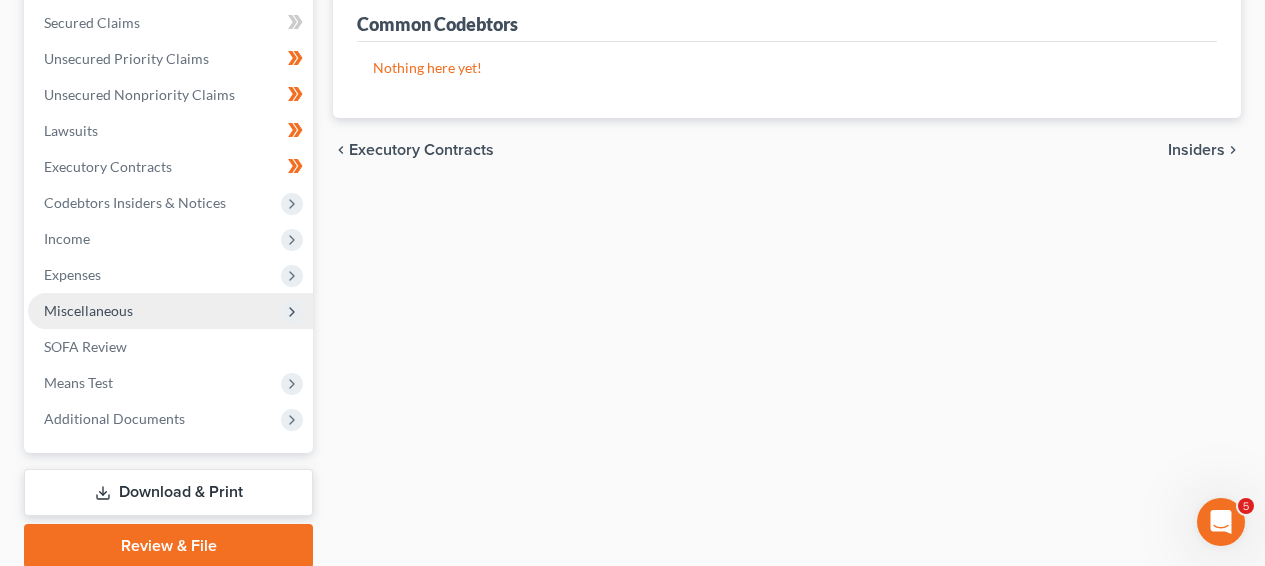 click on "Miscellaneous" at bounding box center (170, 311) 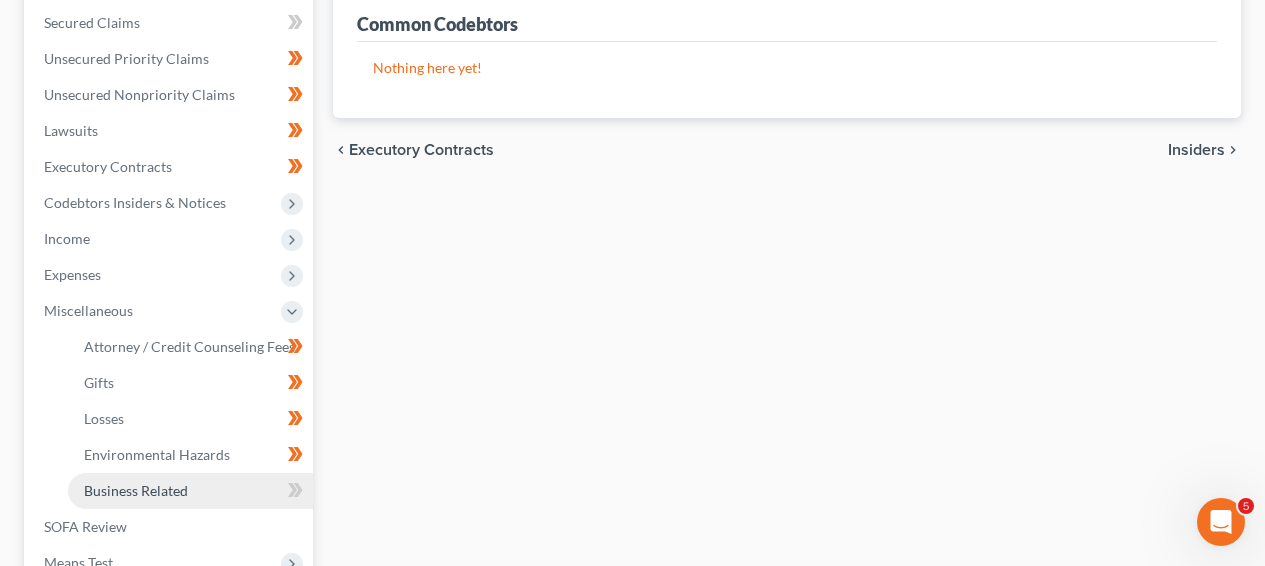 click on "Business Related" at bounding box center (190, 491) 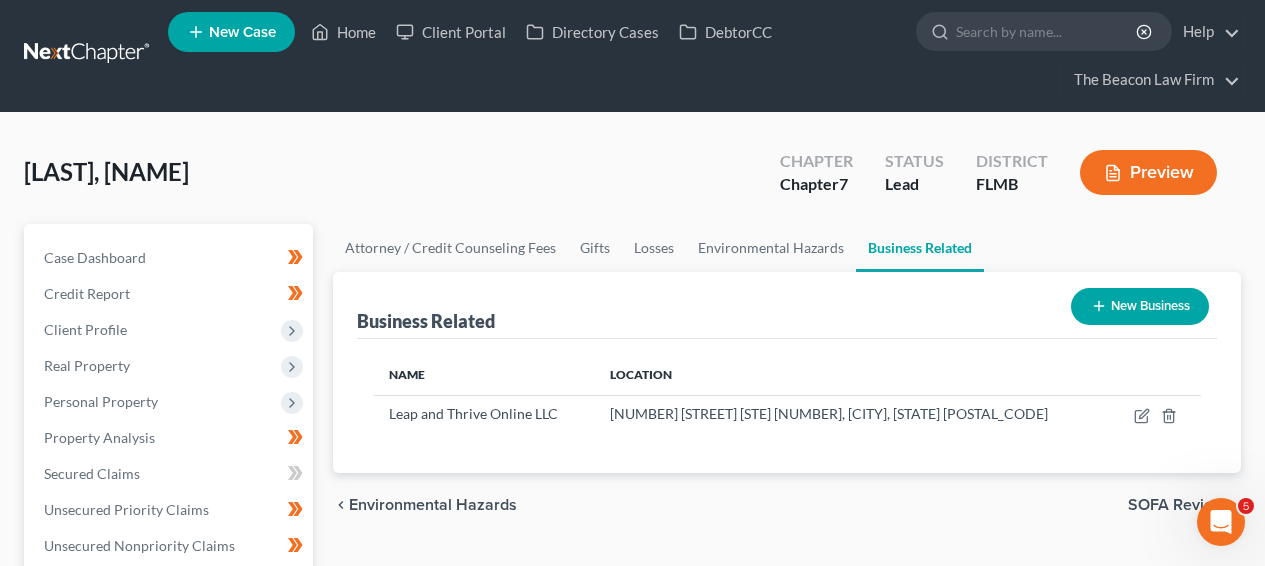 scroll, scrollTop: 0, scrollLeft: 0, axis: both 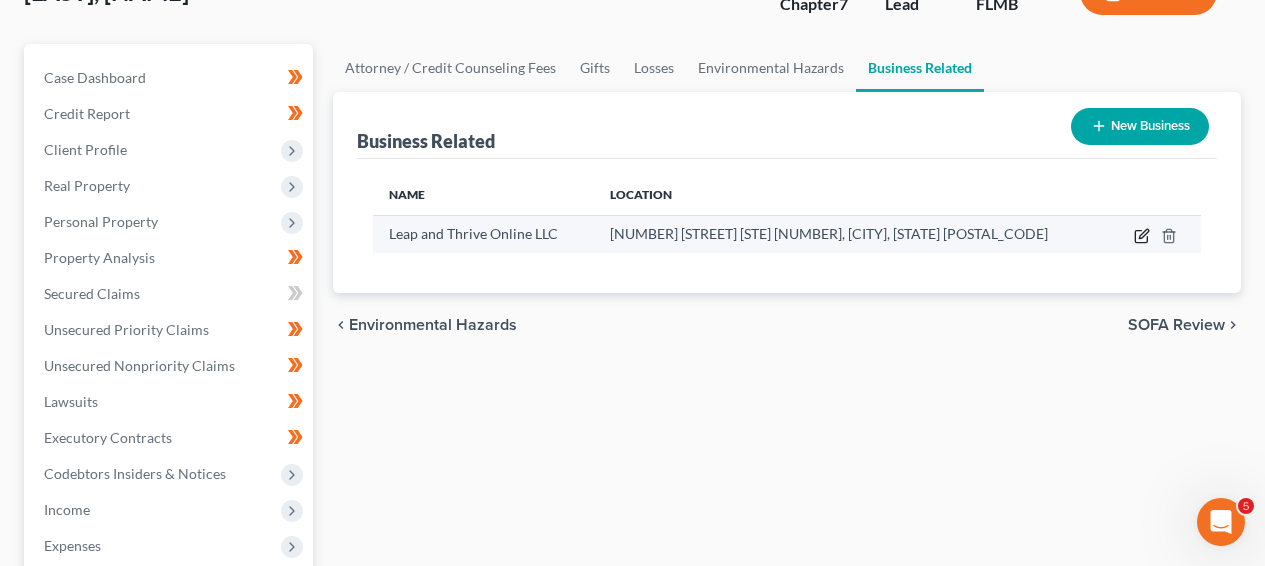 click 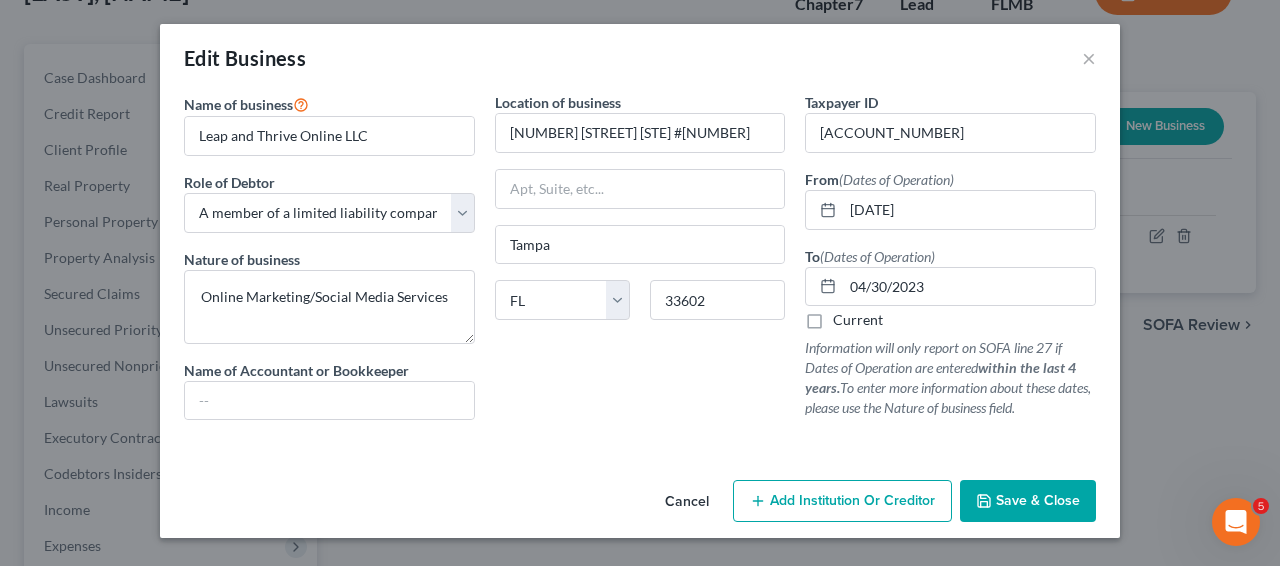 click on "Cancel" at bounding box center (687, 502) 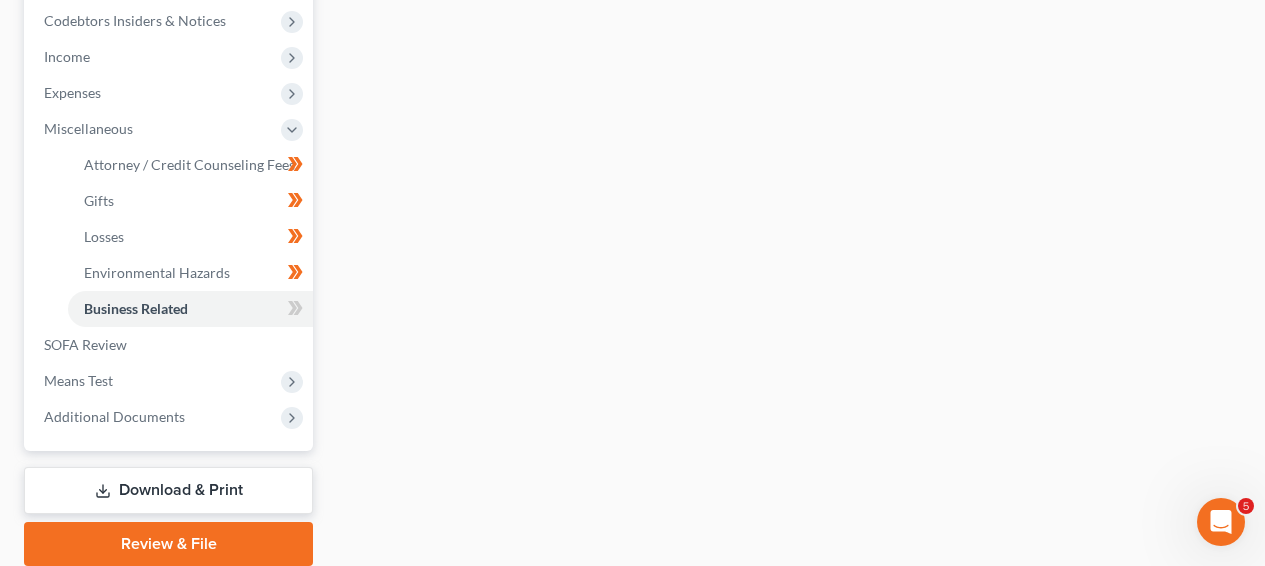 scroll, scrollTop: 638, scrollLeft: 0, axis: vertical 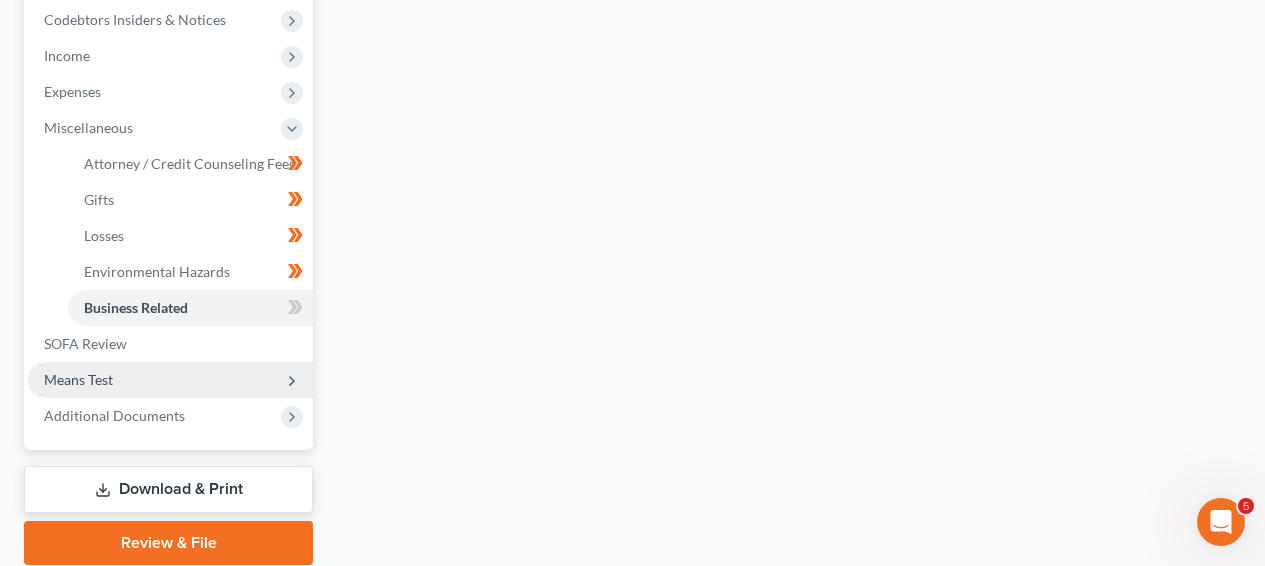 click on "Means Test" at bounding box center [170, 380] 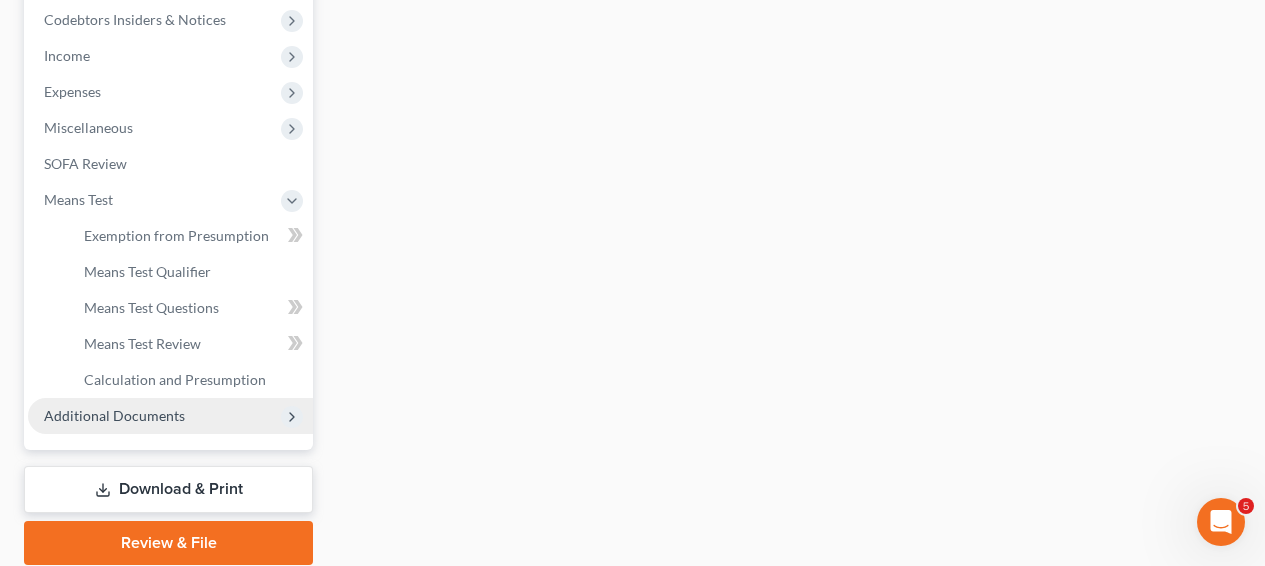 click on "Additional Documents" at bounding box center (170, 416) 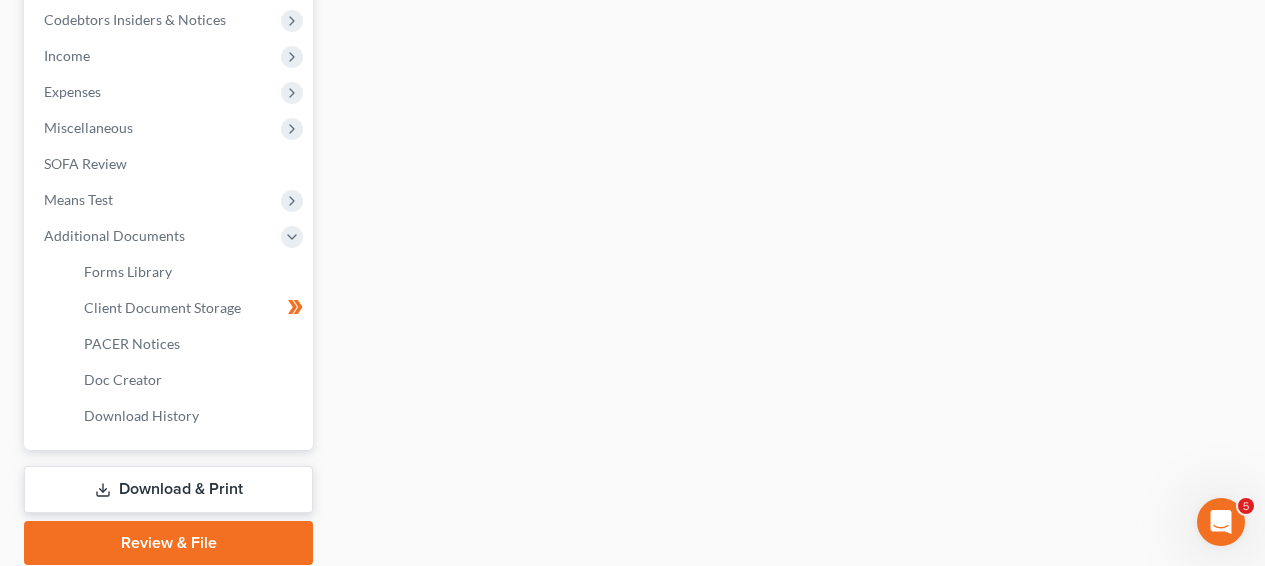 scroll, scrollTop: 92, scrollLeft: 0, axis: vertical 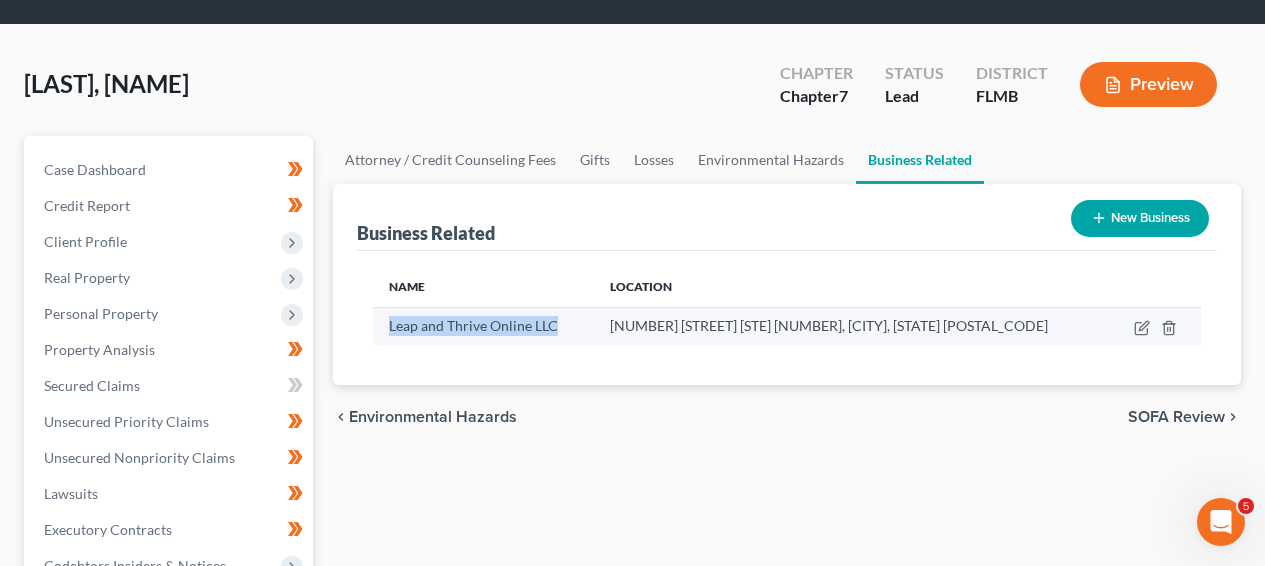 drag, startPoint x: 573, startPoint y: 329, endPoint x: 383, endPoint y: 323, distance: 190.09471 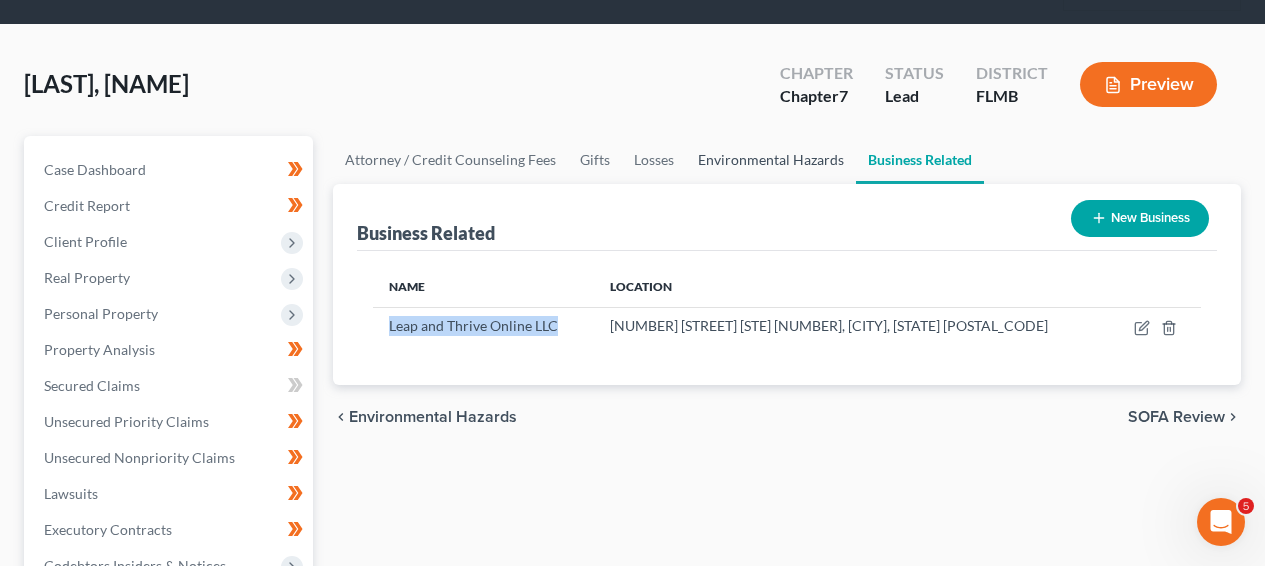 click on "Environmental Hazards" at bounding box center (771, 160) 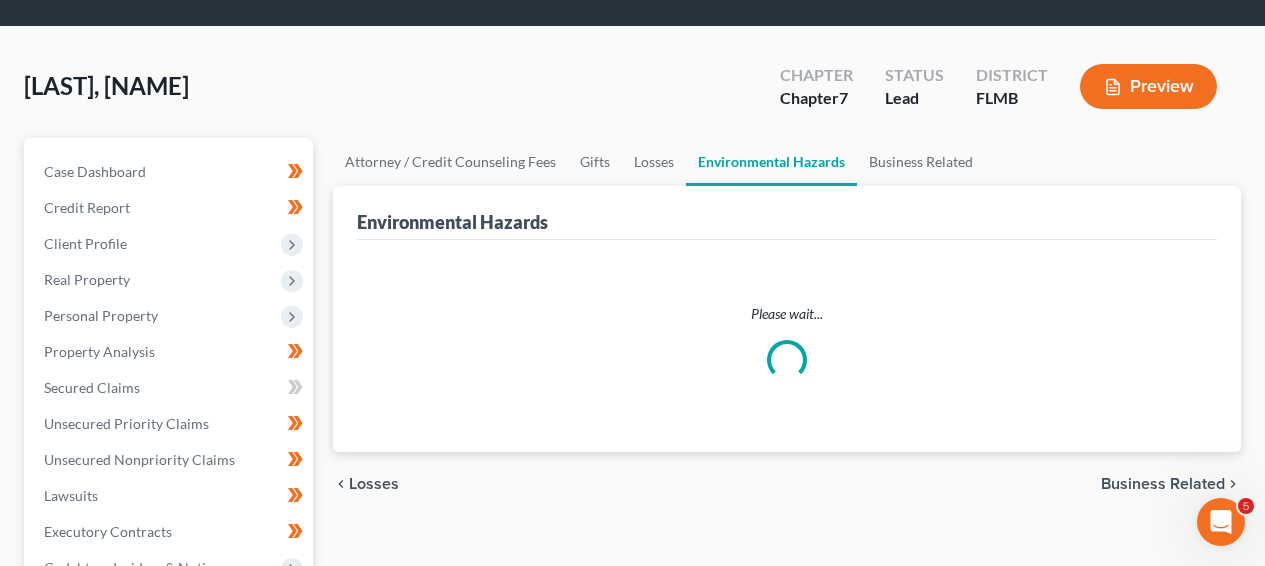 scroll, scrollTop: 0, scrollLeft: 0, axis: both 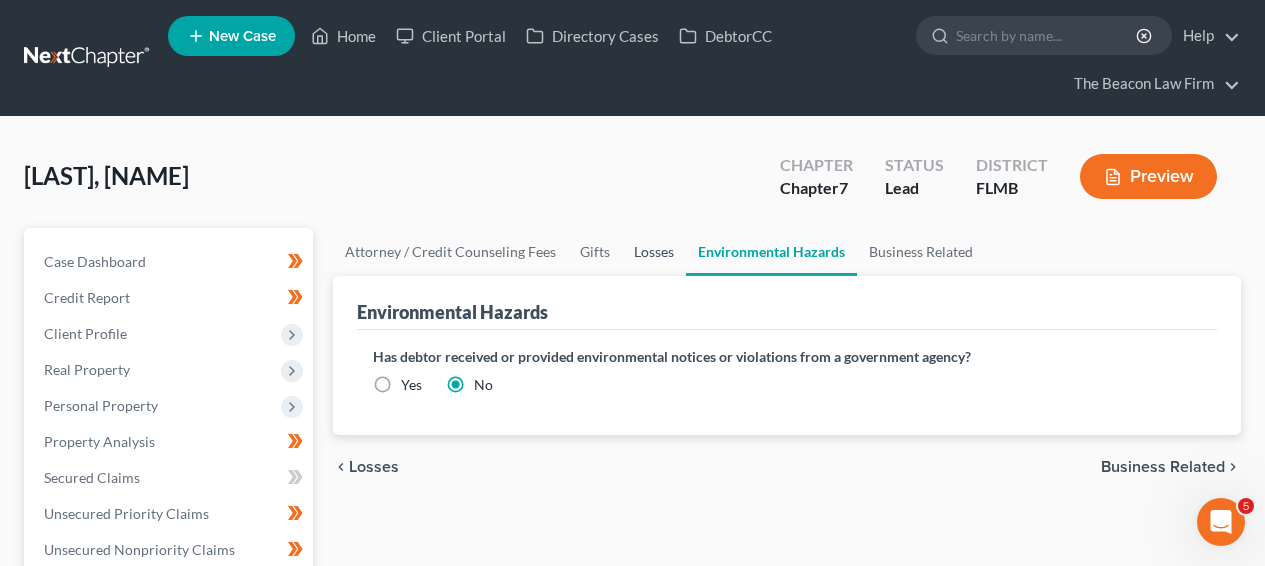 click on "Losses" at bounding box center (654, 252) 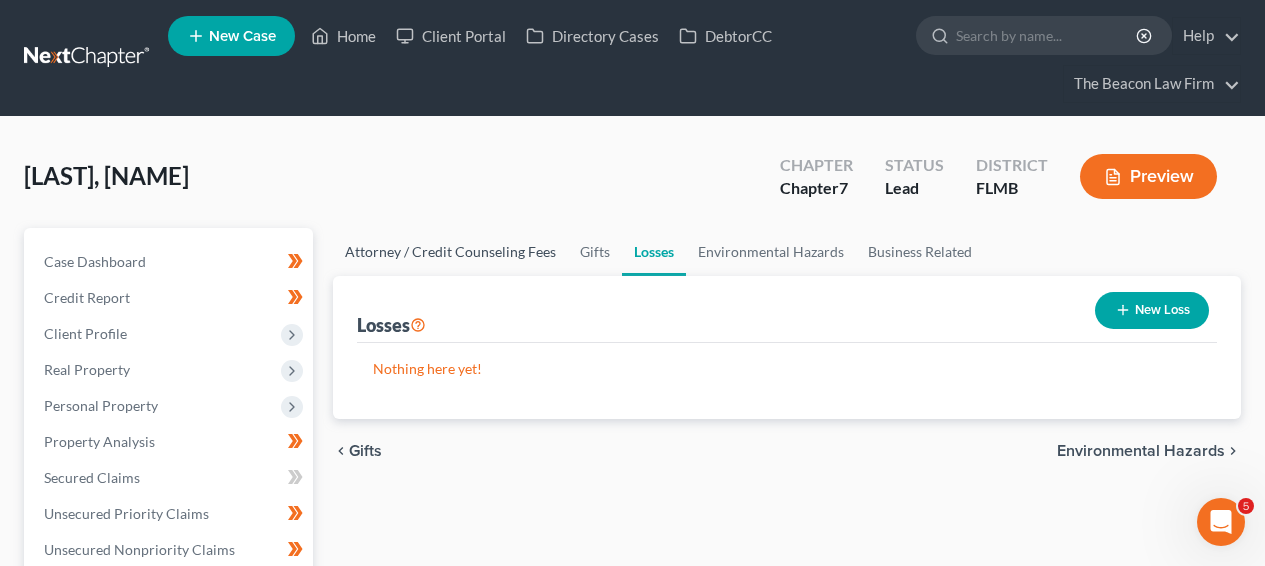 click on "Attorney / Credit Counseling Fees" at bounding box center (450, 252) 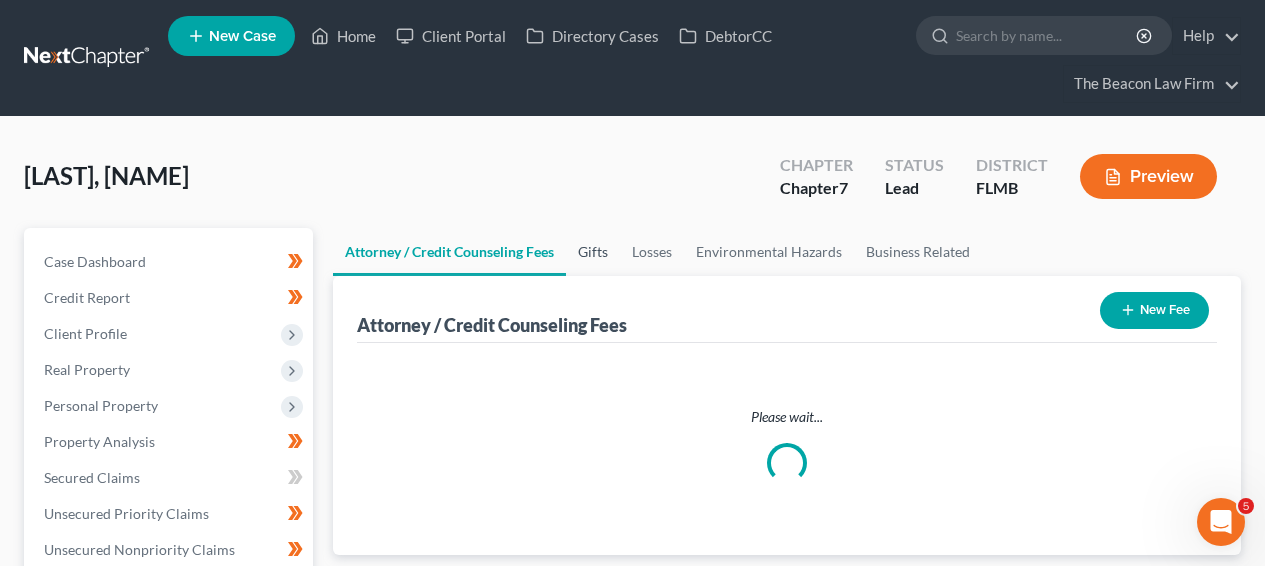 select on "28" 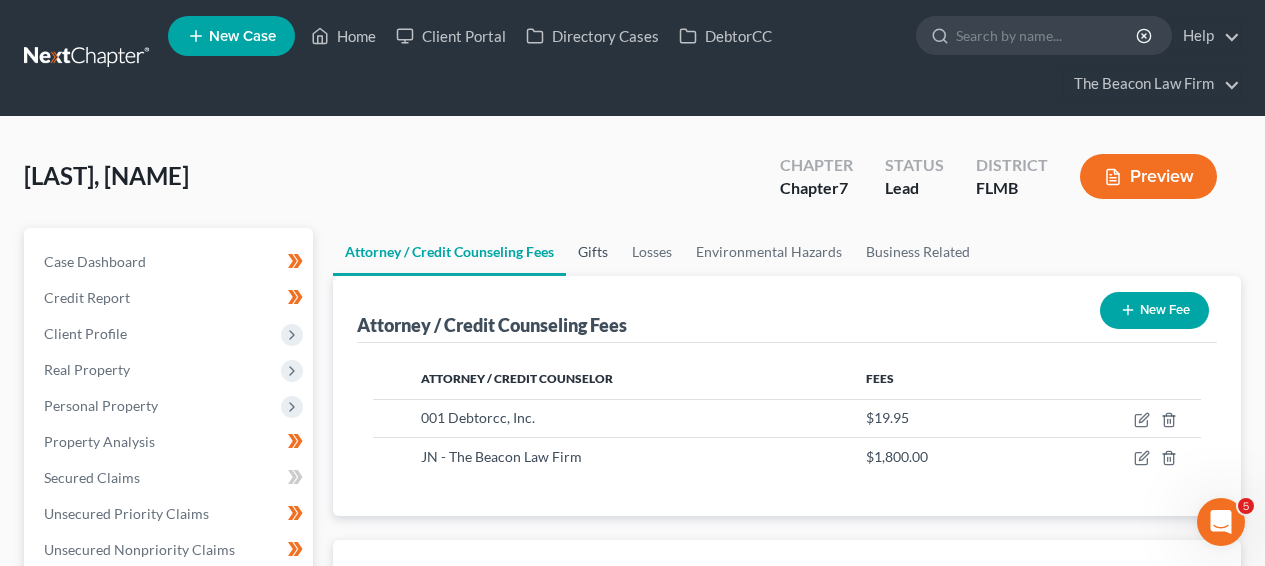 click on "Gifts" at bounding box center [593, 252] 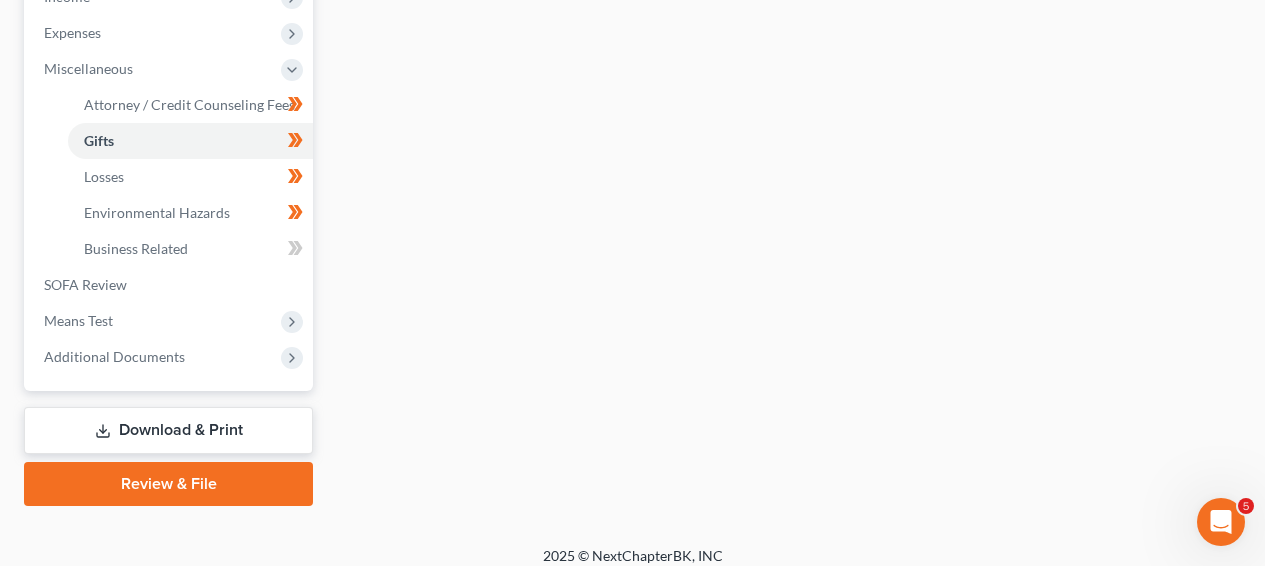 scroll, scrollTop: 699, scrollLeft: 0, axis: vertical 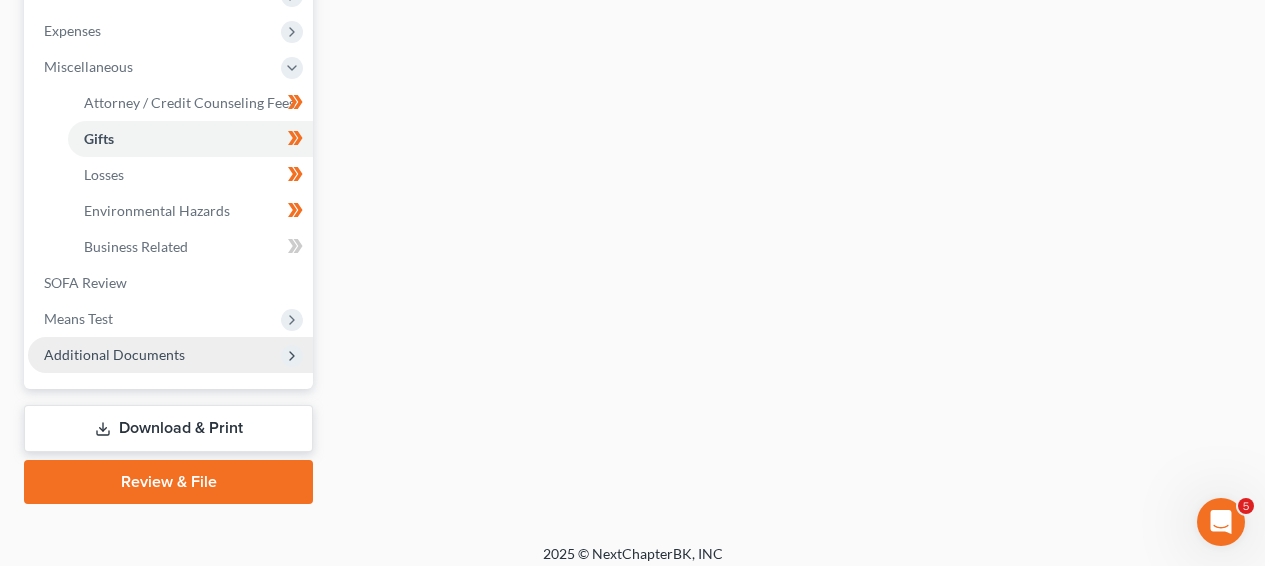 click on "Additional Documents" at bounding box center (170, 355) 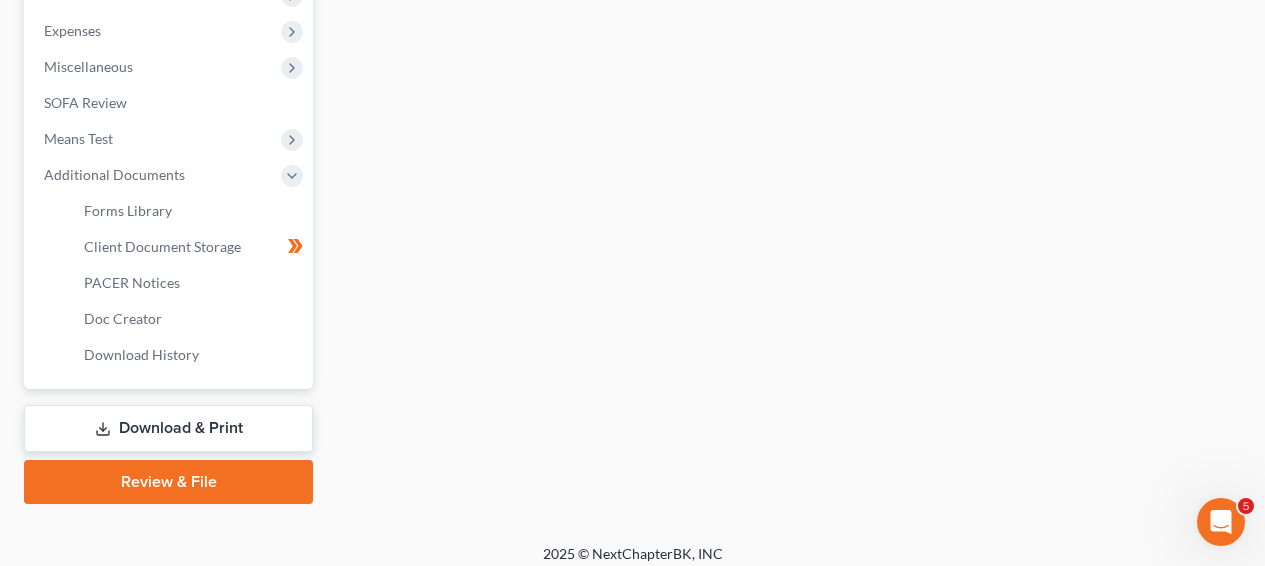 scroll, scrollTop: 153, scrollLeft: 0, axis: vertical 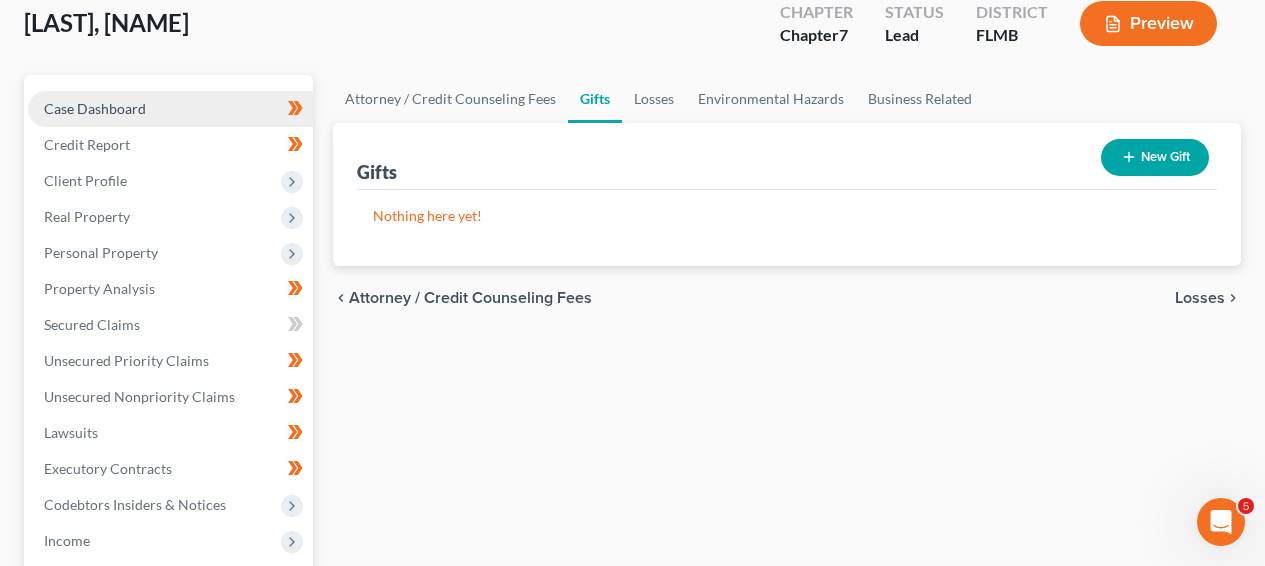 click on "Case Dashboard" at bounding box center [95, 108] 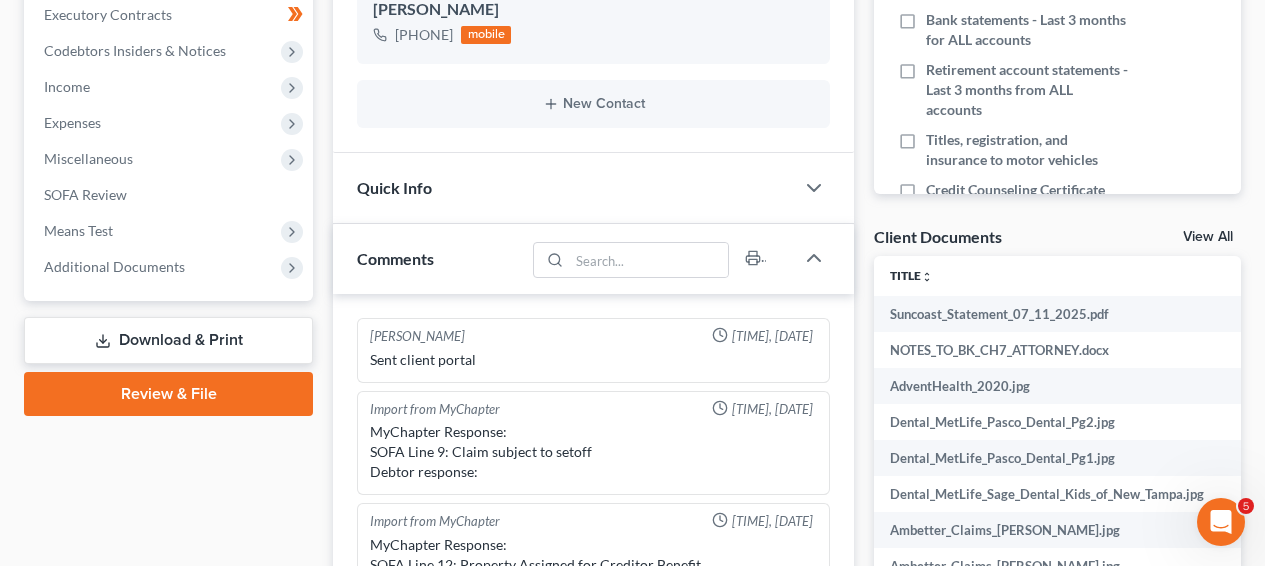 scroll, scrollTop: 993, scrollLeft: 0, axis: vertical 